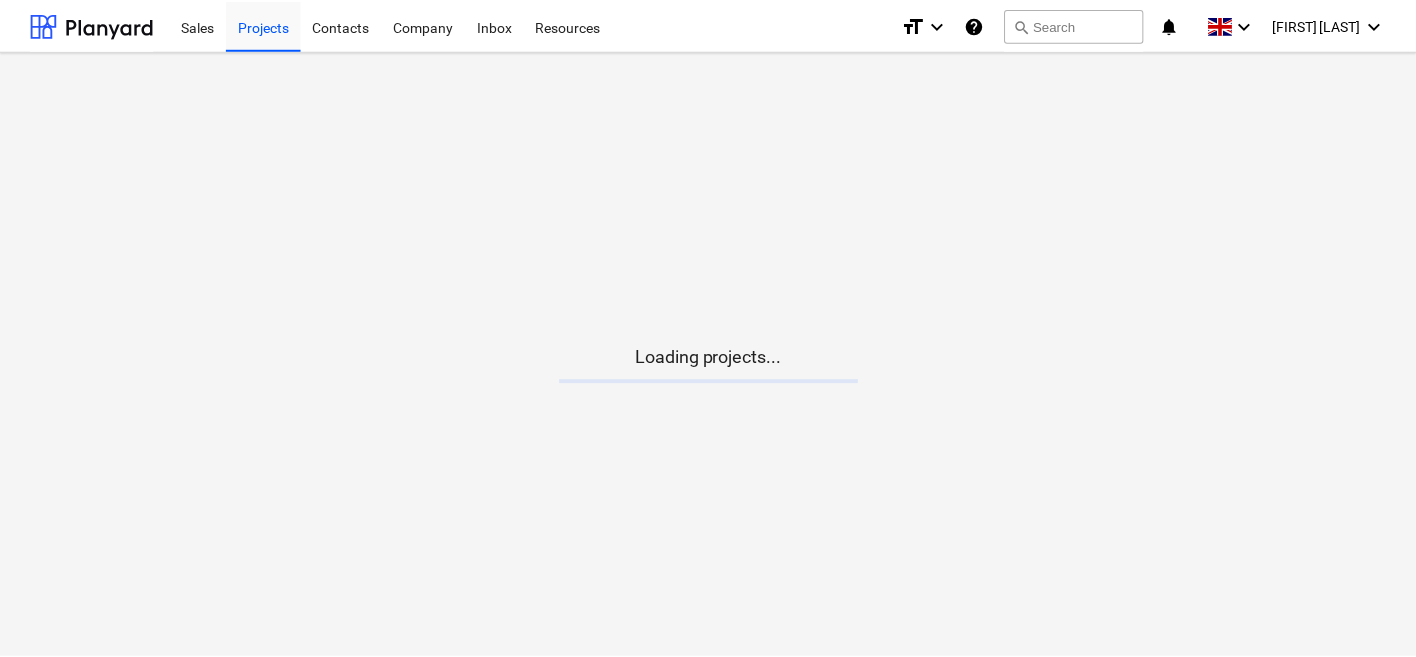 scroll, scrollTop: 0, scrollLeft: 0, axis: both 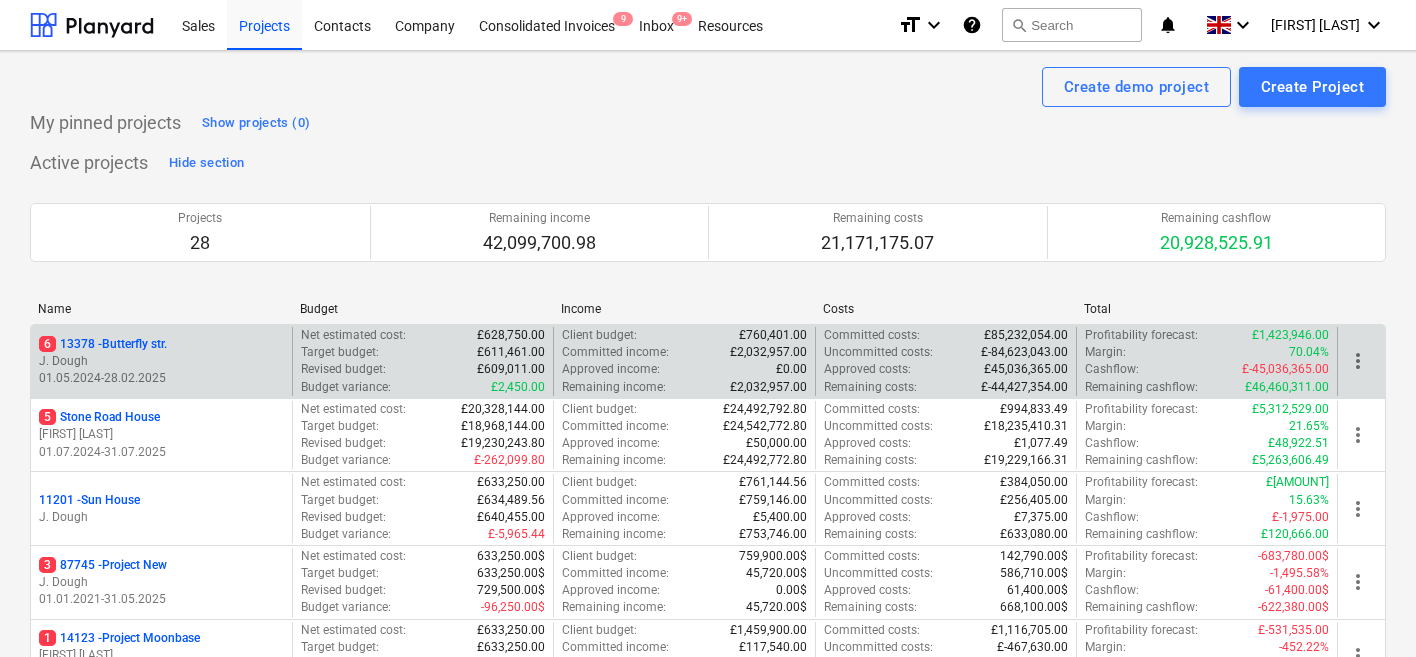 click on "6  13378 -  Butterfly str.  J. Dough 01.05.2024  -  28.02.2025" at bounding box center (161, 361) 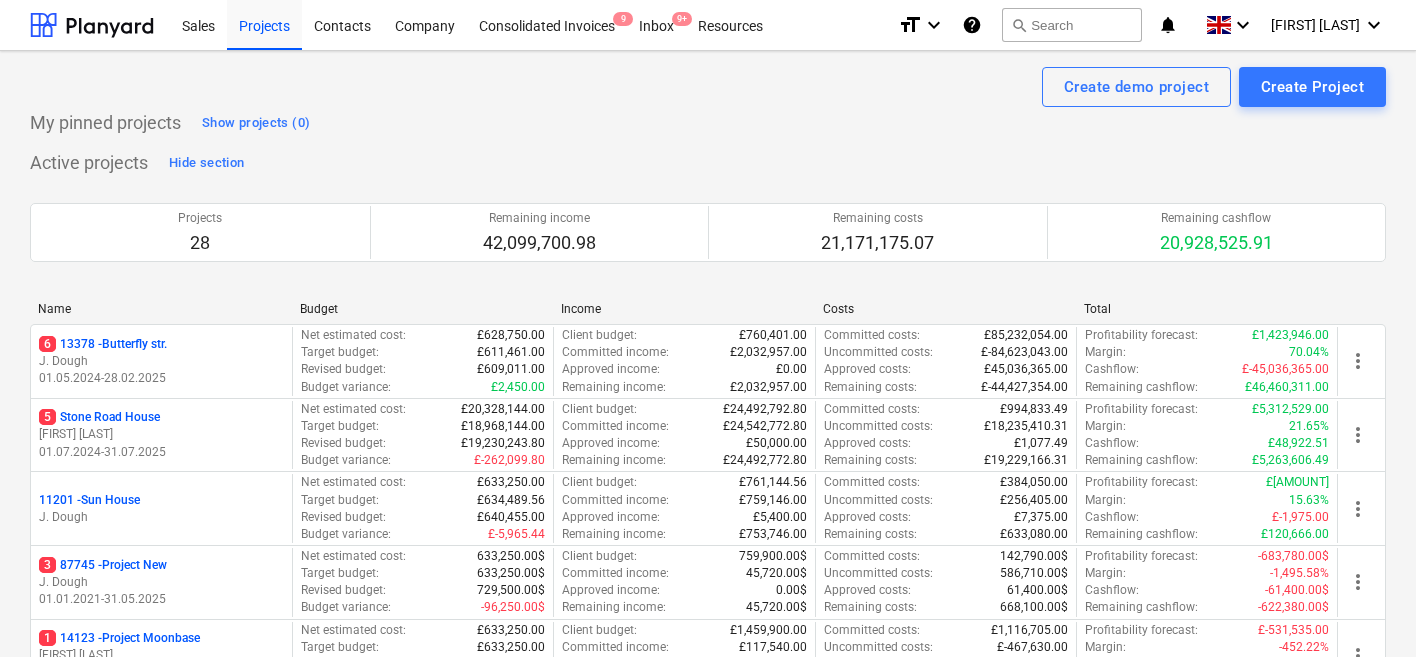 click on "Name Budget Income Costs Total" at bounding box center (708, 313) 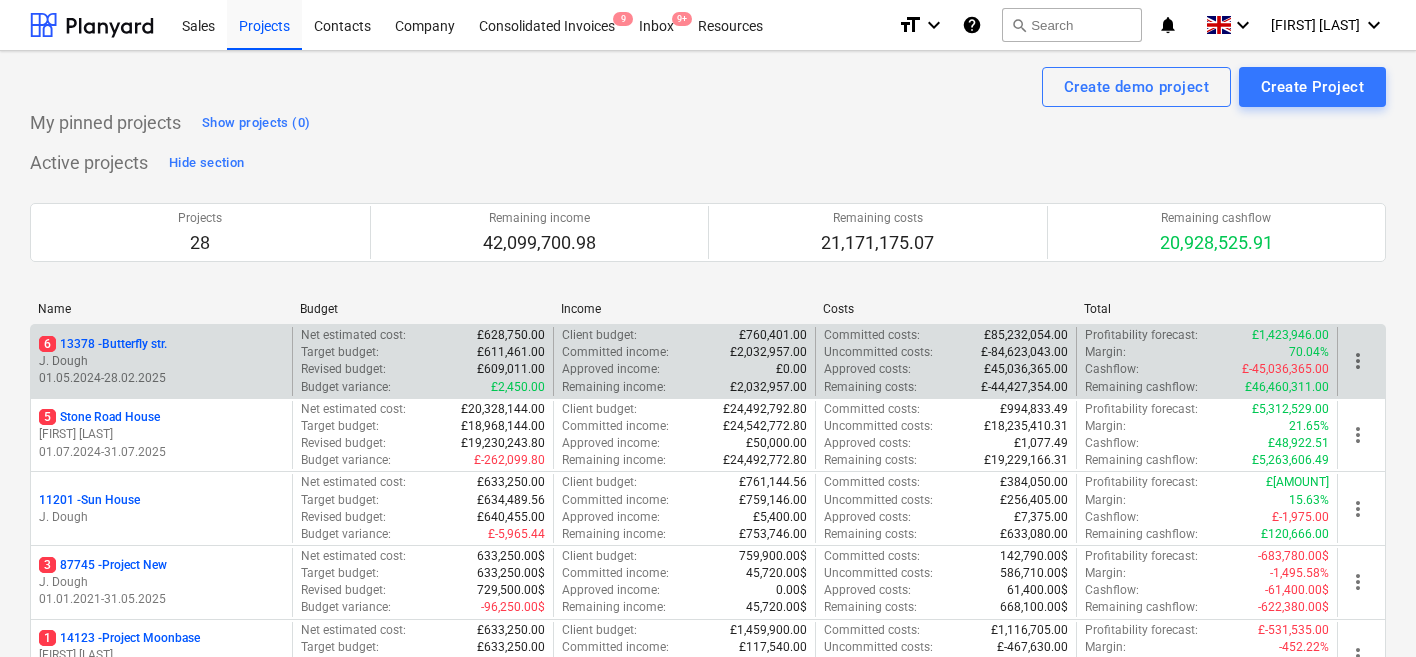 click on "6  13378 -  Butterfly str." at bounding box center (161, 344) 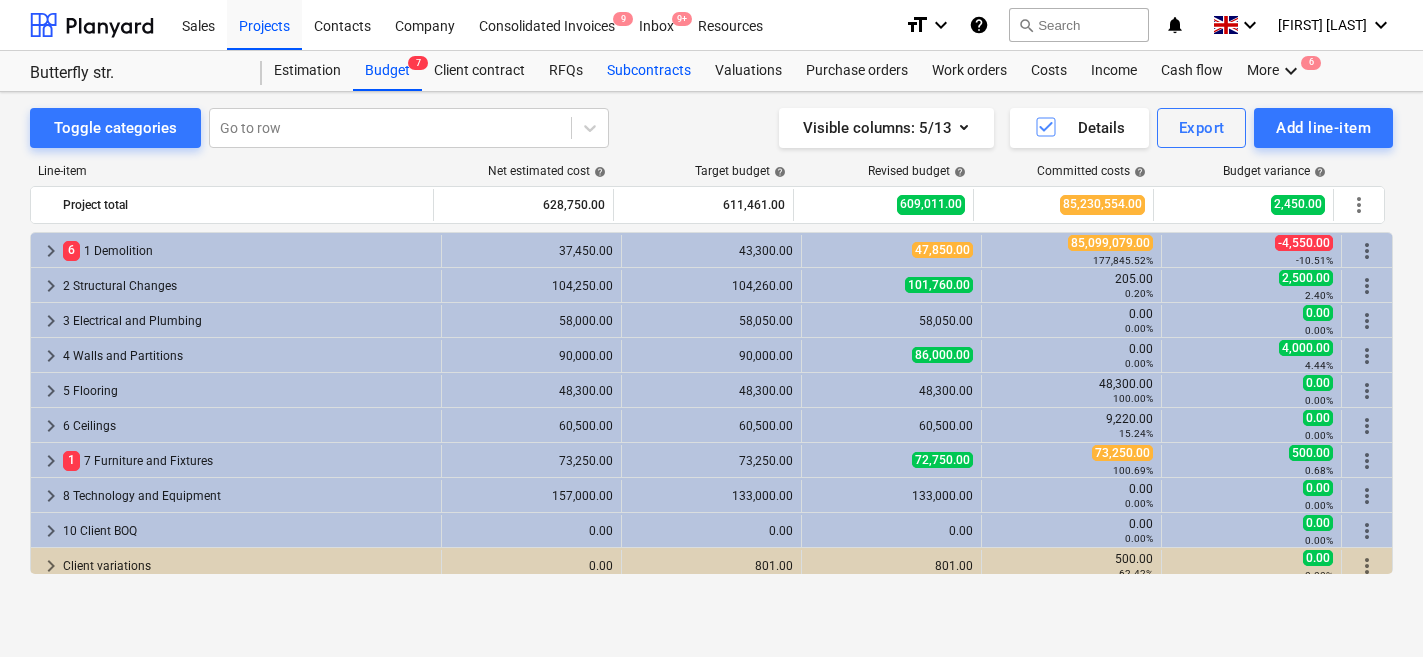 click on "Subcontracts" at bounding box center (649, 71) 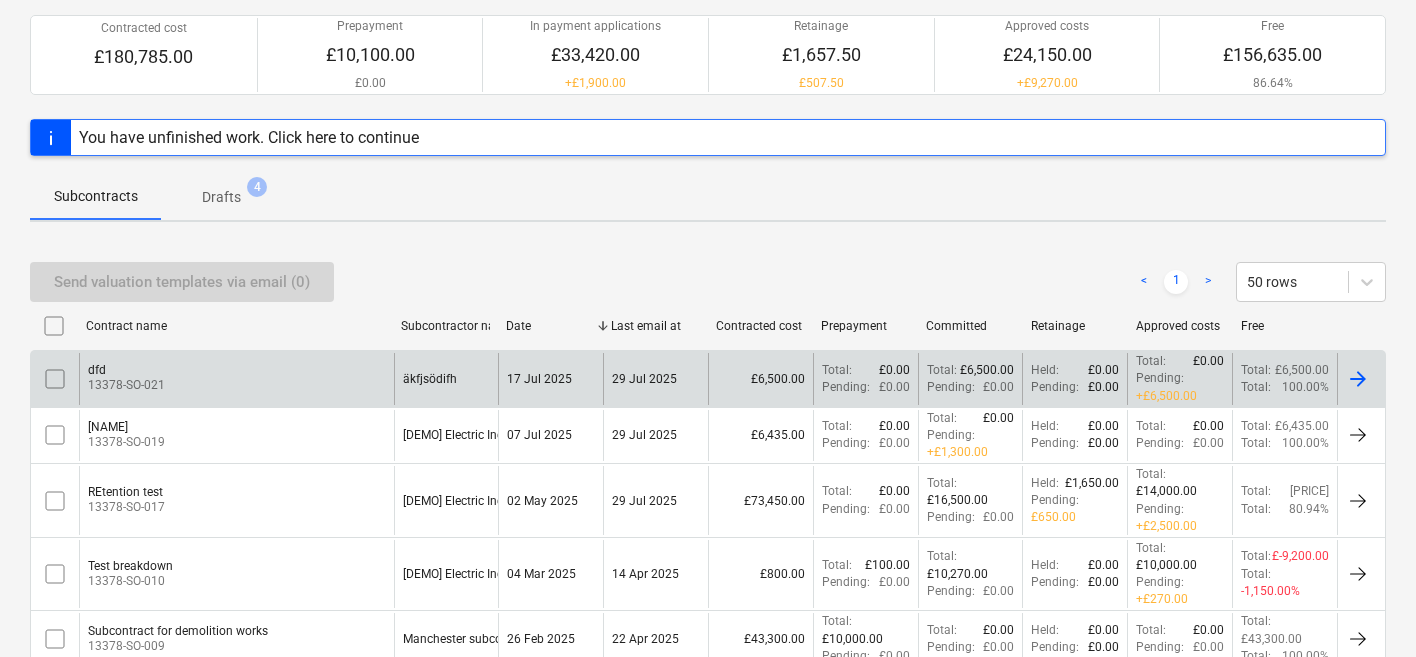 scroll, scrollTop: 181, scrollLeft: 0, axis: vertical 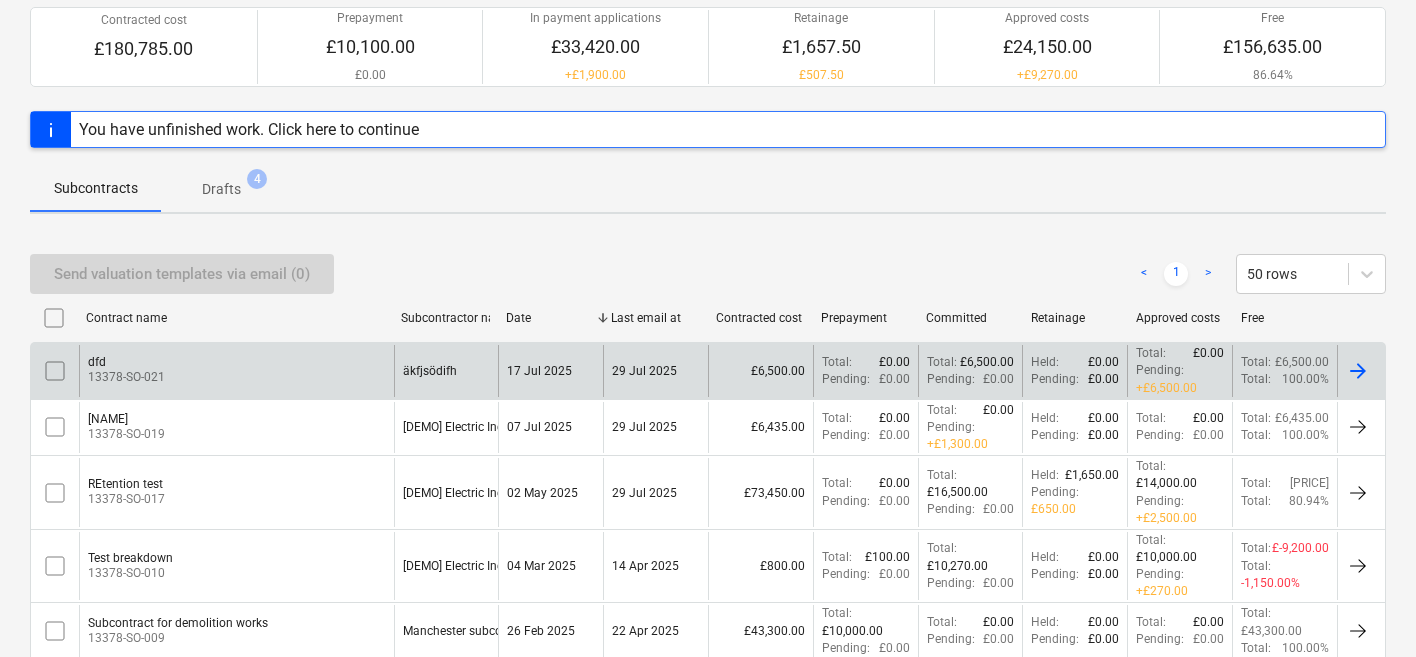 click on "dfd 13378-SO-021" at bounding box center (236, 370) 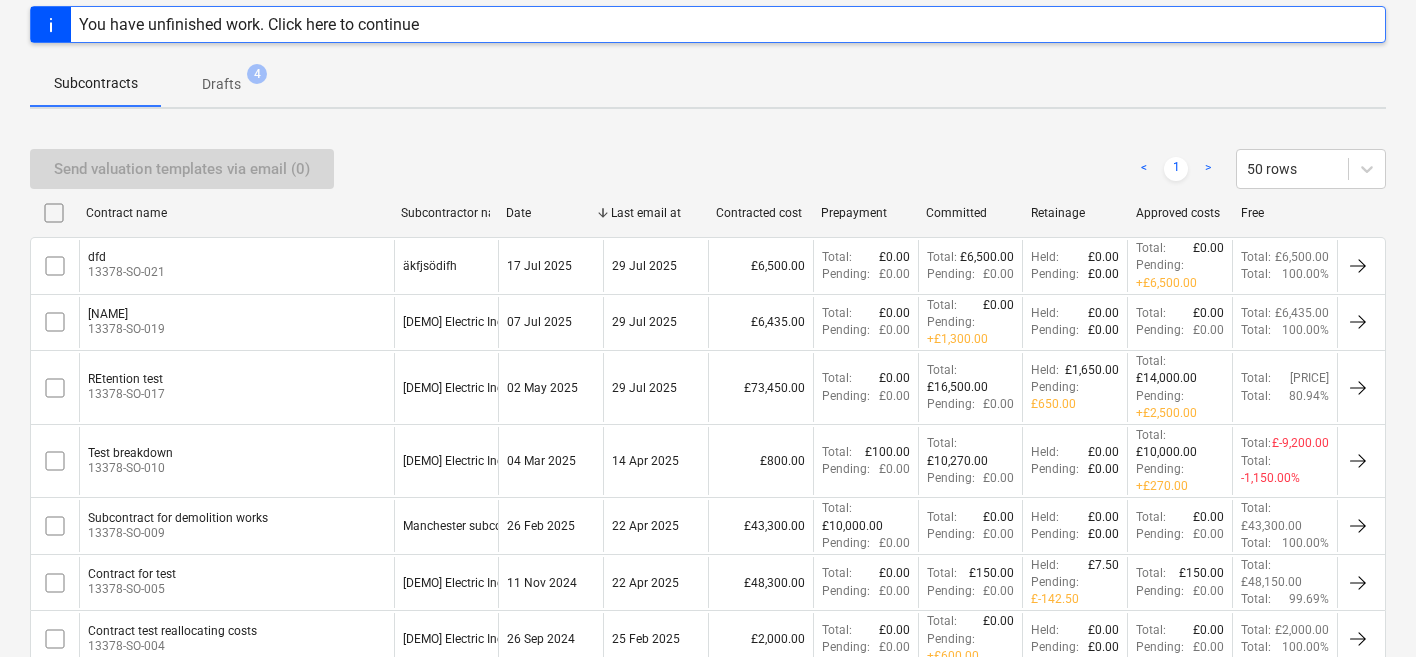 scroll, scrollTop: 409, scrollLeft: 0, axis: vertical 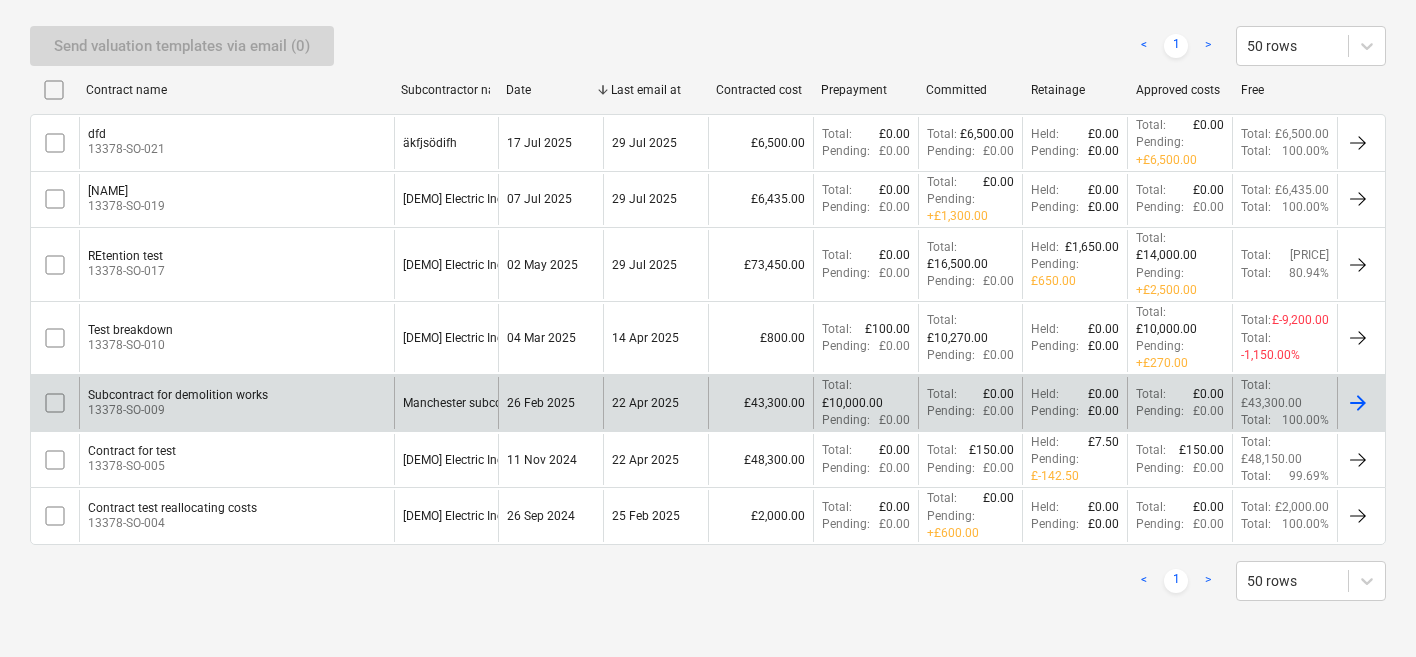 click on "Subcontract for demolition works 13378-SO-009" at bounding box center [236, 402] 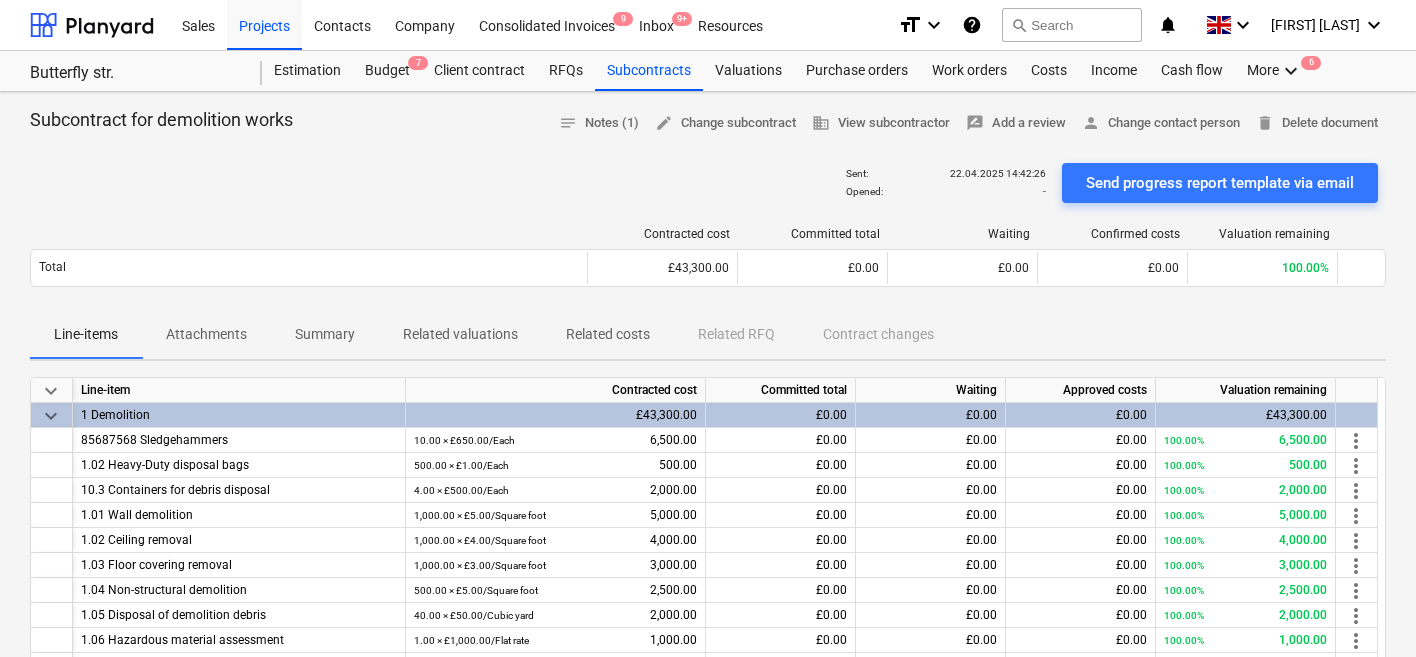 scroll, scrollTop: 11, scrollLeft: 0, axis: vertical 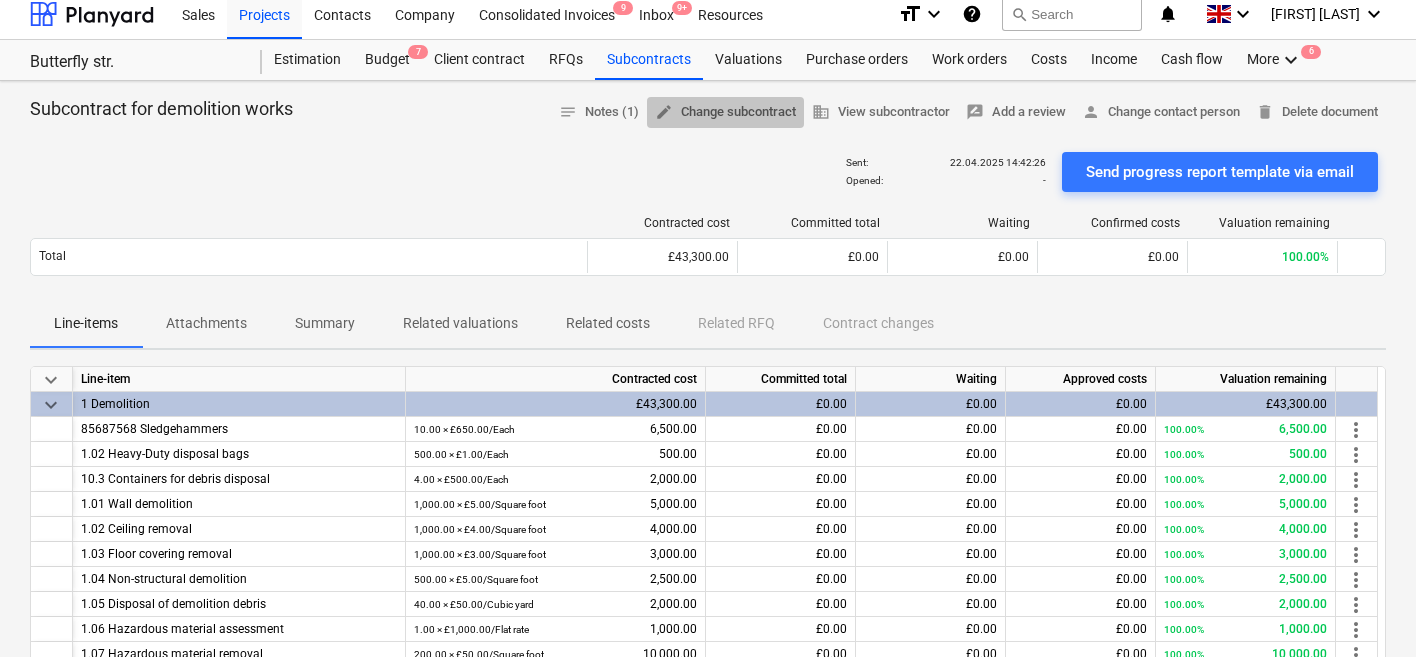 click on "edit Change subcontract" at bounding box center (725, 112) 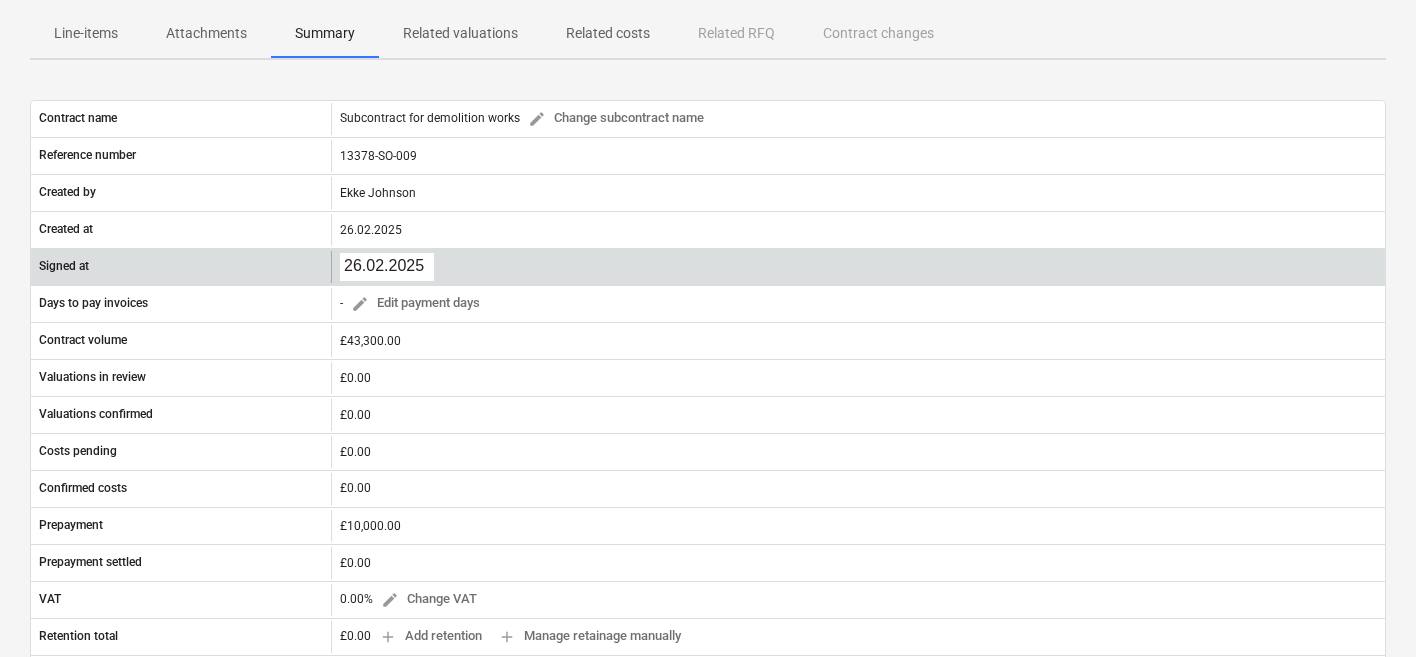 scroll, scrollTop: 0, scrollLeft: 0, axis: both 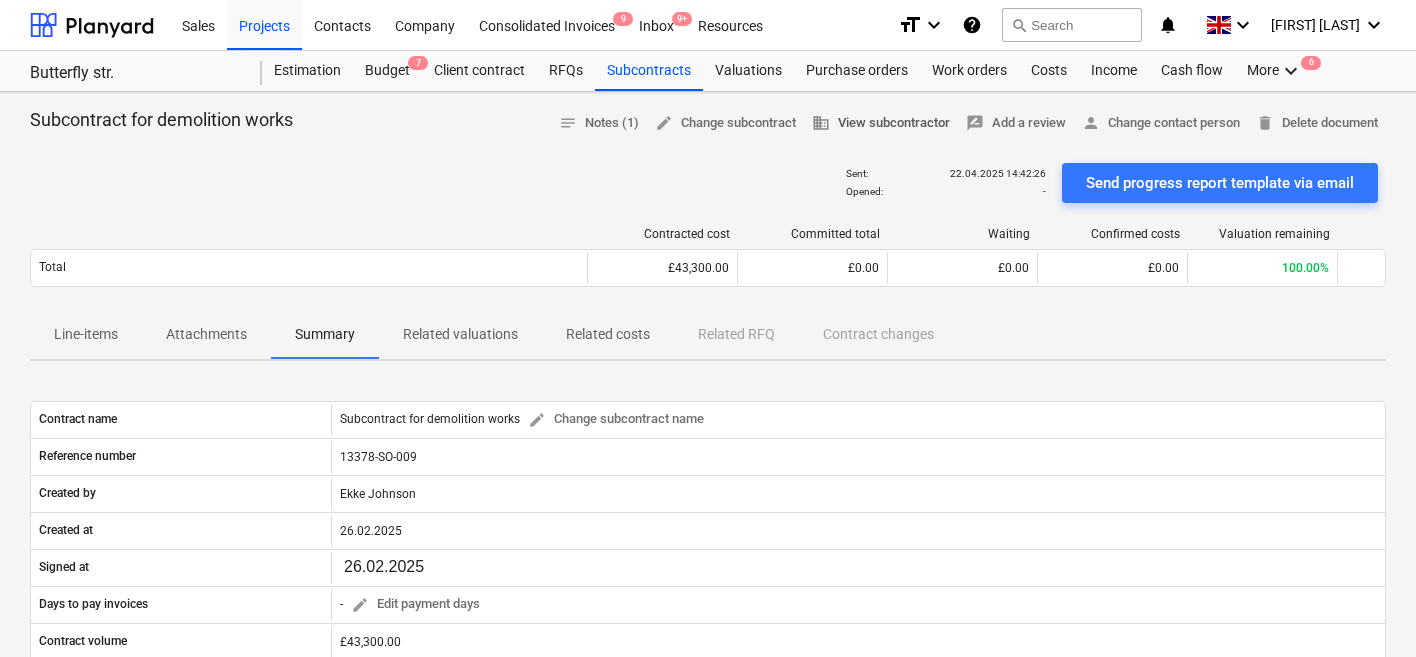 click on "business View subcontractor" at bounding box center (881, 123) 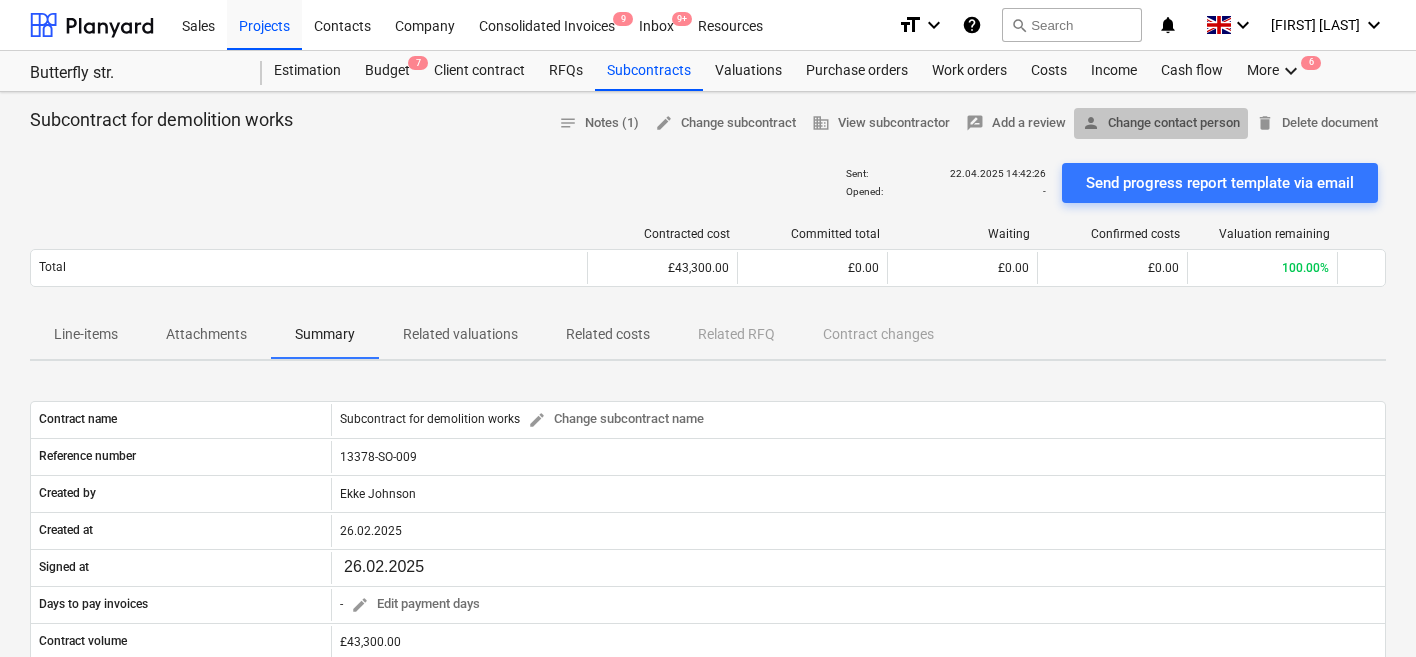 click on "person Change contact person" at bounding box center (1161, 123) 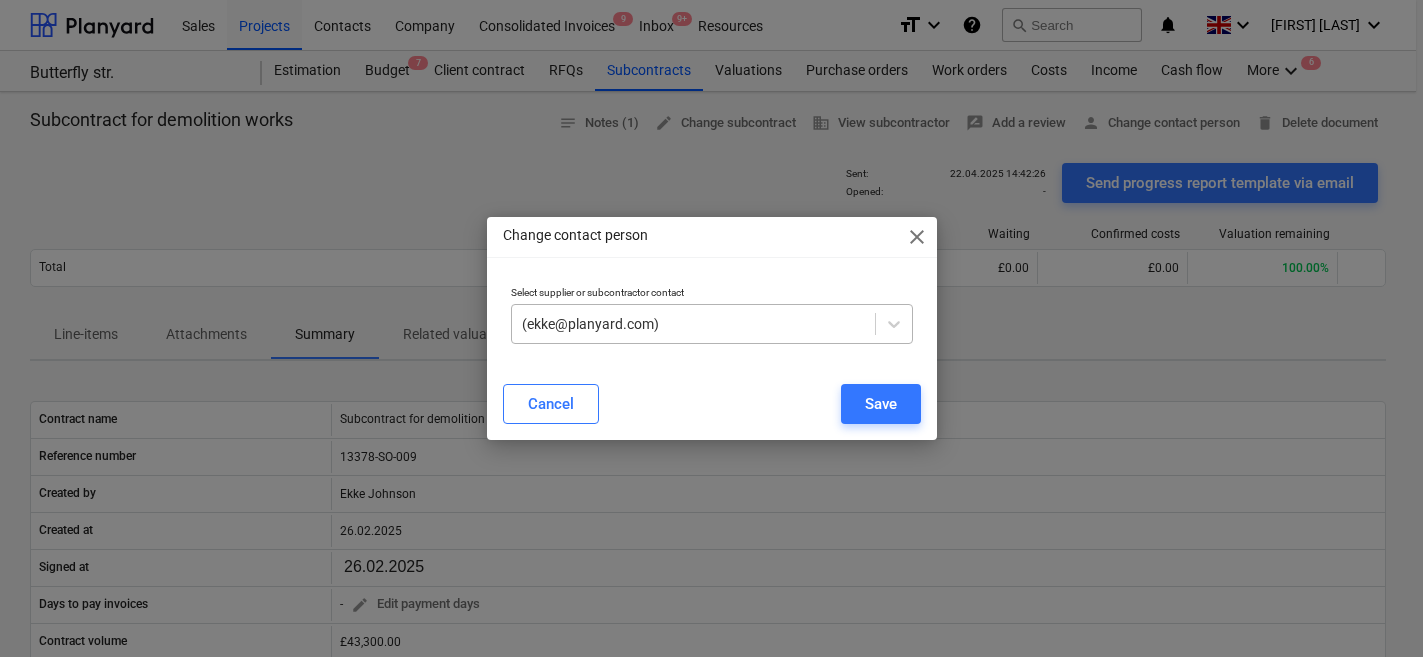 click on "(ekke@planyard.com)" at bounding box center (693, 324) 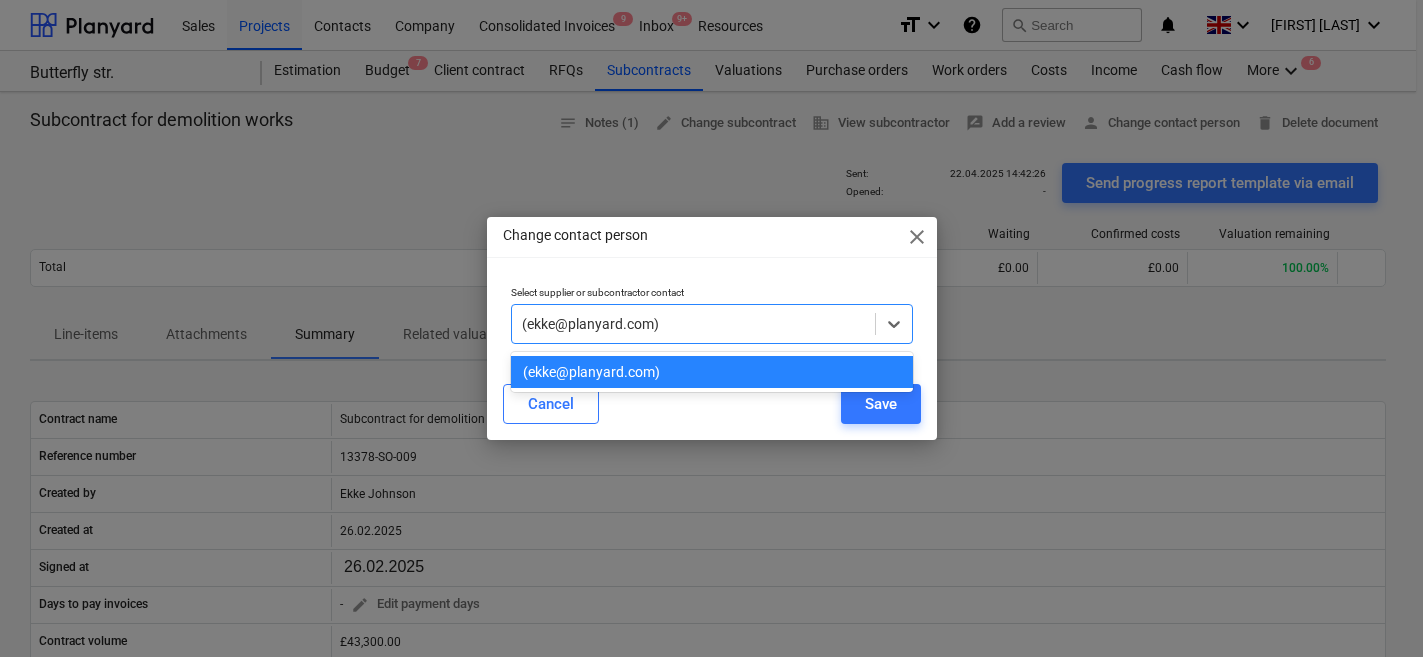 click on "(ekke@planyard.com)" at bounding box center (693, 324) 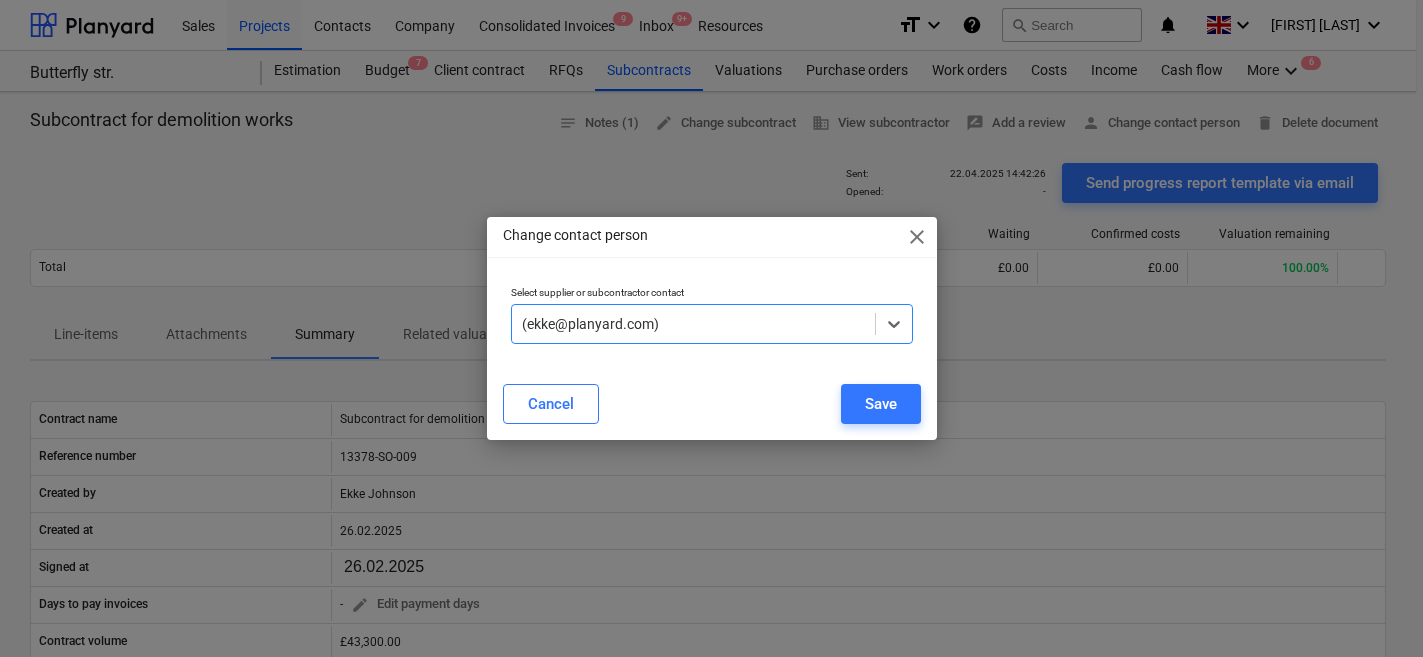 click on "Change contact person close" at bounding box center [712, 237] 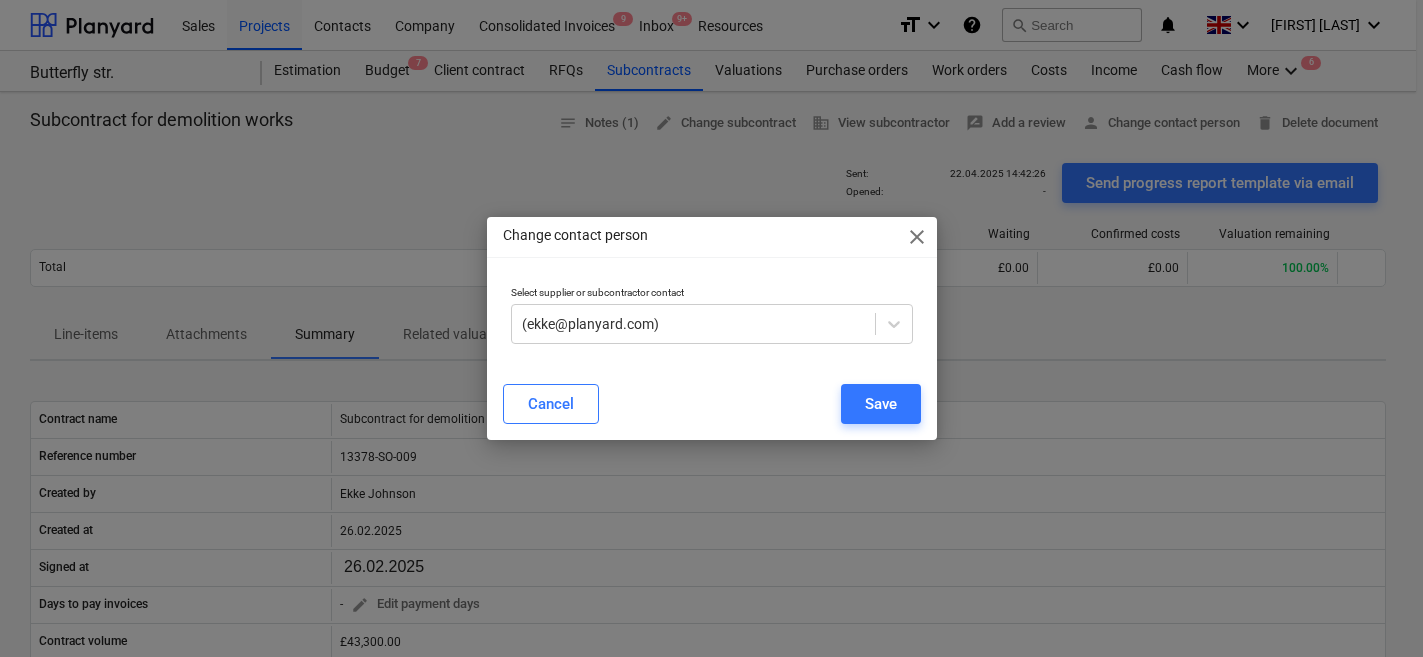 click on "close" at bounding box center (917, 237) 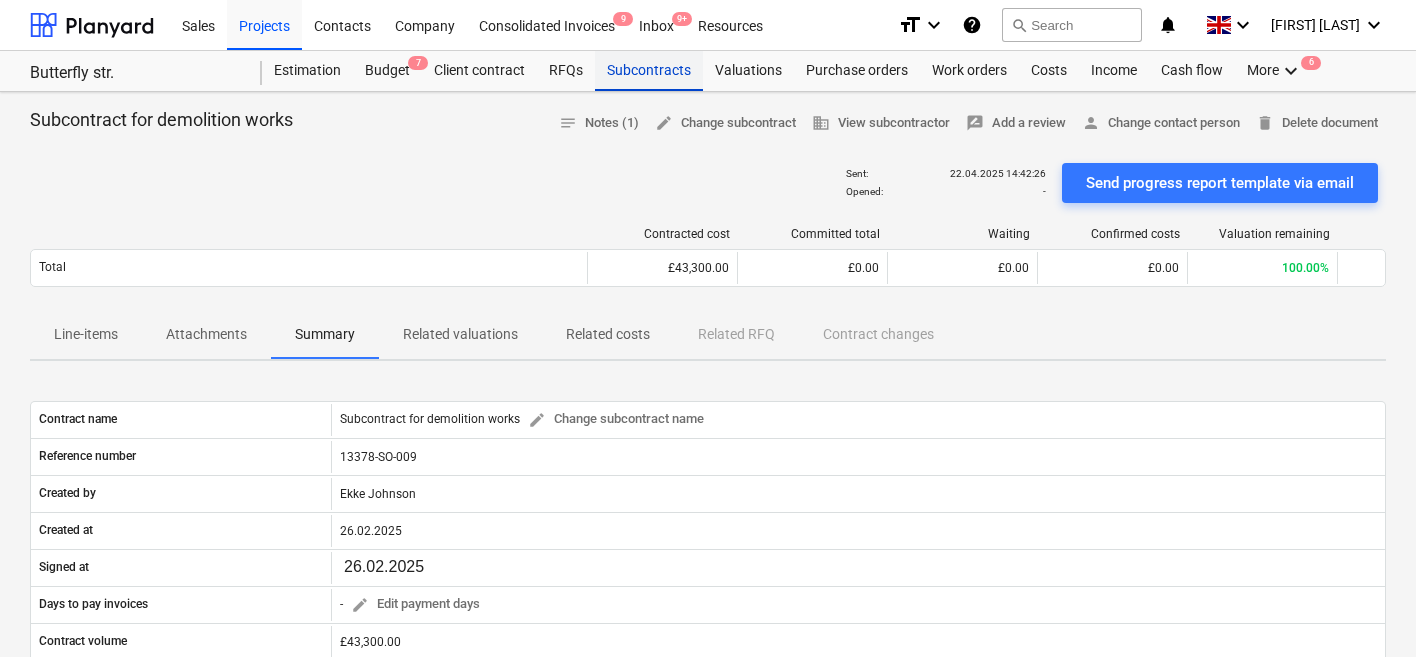 click on "Subcontracts" at bounding box center (649, 71) 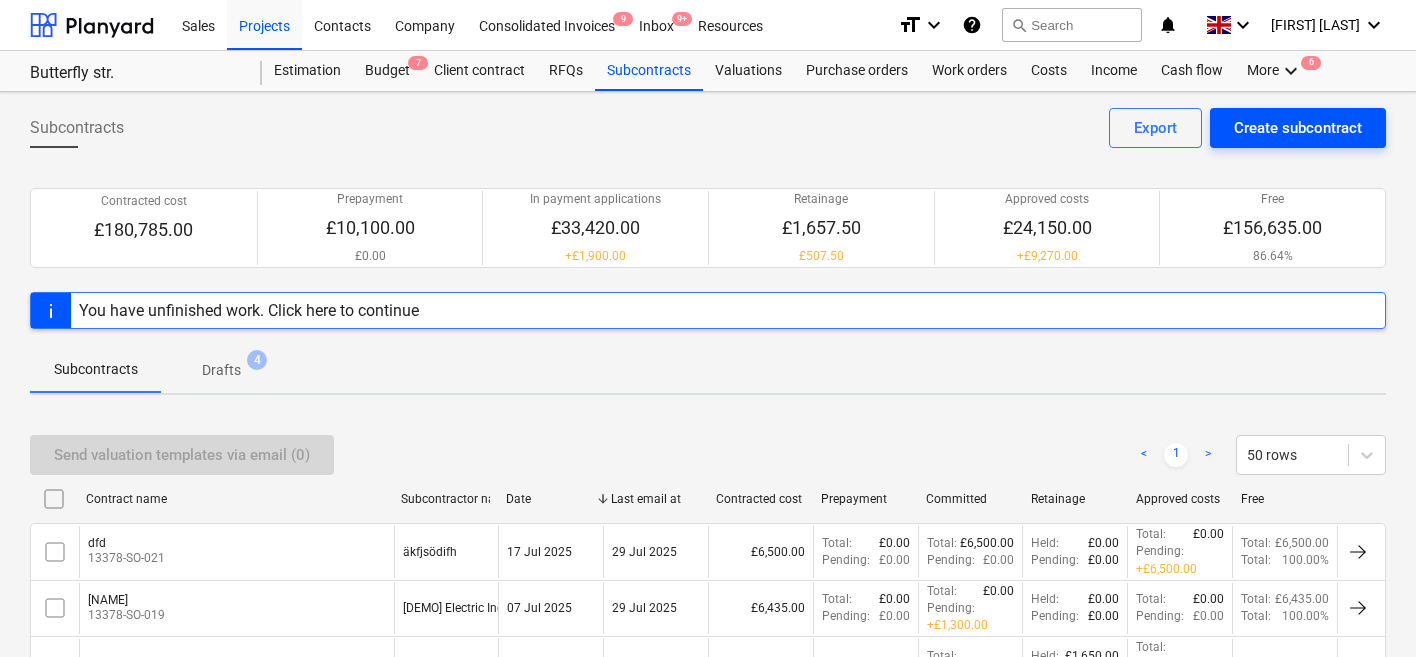 click on "Create subcontract" at bounding box center [1298, 128] 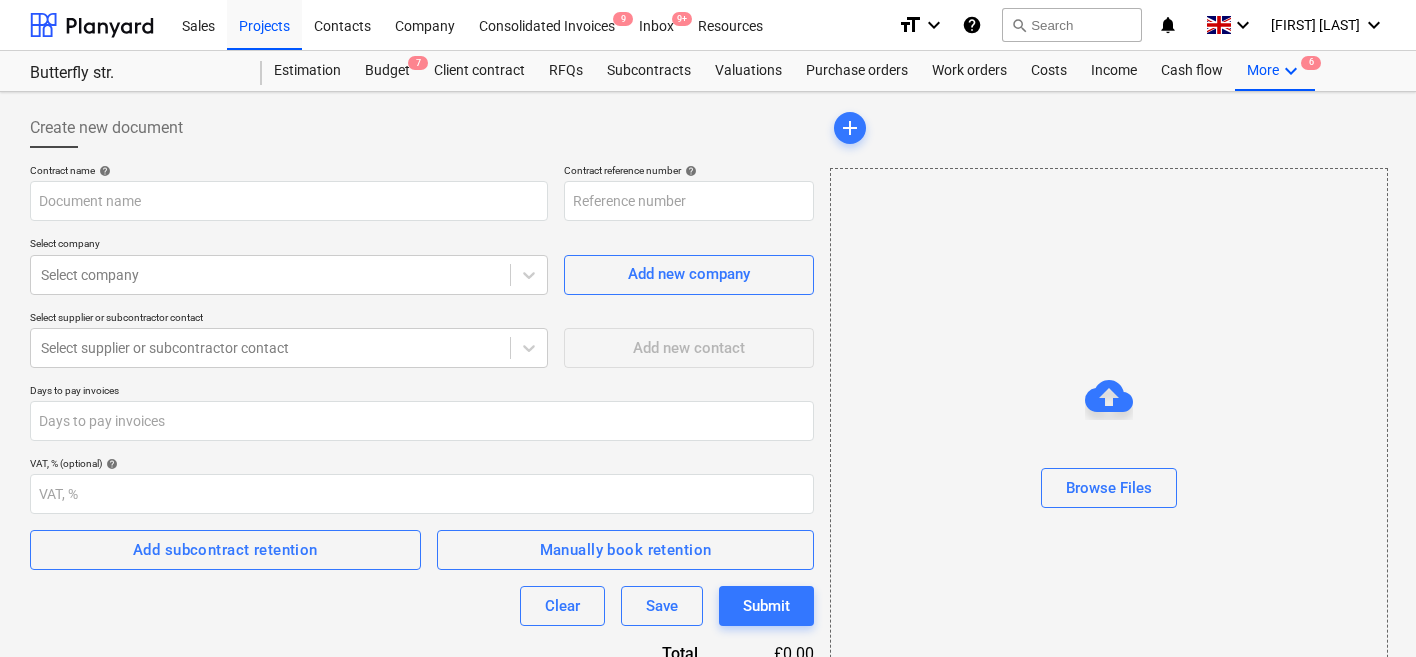 type on "[SO]" 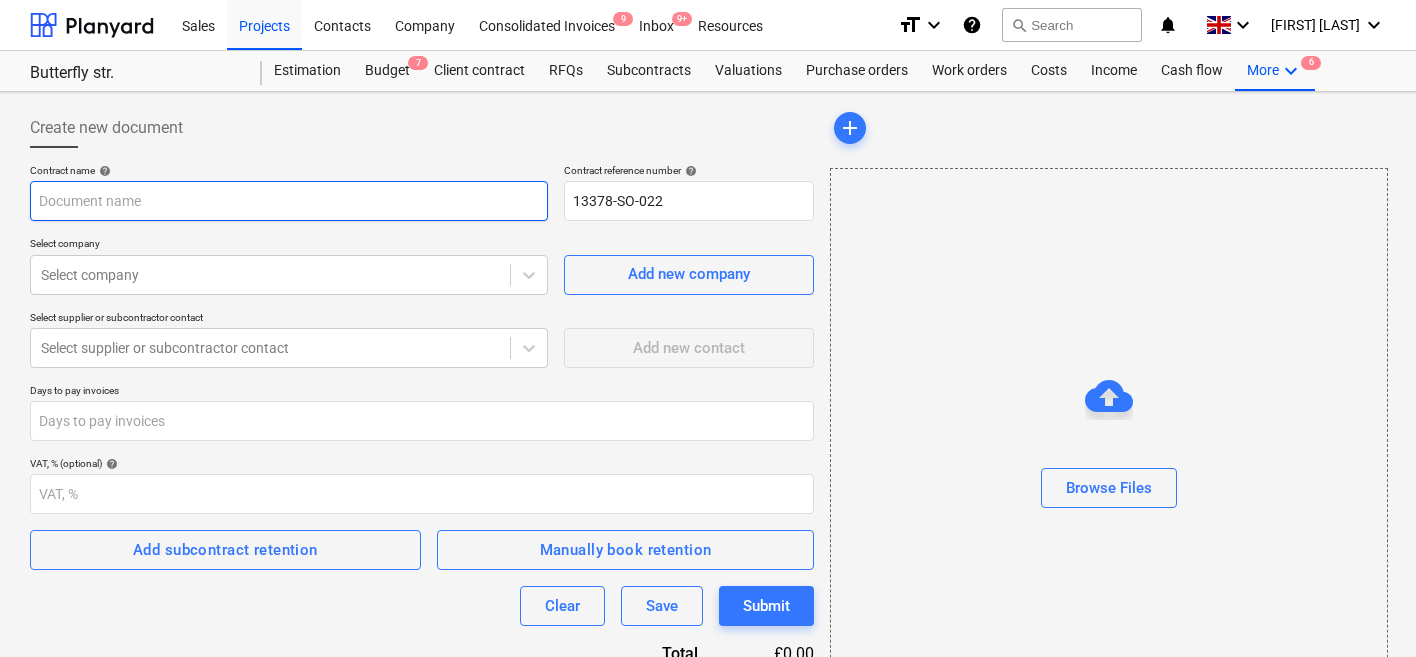 click at bounding box center [289, 201] 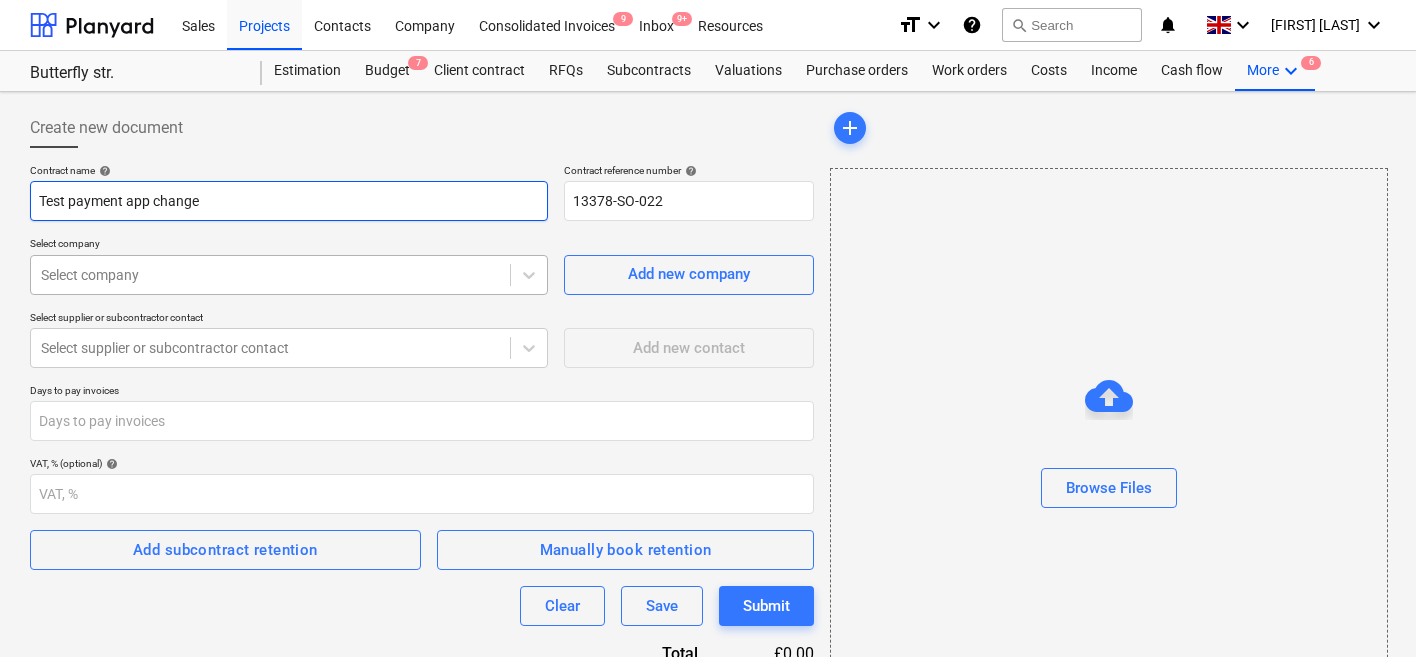 type on "Test payment app change" 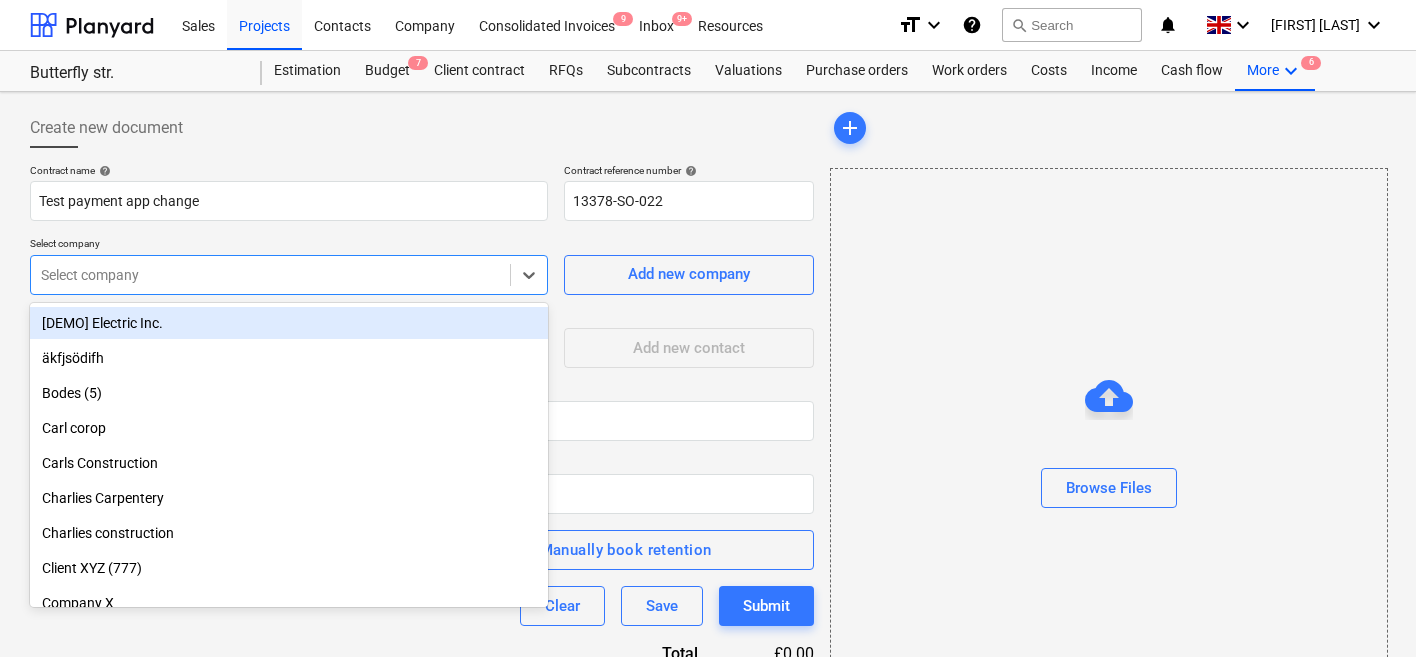 click on "Select company" at bounding box center (289, 275) 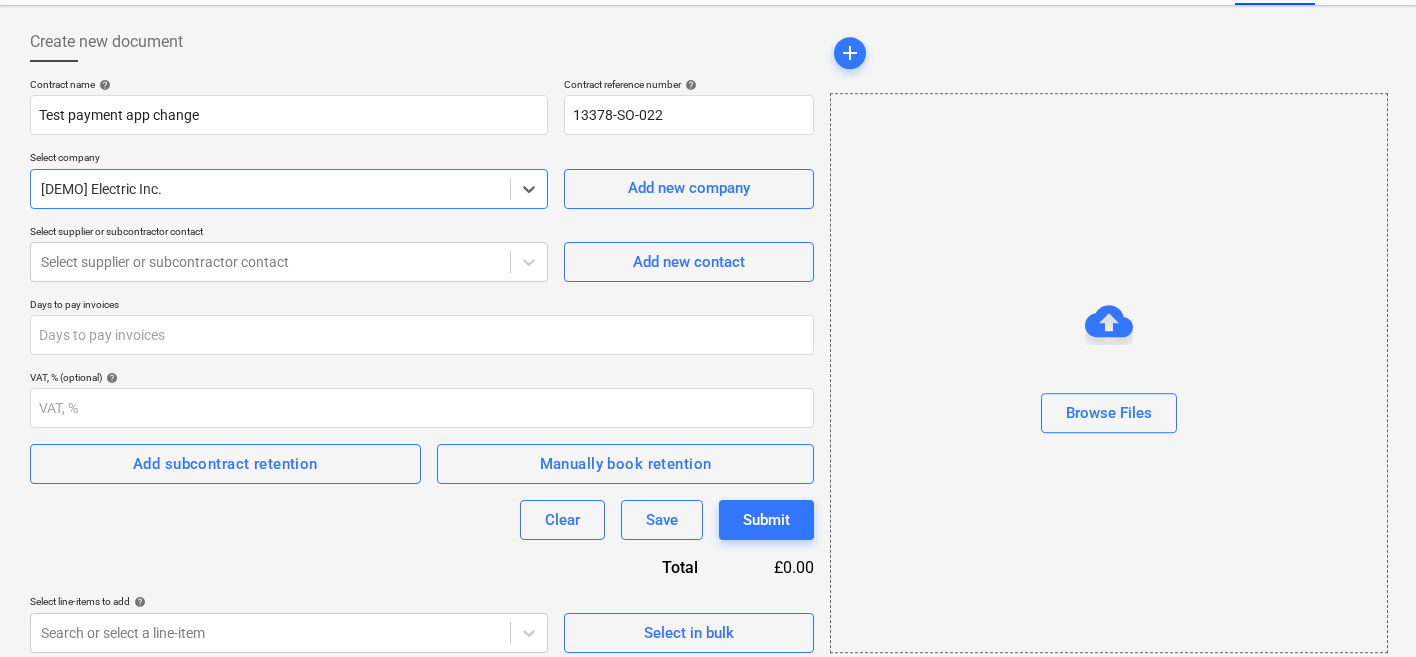 scroll, scrollTop: 98, scrollLeft: 0, axis: vertical 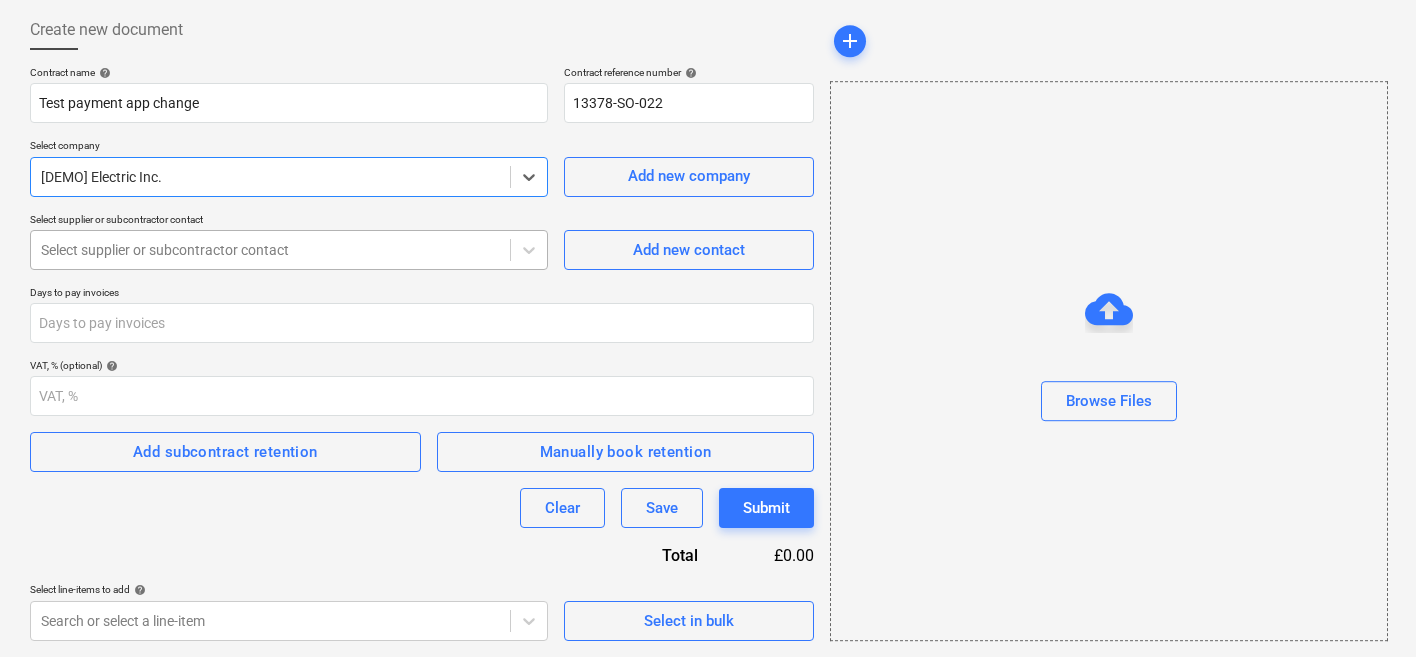 click on "Select supplier or subcontractor contact" at bounding box center [289, 250] 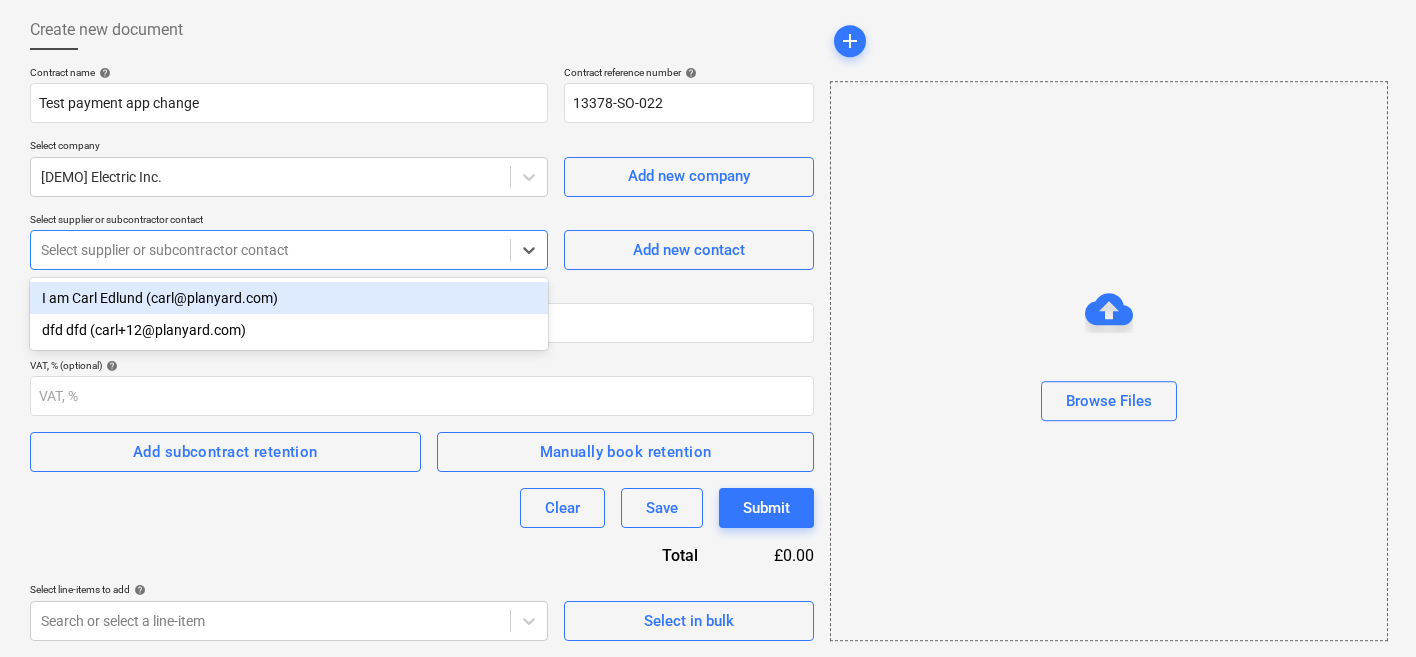 click on "I am Carl Edlund (carl@planyard.com)" at bounding box center (289, 298) 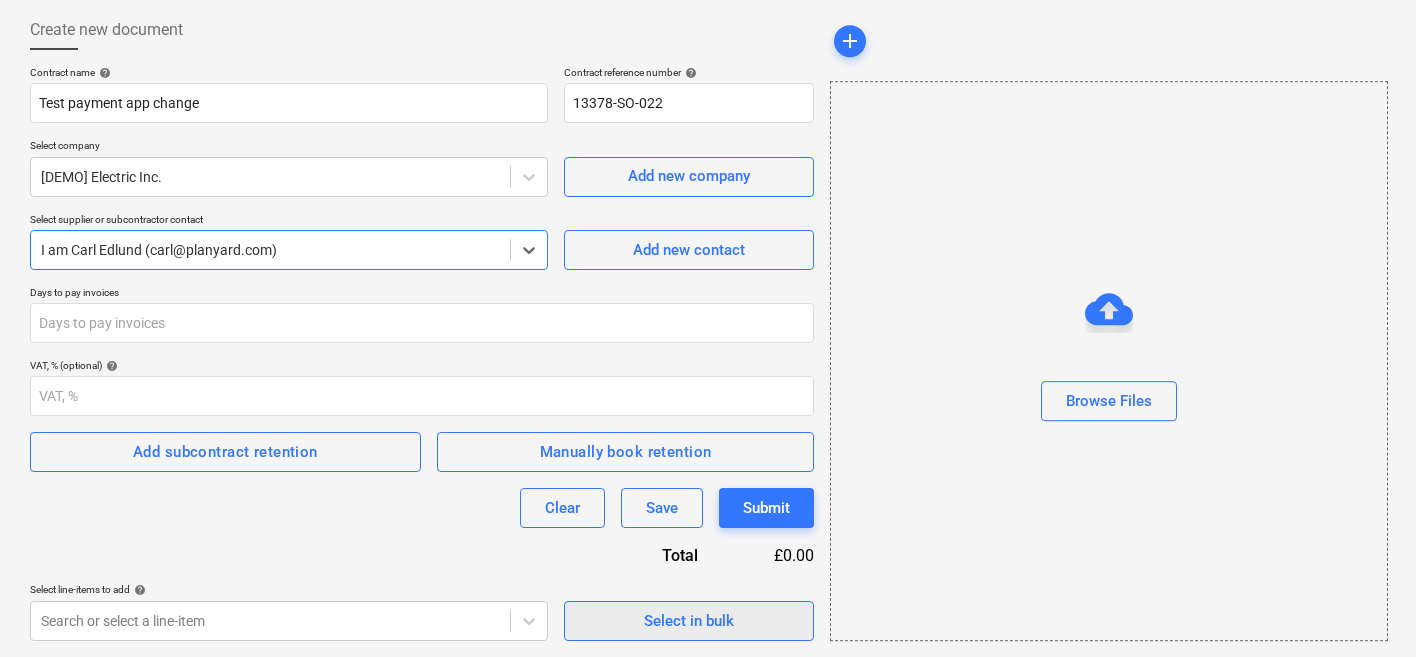 click on "Select in bulk" at bounding box center [689, 621] 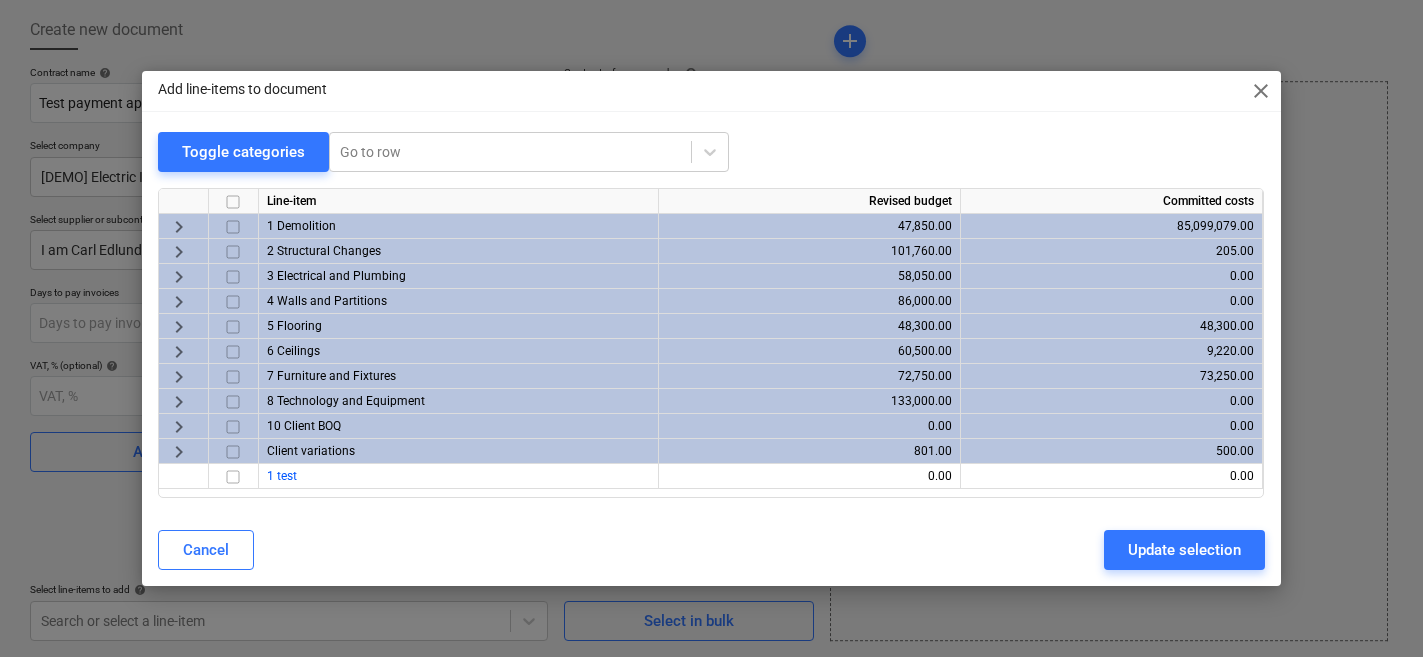 click on "Add line-items to document close Toggle categories Go to row Line-item Revised budget Committed costs keyboard_arrow_right 1 Demolition 47,850.00 85,099,079.00 keyboard_arrow_right 2 Structural Changes 101,760.00 205.00 keyboard_arrow_right 3 Electrical and Plumbing 58,050.00 0.00 keyboard_arrow_right 4 Walls and Partitions 86,000.00 0.00 keyboard_arrow_right 5 Flooring 48,300.00 48,300.00 keyboard_arrow_right 6 Ceilings 60,500.00 9,220.00 keyboard_arrow_right 7 Furniture and Fixtures 72,750.00 73,250.00 keyboard_arrow_right 8 Technology and Equipment 133,000.00 0.00 keyboard_arrow_right 10 Client BOQ 0.00 0.00 keyboard_arrow_right  Client variations 801.00 500.00 1 test 0.00 0.00 Cancel Update selection" at bounding box center (711, 328) 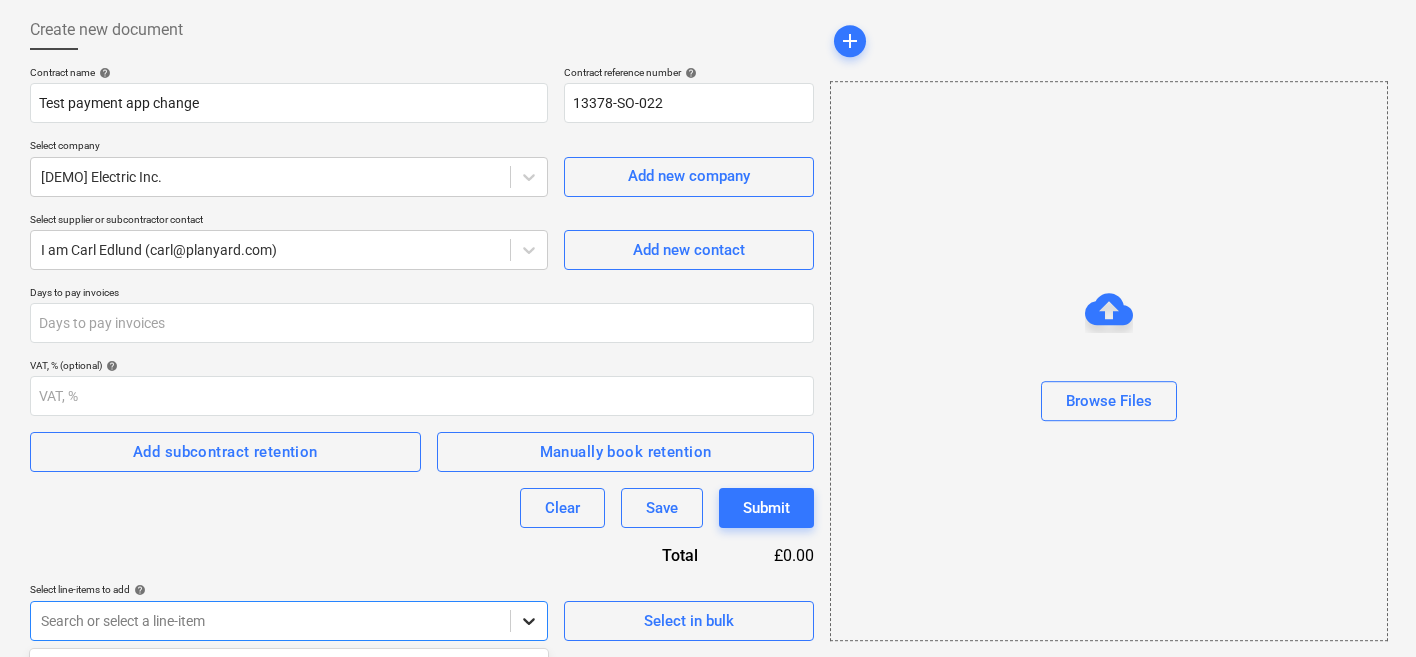 click on "Sales Projects Contacts Company Consolidated Invoices 9 Inbox 9+ Resources format_size keyboard_arrow_down help search Search notifications 0 keyboard_arrow_down C. Edlund keyboard_arrow_down Butterfly str.  Estimation Budget 7 Client contract RFQs Subcontracts Valuations Purchase orders Work orders Costs Income Cash flow More keyboard_arrow_down 6 Create new document Contract name help Test payment app change Contract reference number help 13378-SO-022 Select company [DEMO] Electric Inc.   Add new company Select supplier or subcontractor contact I am Carl Edlund (carl@planyard.com) Add new contact Days to pay invoices VAT, % (optional) help Add subcontract retention Manually book retention Clear Save Submit Total £0.00 Select line-items to add help option --  1.01 Wall demolition focused, 8 of 137. 137 results available. Use Up and Down to choose options, press Enter to select the currently focused option, press Escape to exit the menu, press Tab to select the option and exit the menu. Select in bulk" at bounding box center (708, 230) 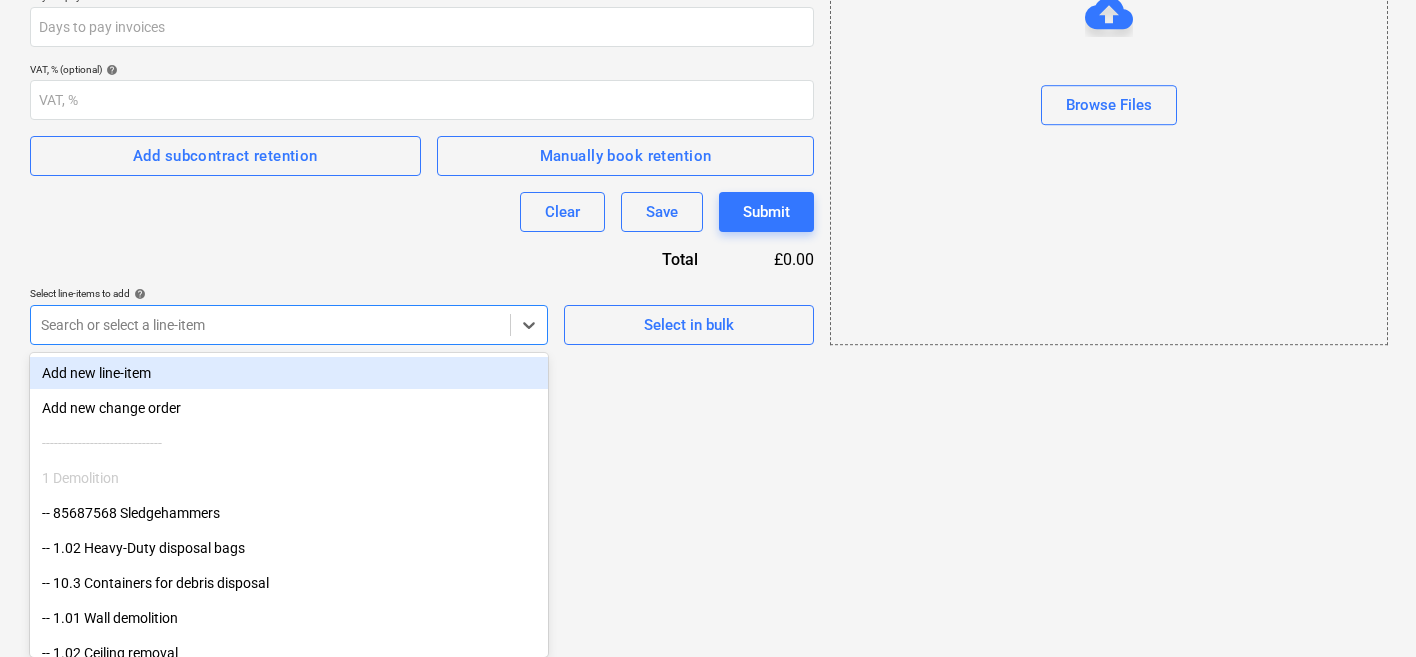 click on "Contract name help Test payment app change Contract reference number help 13378-SO-022 Select company [DEMO] Electric Inc.   Add new company Select supplier or subcontractor contact I am Carl Edlund (carl@planyard.com) Add new contact Days to pay invoices VAT, % (optional) help Add subcontract retention Manually book retention Clear Save Submit Total £0.00 Select line-items to add help option Add new line-item focused, 1 of 137. 137 results available. Use Up and Down to choose options, press Enter to select the currently focused option, press Escape to exit the menu, press Tab to select the option and exit the menu. Search or select a line-item Select in bulk" at bounding box center [422, 57] 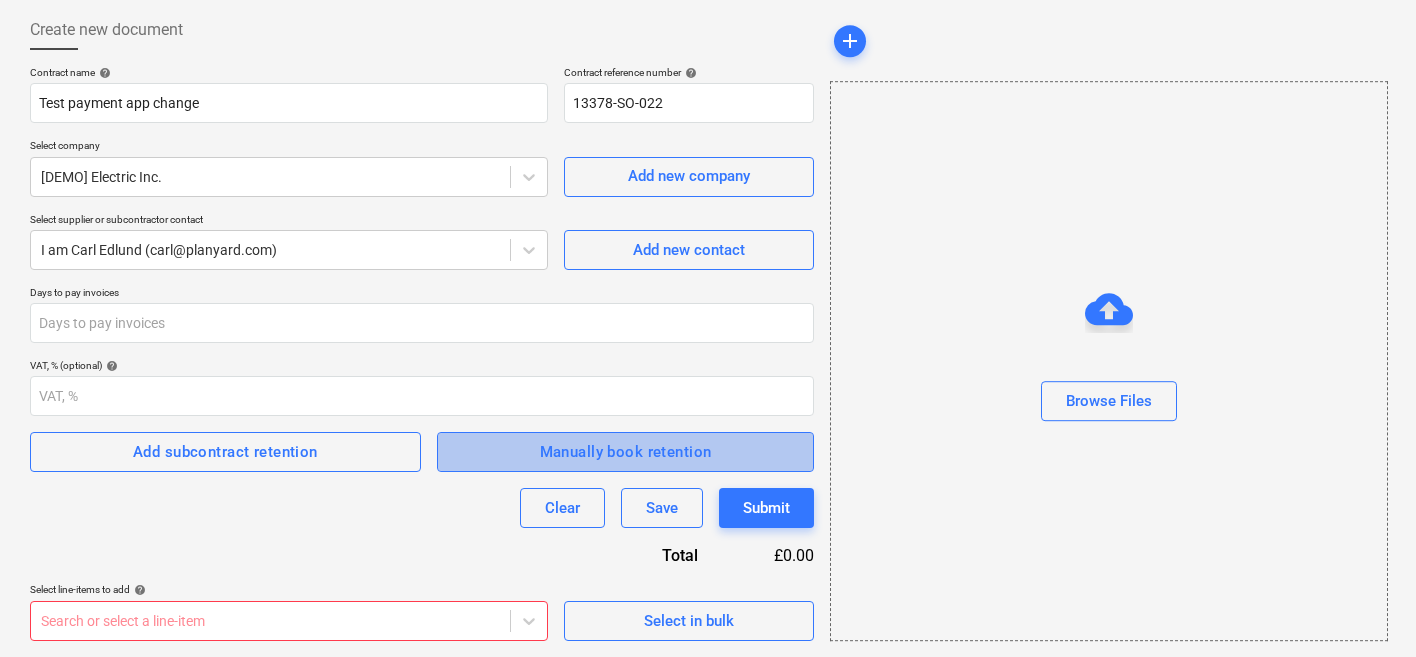 click on "Manually book retention" at bounding box center [626, 452] 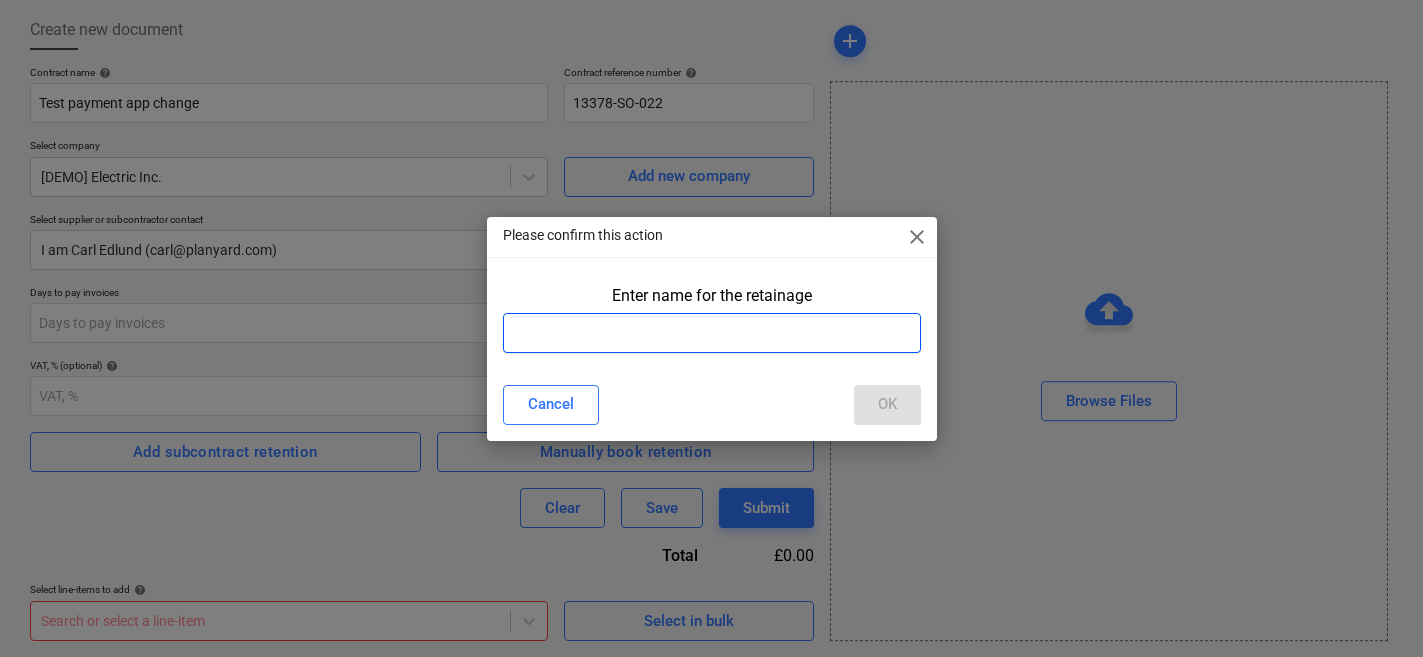 click at bounding box center (712, 333) 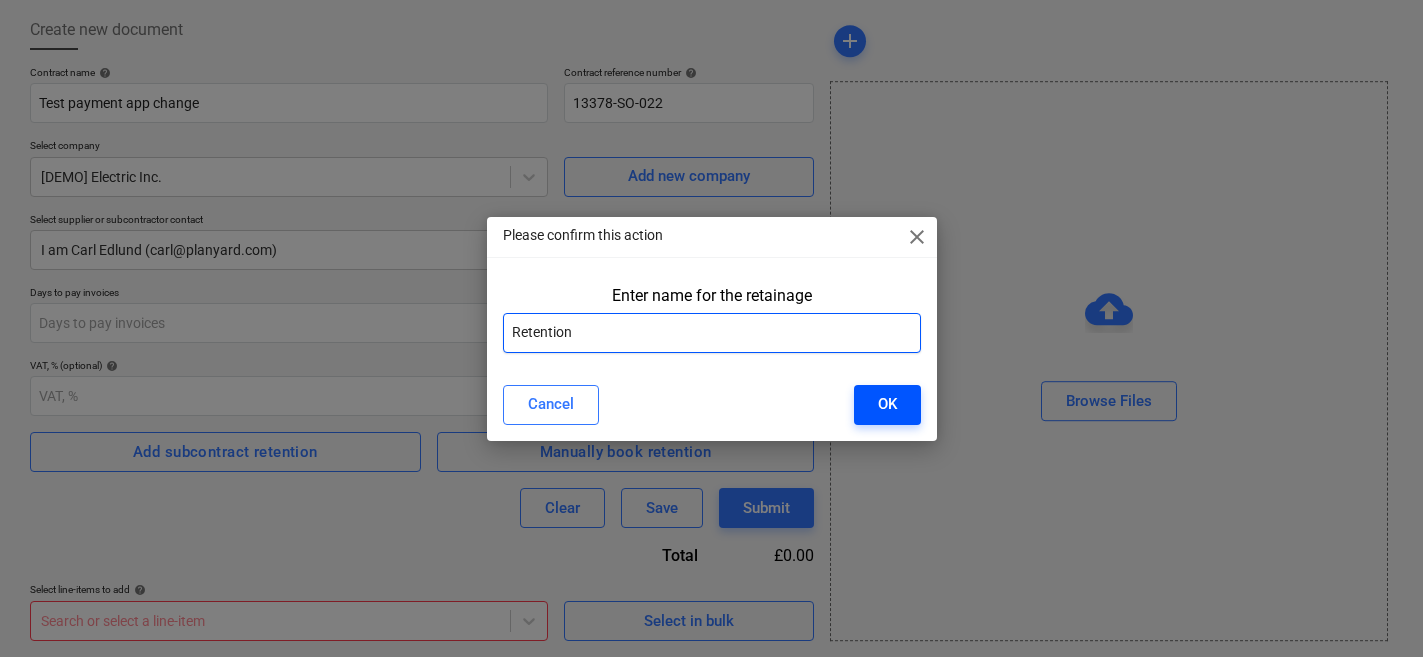 type on "Retention" 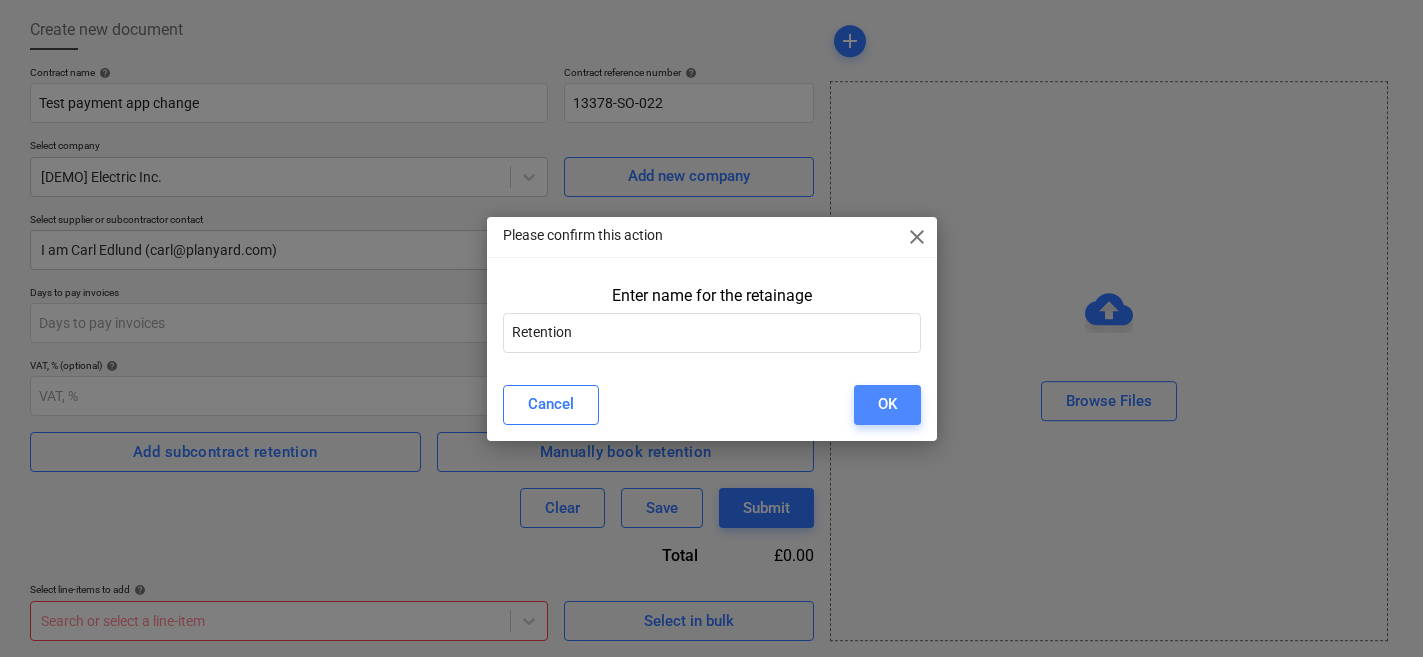 click on "OK" at bounding box center (887, 404) 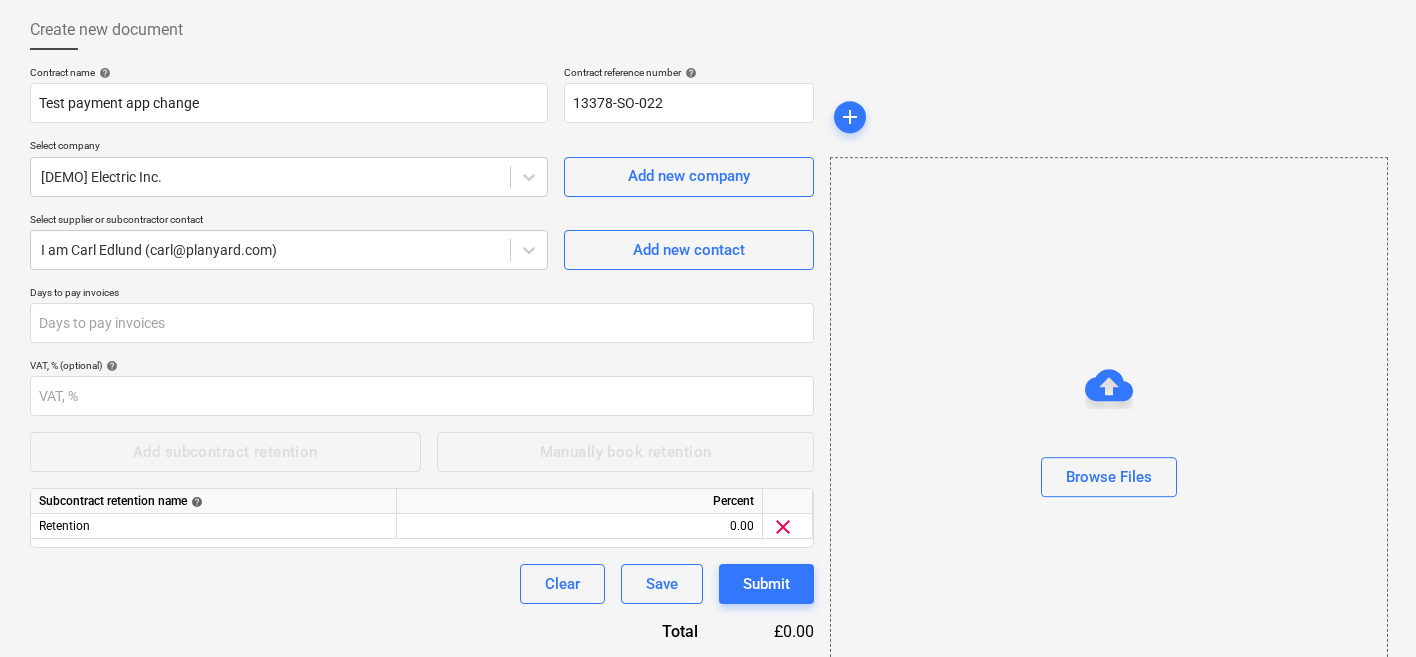 scroll, scrollTop: 174, scrollLeft: 0, axis: vertical 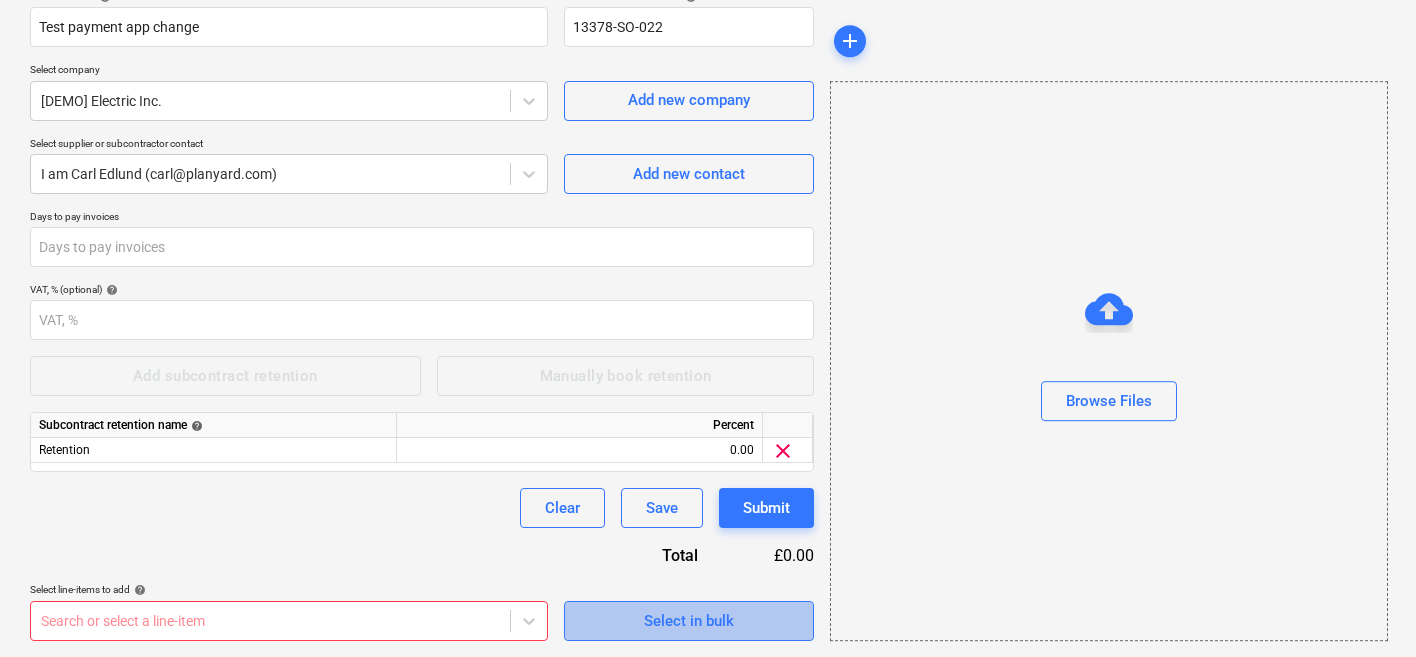 click on "Select in bulk" at bounding box center [689, 621] 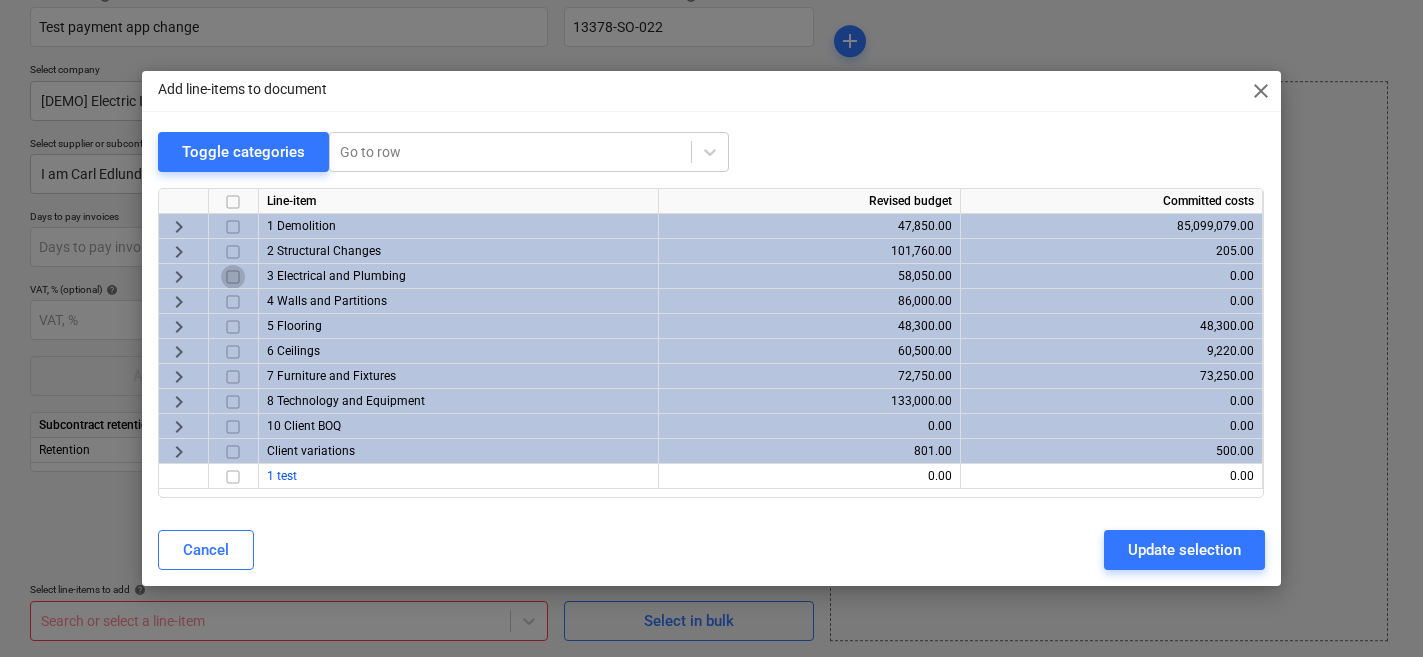 click at bounding box center [233, 277] 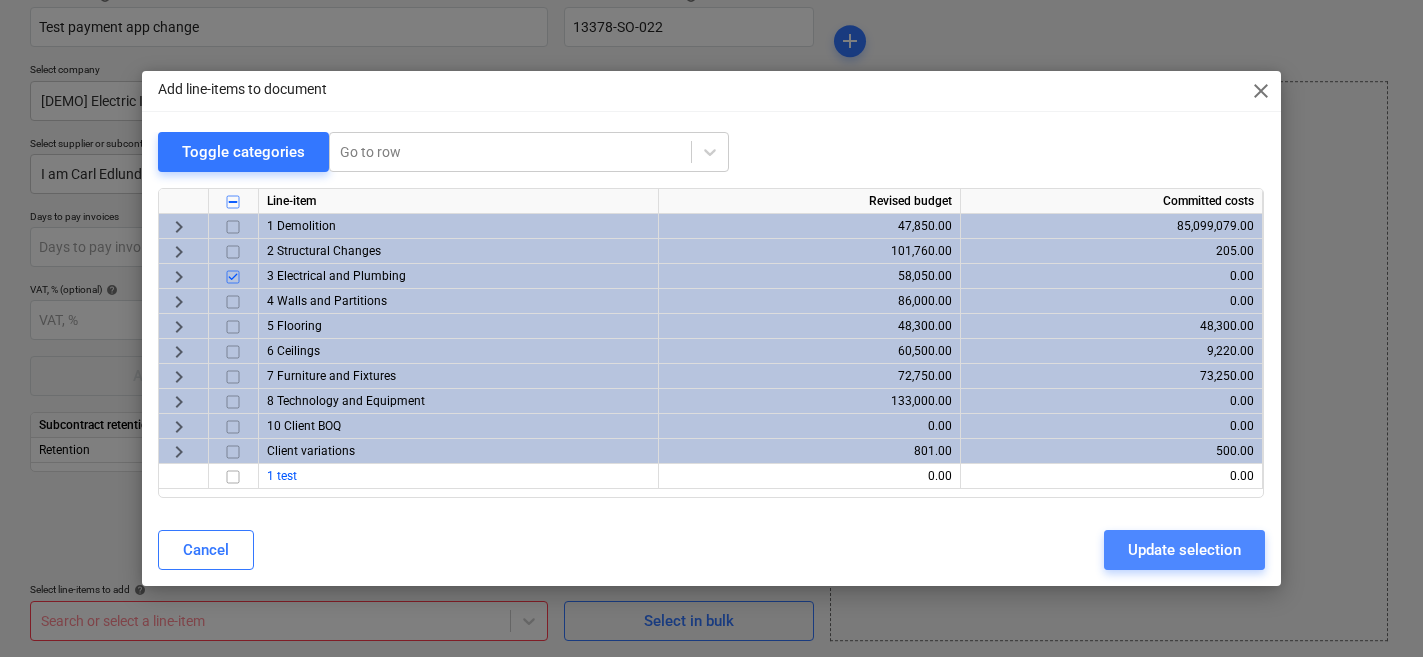 click on "Update selection" at bounding box center (1184, 550) 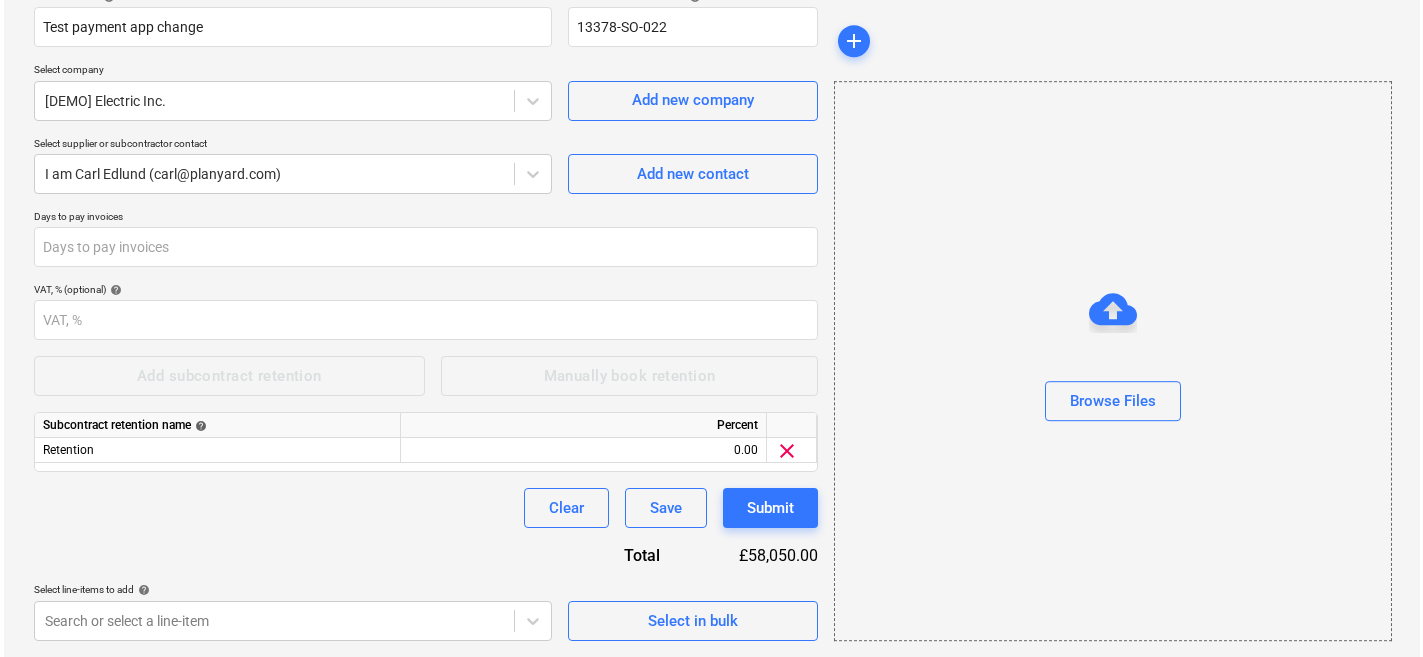 scroll, scrollTop: 581, scrollLeft: 0, axis: vertical 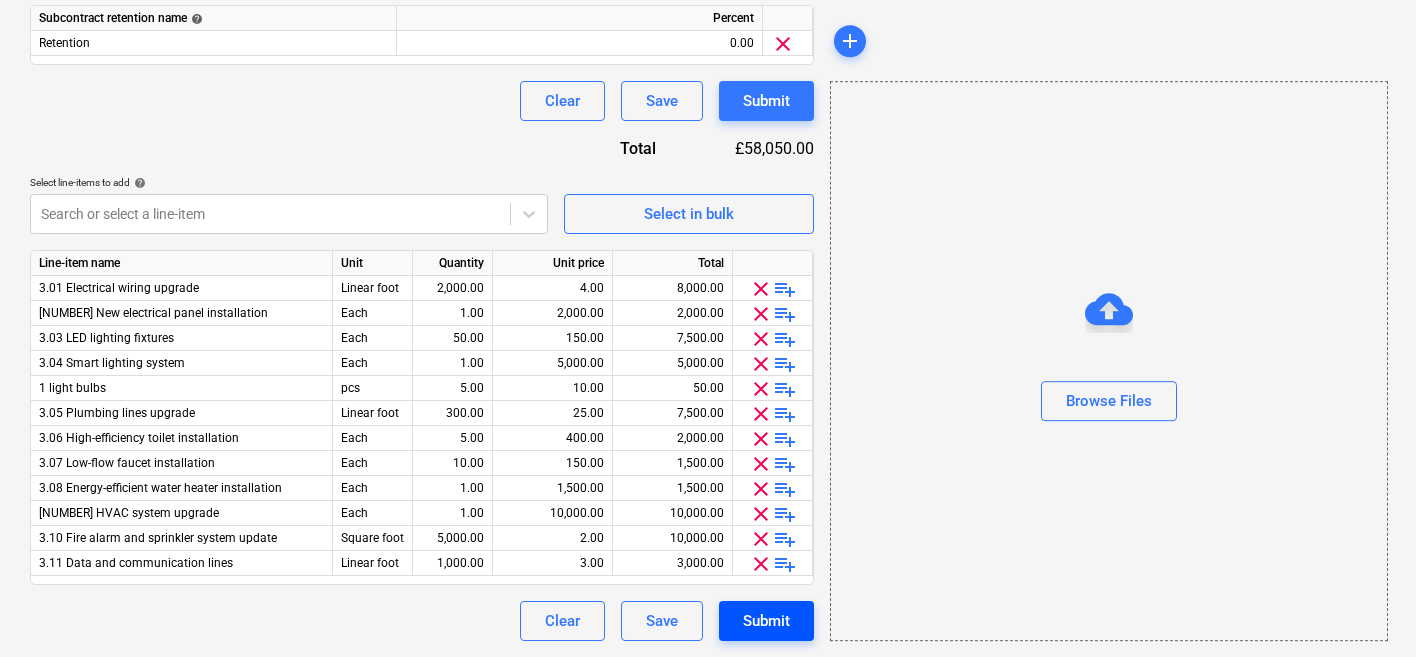 click on "Submit" at bounding box center (766, 621) 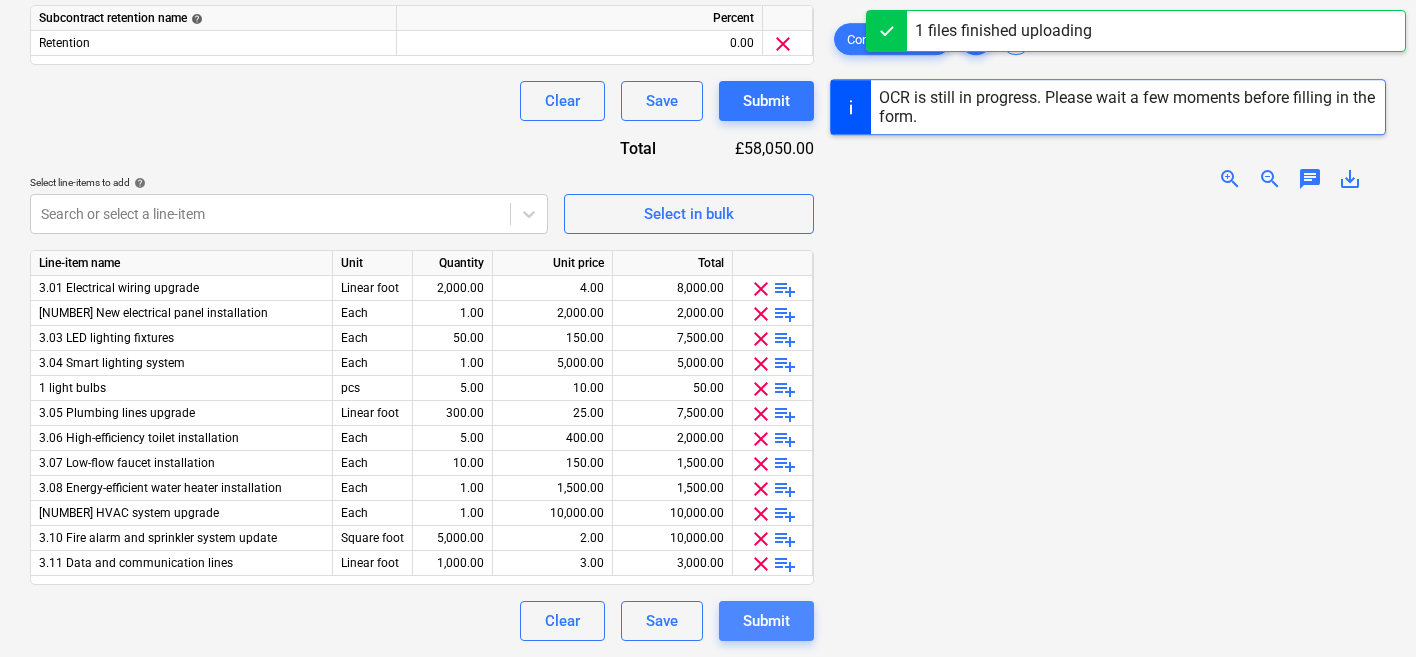 click on "Submit" at bounding box center [766, 621] 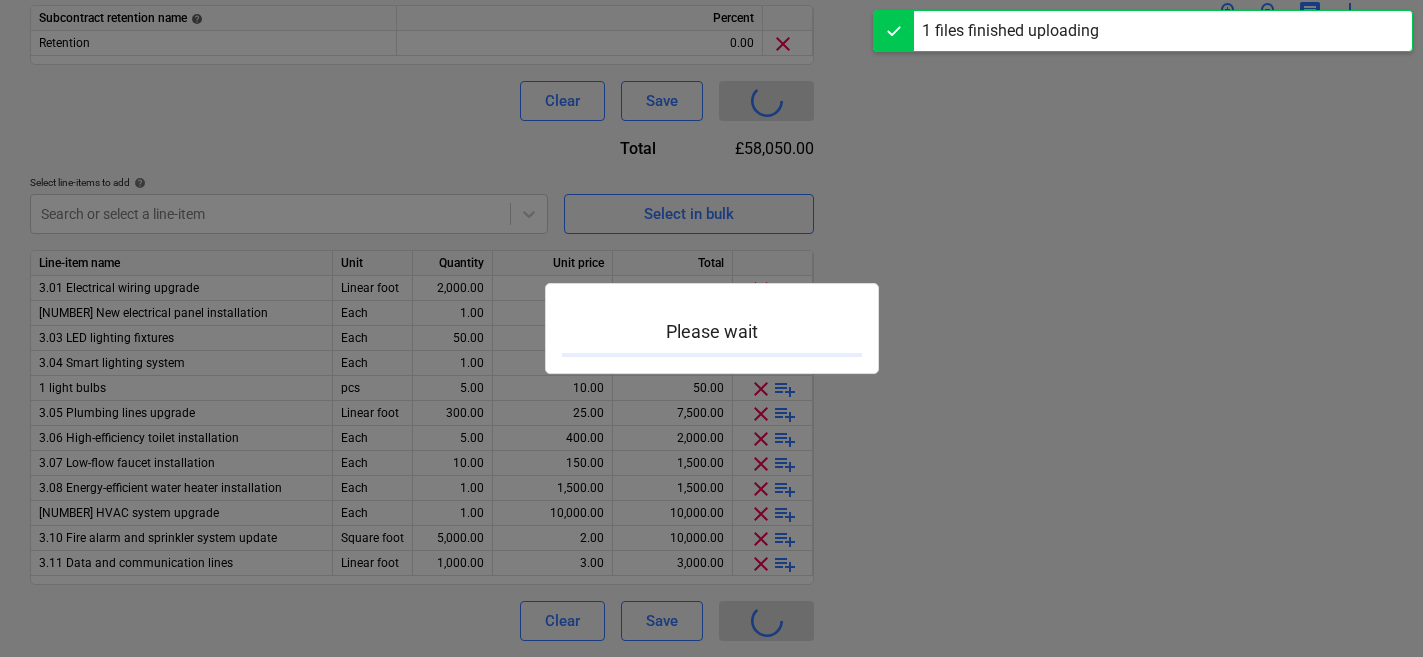 type 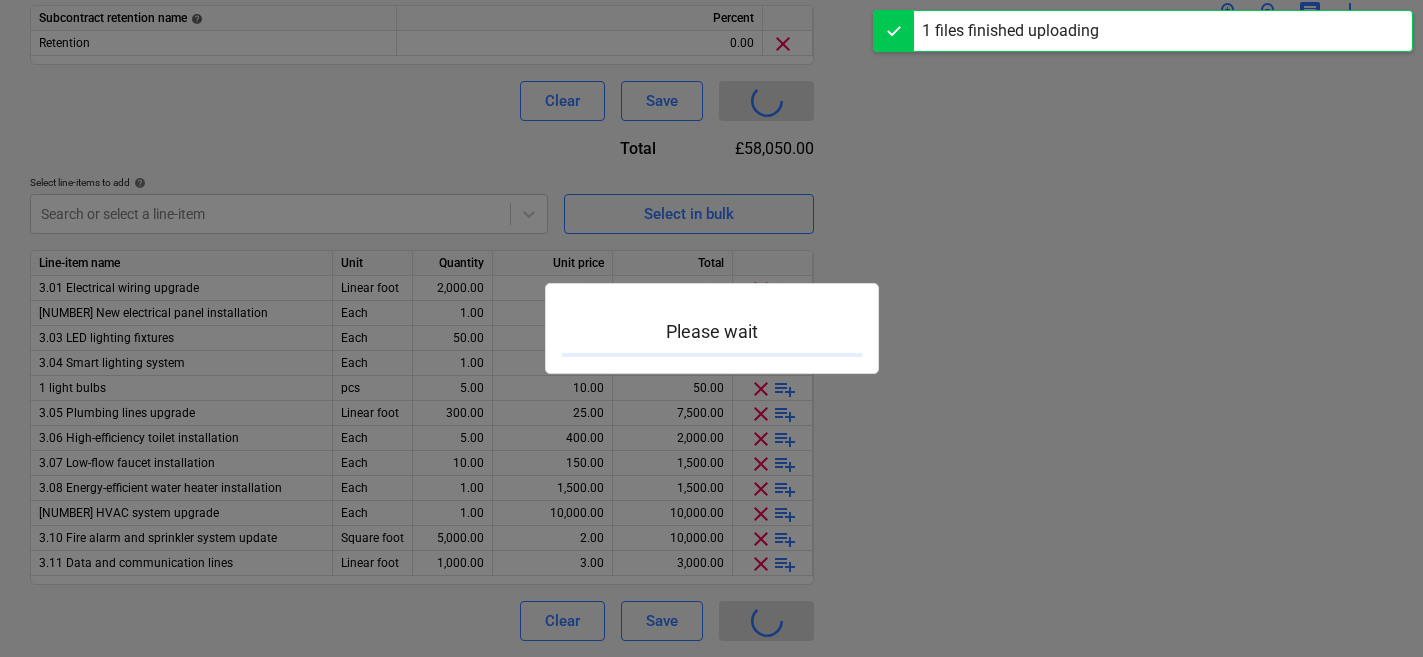type on "[SO]" 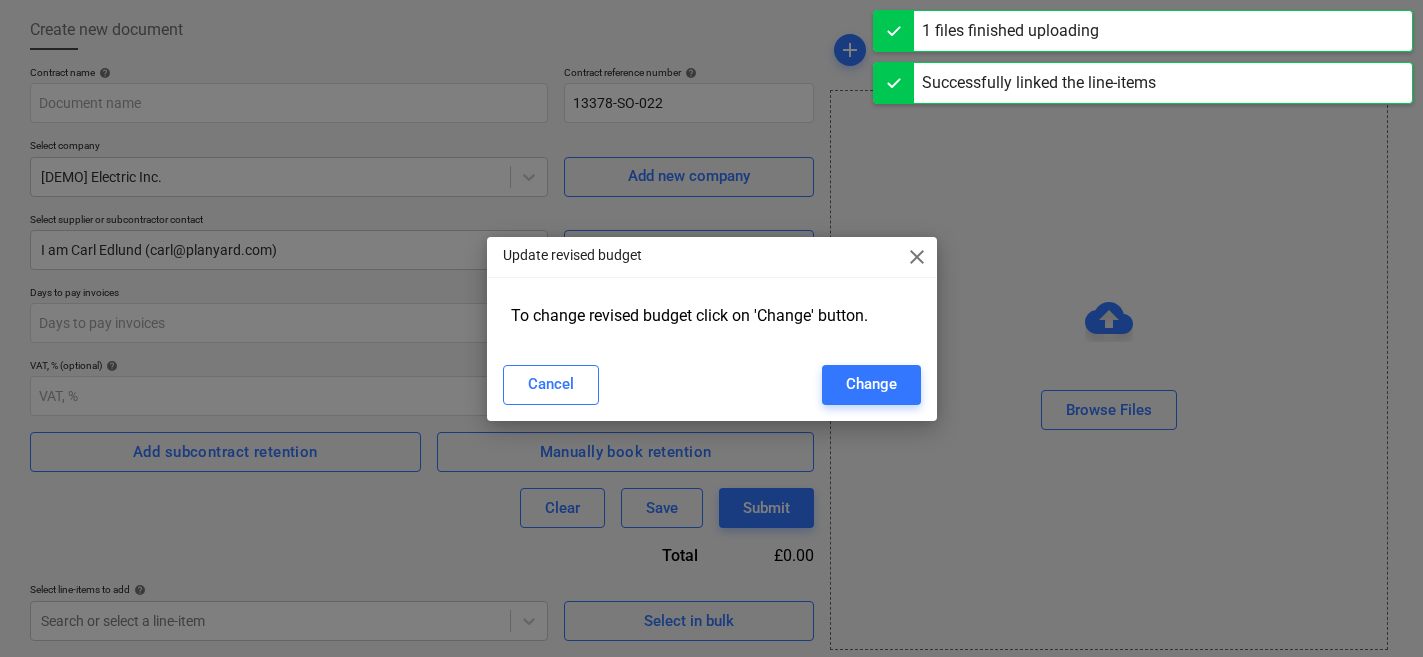 scroll, scrollTop: 98, scrollLeft: 0, axis: vertical 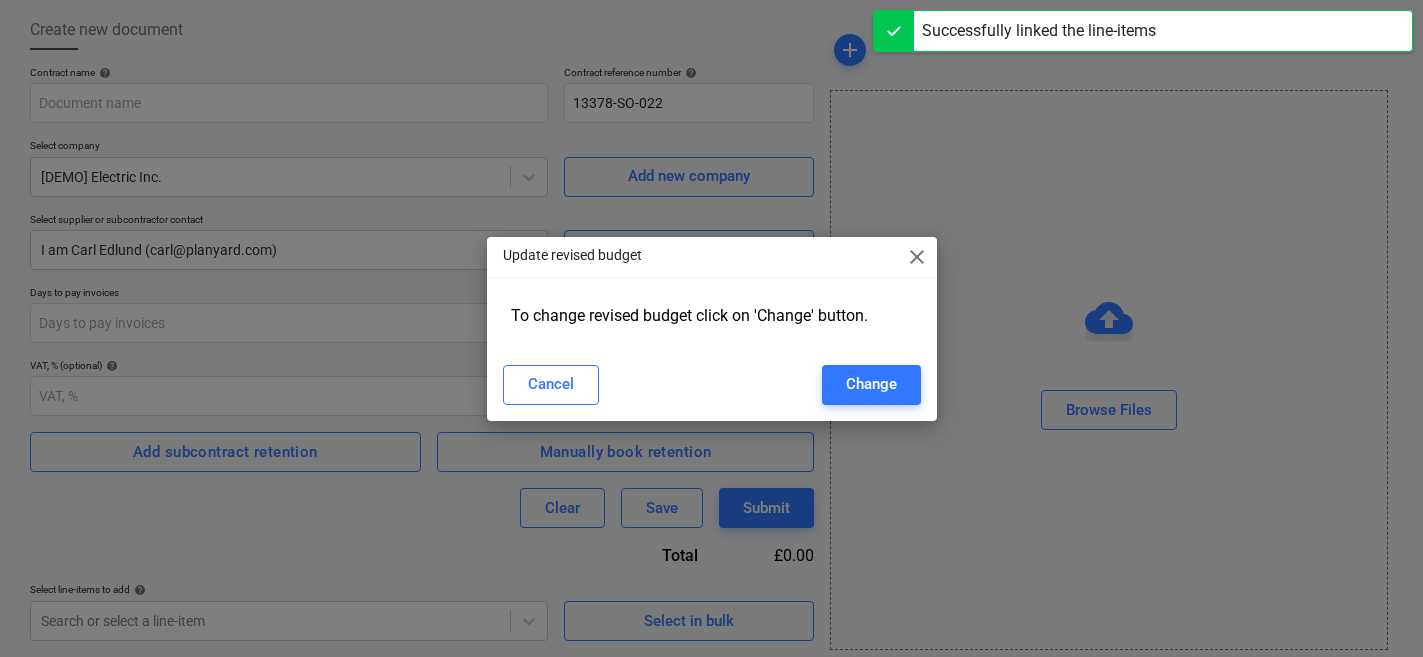 click on "close" at bounding box center (917, 257) 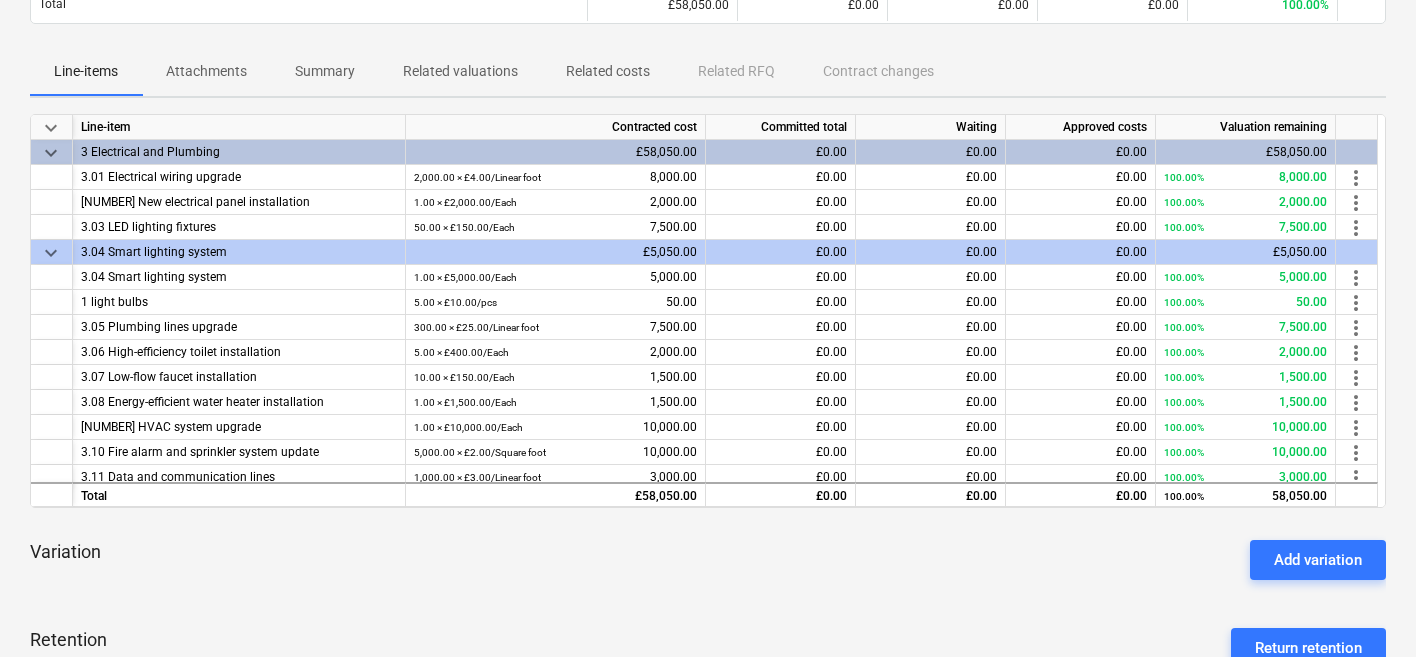scroll, scrollTop: 461, scrollLeft: 0, axis: vertical 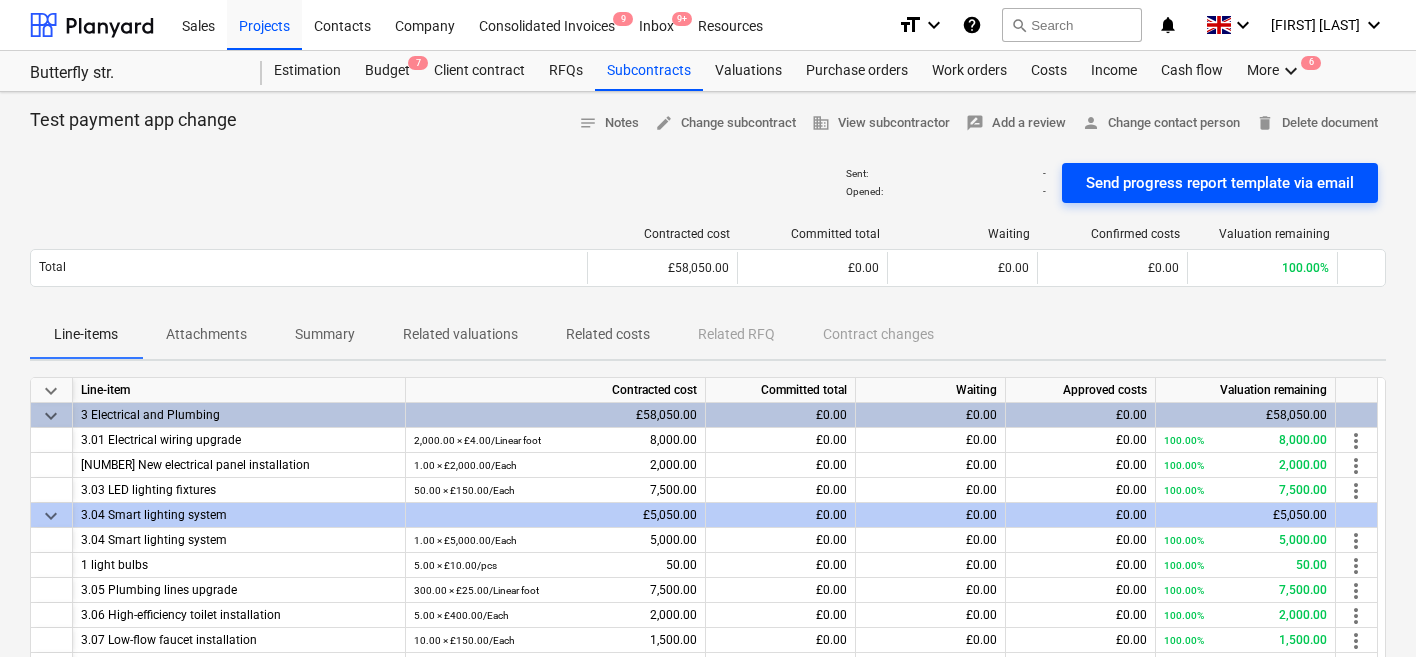 click on "Send progress report template via email" at bounding box center (1220, 183) 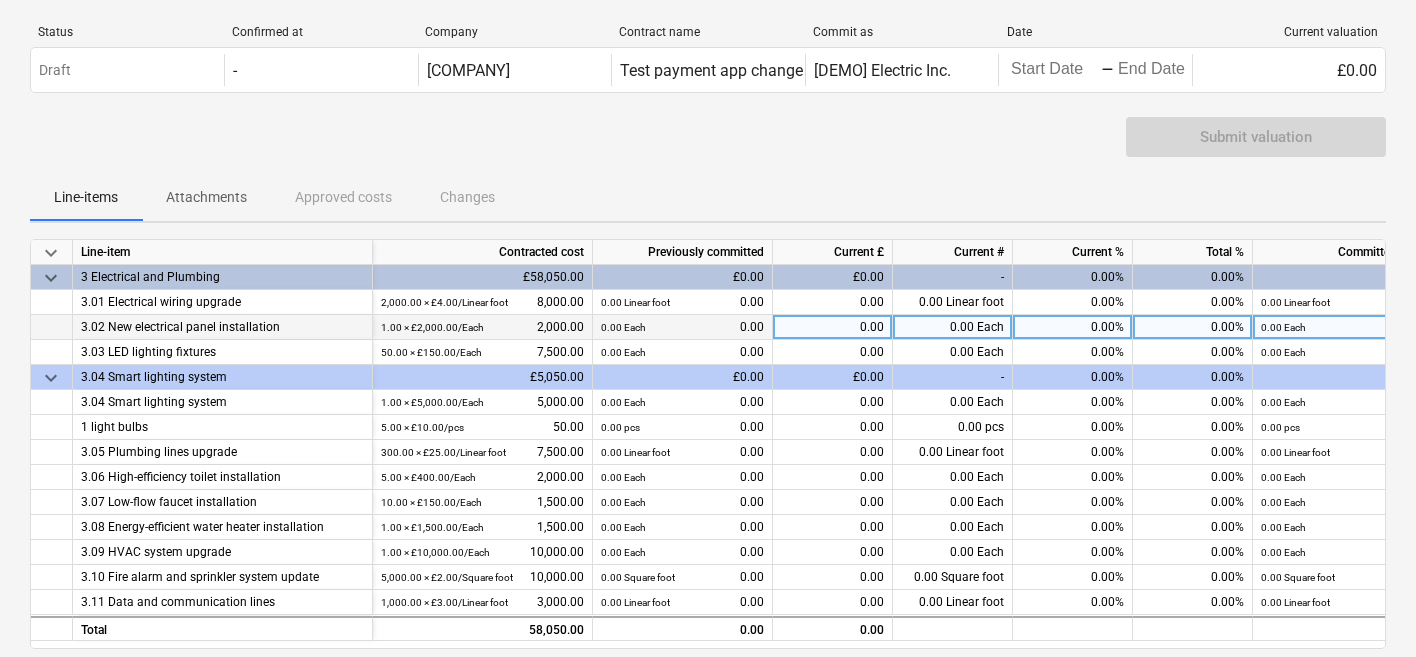 scroll, scrollTop: 45, scrollLeft: 0, axis: vertical 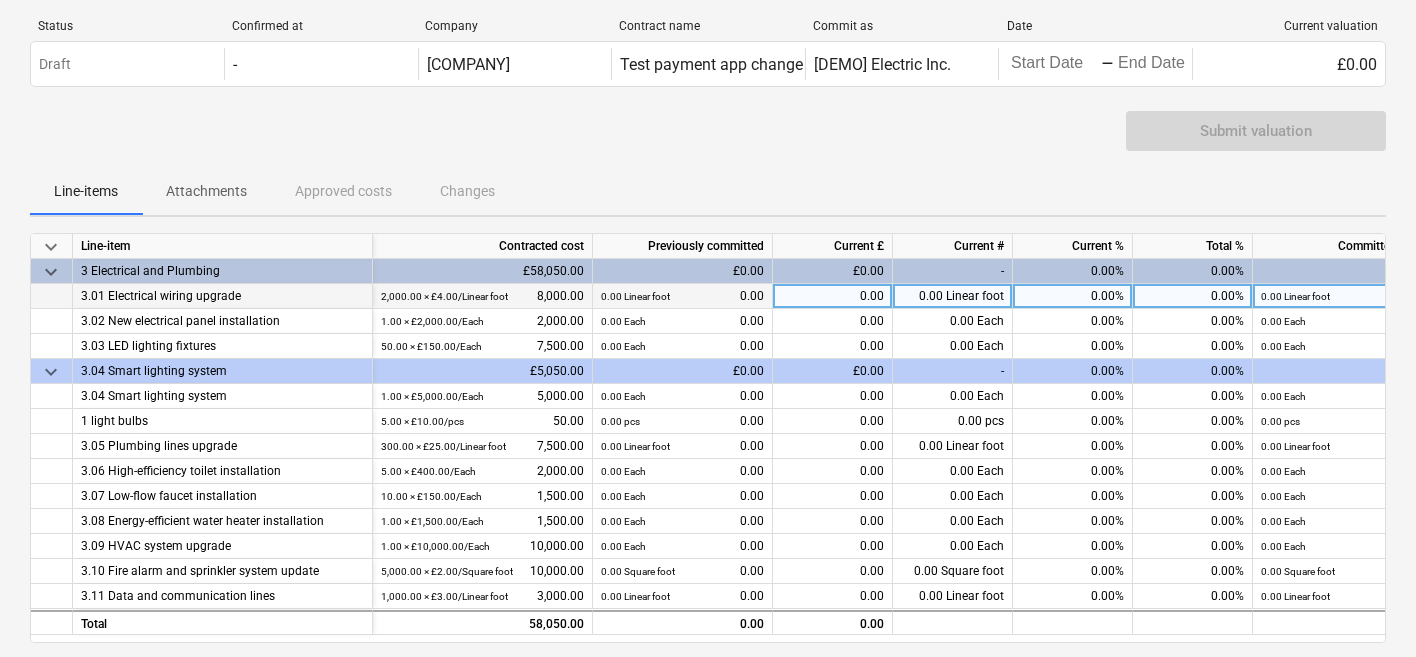 click on "0.00%" at bounding box center [1073, 296] 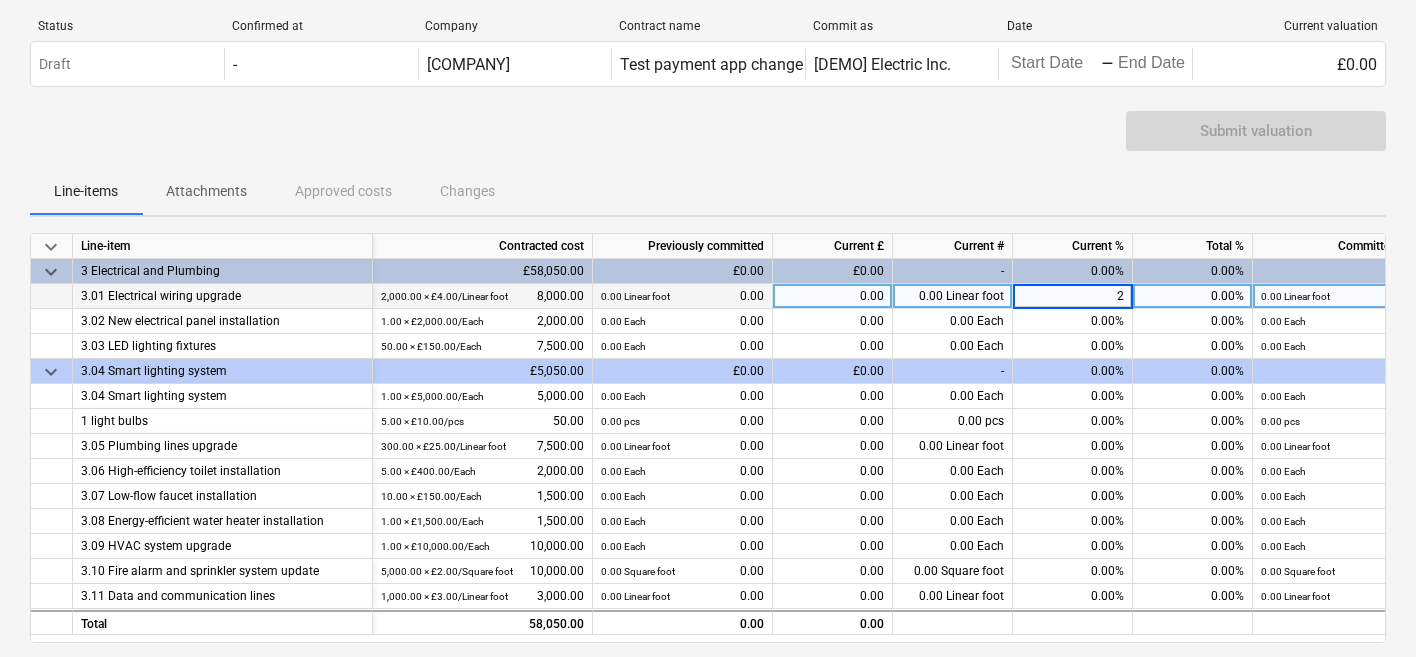 type on "20" 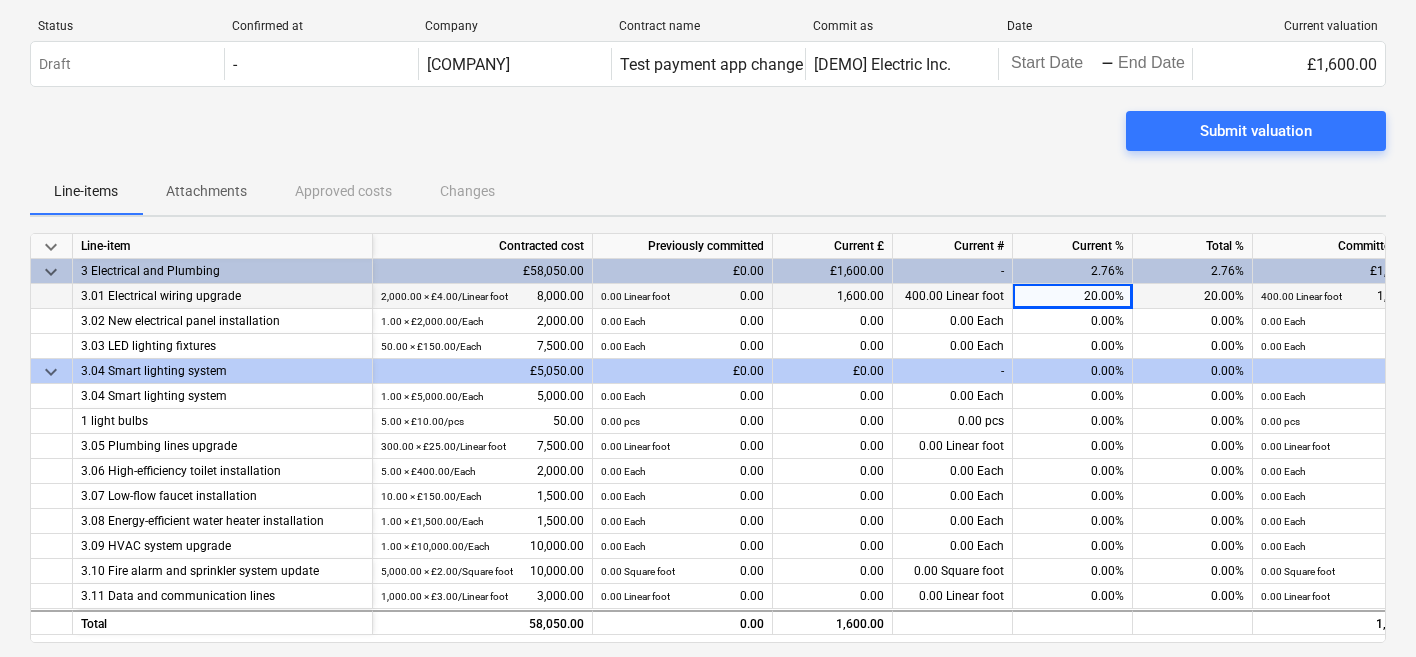 click on "20.00%" at bounding box center [1073, 296] 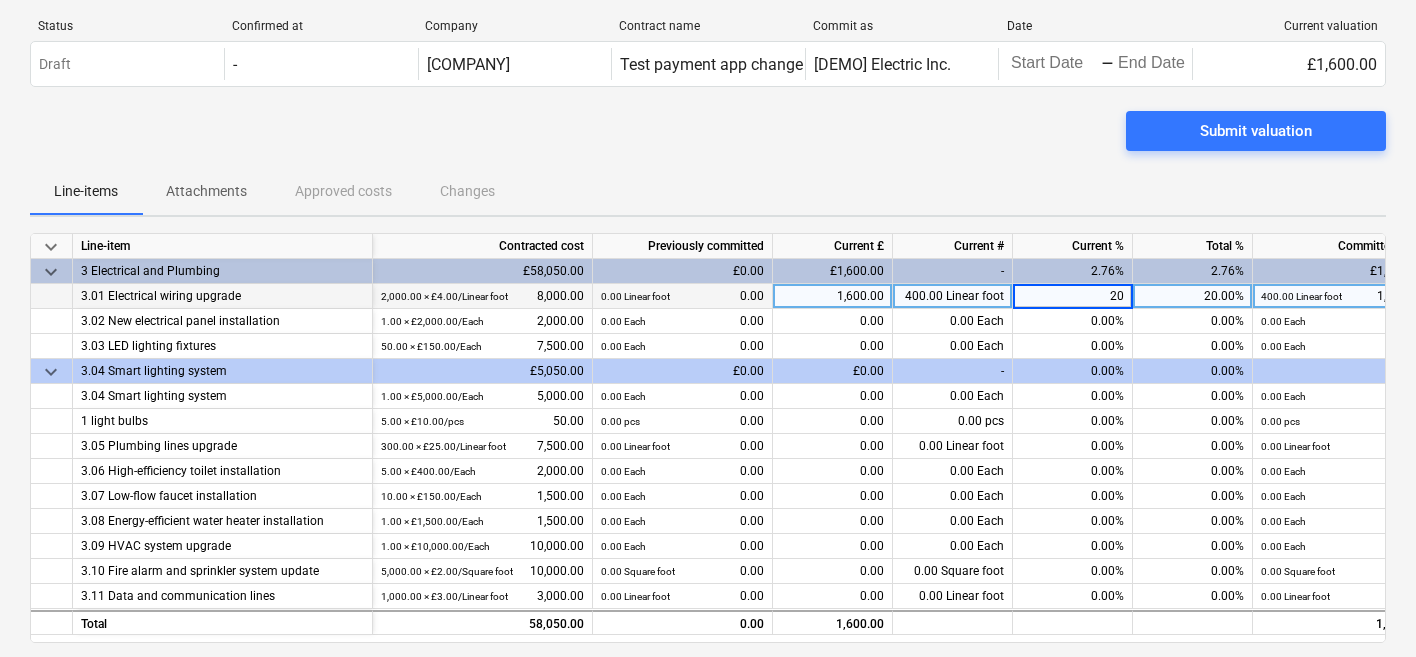 click on "20" at bounding box center (1072, 296) 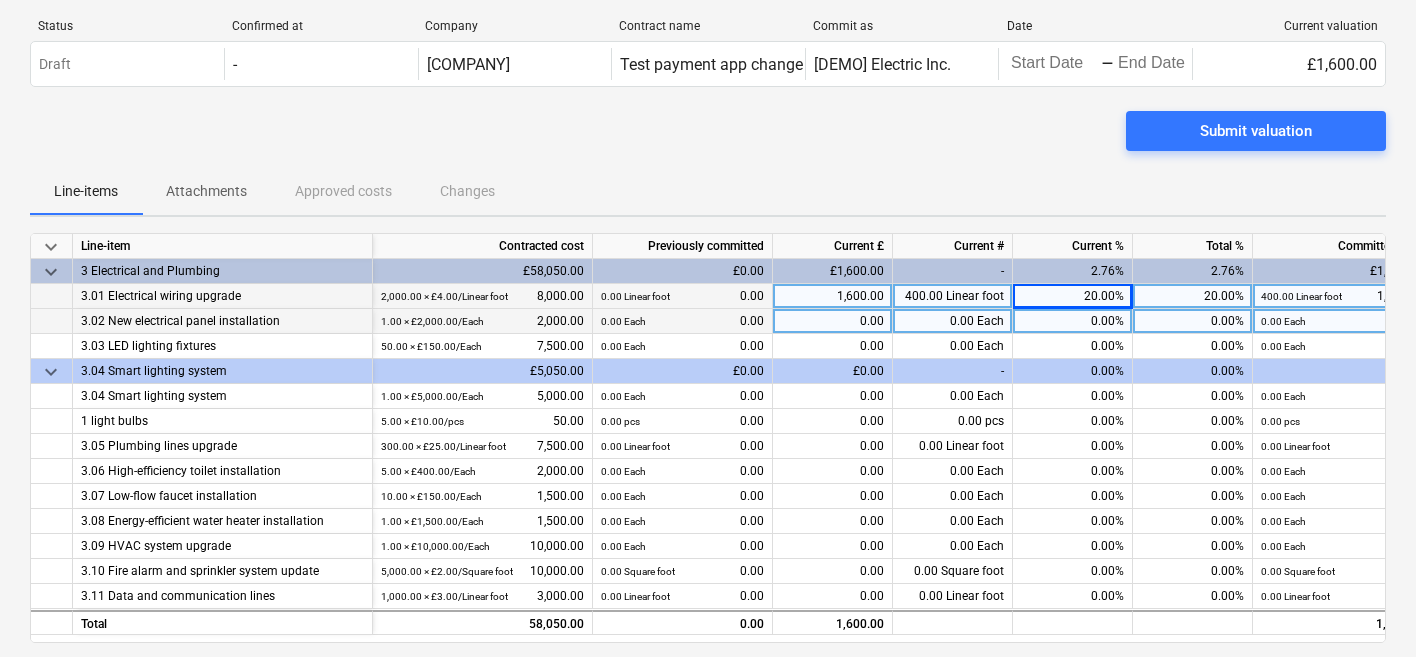 click on "0.00%" at bounding box center (1073, 321) 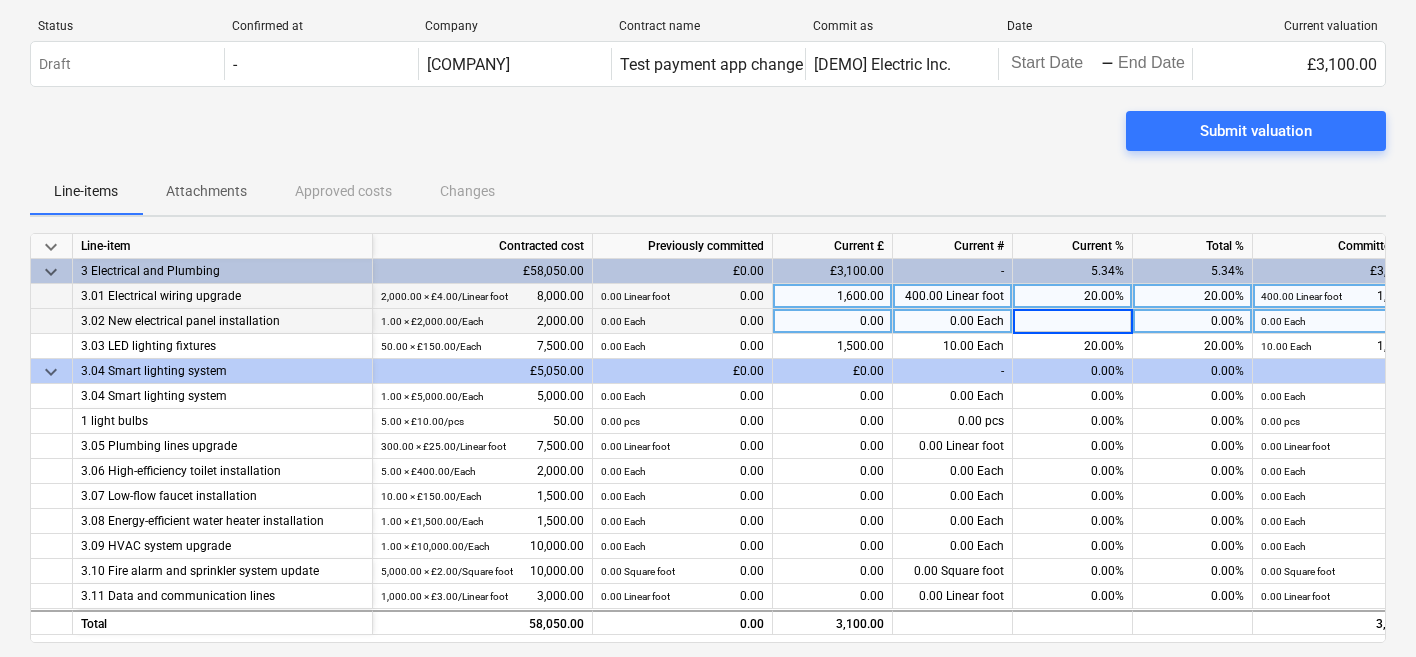 type on "20" 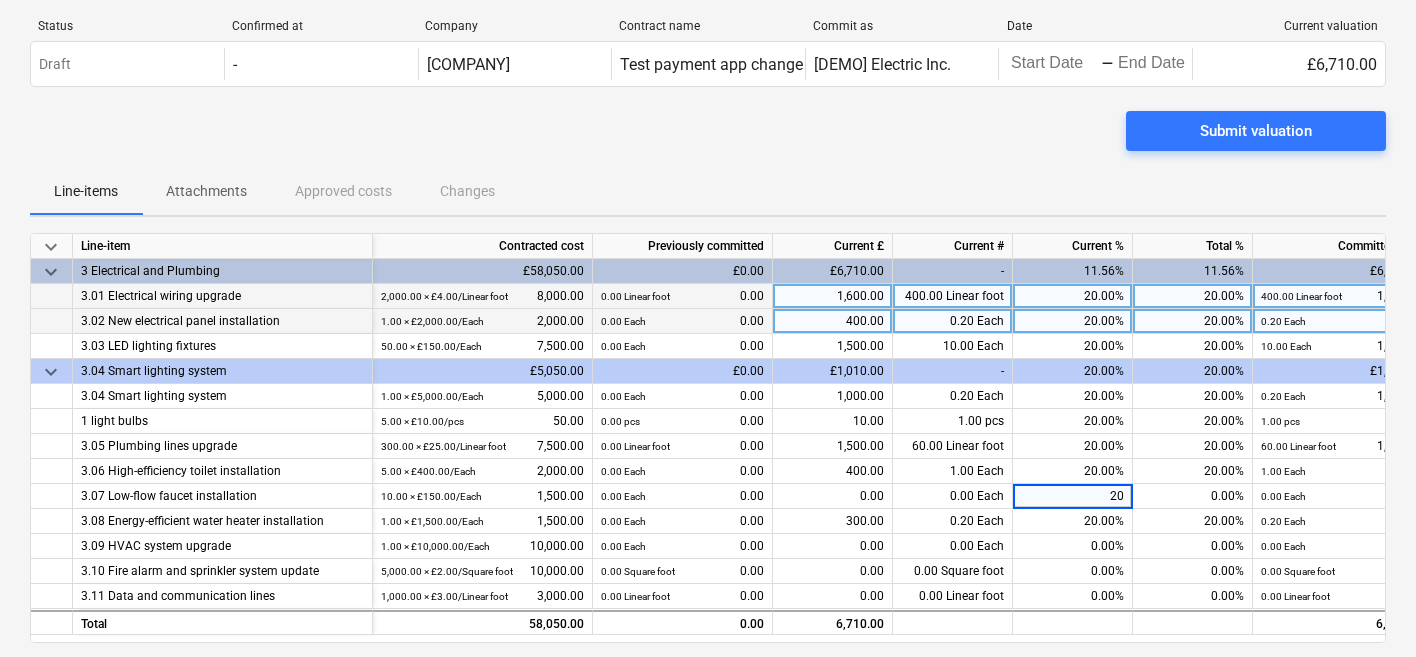 scroll, scrollTop: 181, scrollLeft: 0, axis: vertical 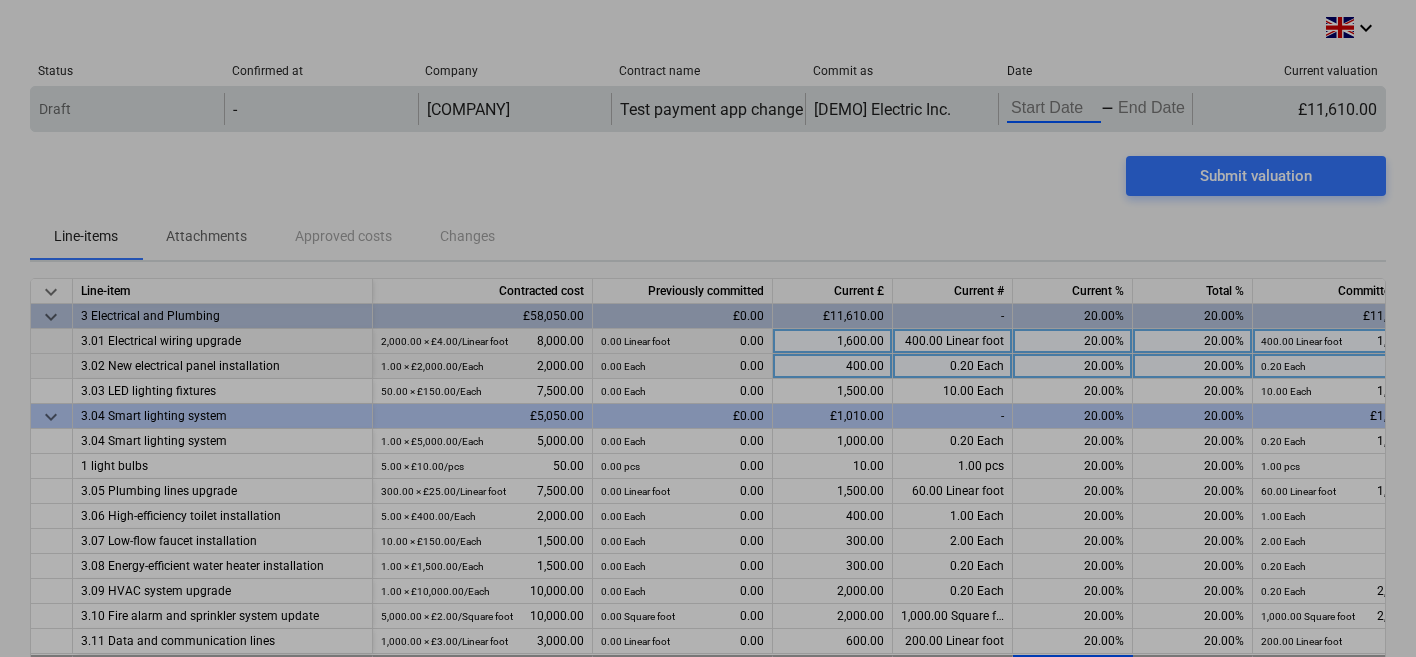 click on "keyboard_arrow_down Status Confirmed at Company Contract name Commit as Date Current valuation Draft - Carls construction company Test payment app change  [DEMO] Electric Inc. Press the down arrow key to interact with the calendar and
select a date. Press the question mark key to get the keyboard shortcuts for changing dates. - Press the down arrow key to interact with the calendar and
select a date. Press the question mark key to get the keyboard shortcuts for changing dates. £11,610.00 Please wait Submit valuation Line-items Attachments Approved costs Changes keyboard_arrow_down Line-item Contracted cost Previously committed Current £ Current # Current % Total % Committed total Valuation remaining keyboard_arrow_down 3 Electrical and Plumbing  £58,050.00 £0.00 £11,610.00 - 20.00% 20.00% £11,610.00 £46,440.00 3.01 Electrical wiring upgrade  2,000.00   ×   £4.00 / Linear foot 8,000.00 0.00   Linear foot 0.00 1,600.00 400.00   Linear foot 20.00% 20.00% 400.00   Linear foot 1,600.00 1.00" at bounding box center (708, 328) 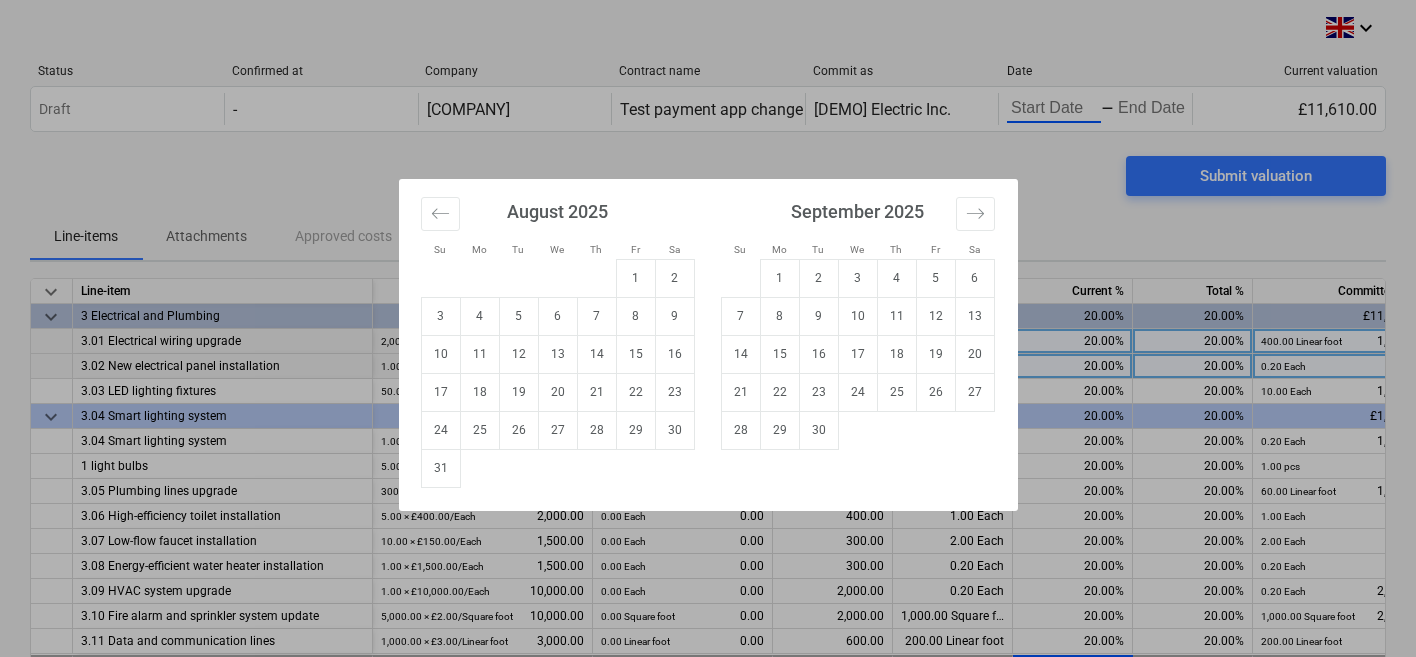 click on "Su Mo Tu We Th Fr Sa Su Mo Tu We Th Fr Sa July 2025 1 2 3 4 5 6 7 8 9 10 11 12 13 14 15 16 17 18 19 20 21 22 23 24 25 26 27 28 29 30 31 August 2025 1 2 3 4 5 6 7 8 9 10 11 12 13 14 15 16 17 18 19 20 21 22 23 24 25 26 27 28 29 30 31 September 2025 1 2 3 4 5 6 7 8 9 10 11 12 13 14 15 16 17 18 19 20 21 22 23 24 25 26 27 28 29 30 October 2025 1 2 3 4 5 6 7 8 9 10 11 12 13 14 15 16 17 18 19 20 21 22 23 24 25 26 27 28 29 30 31" at bounding box center [708, 328] 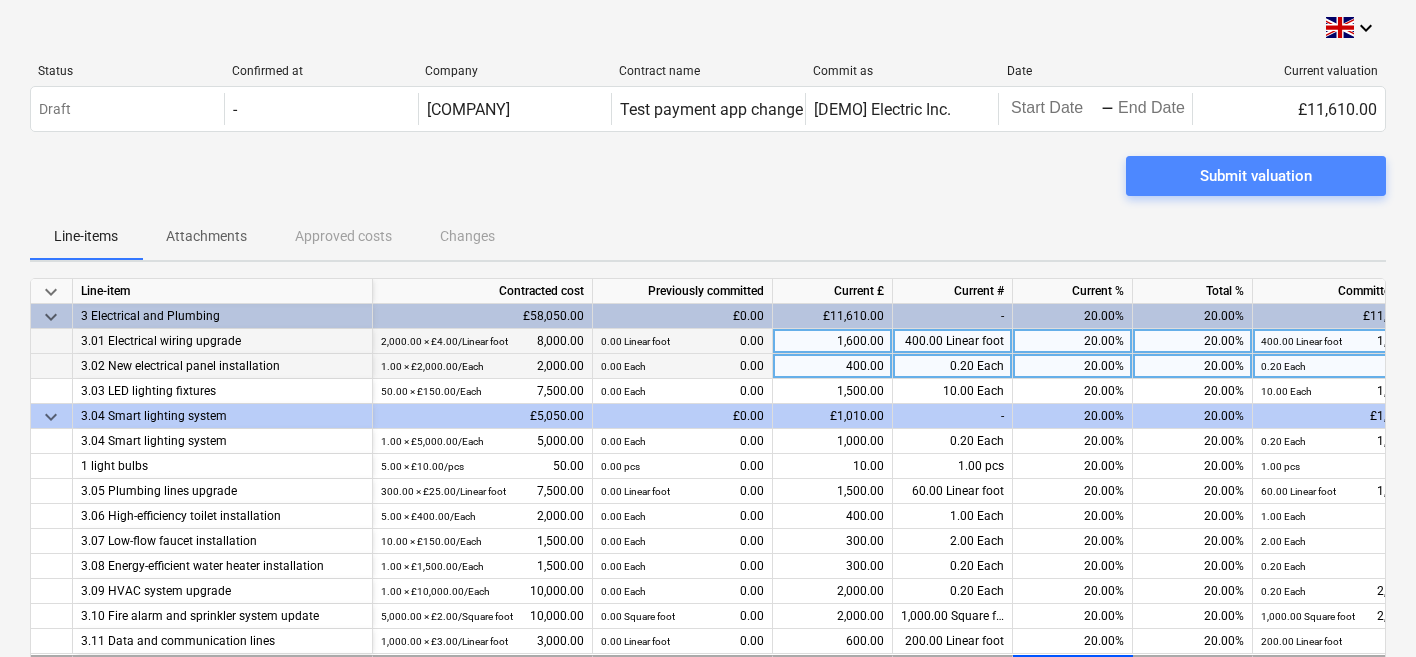 click on "Submit valuation" at bounding box center [1256, 176] 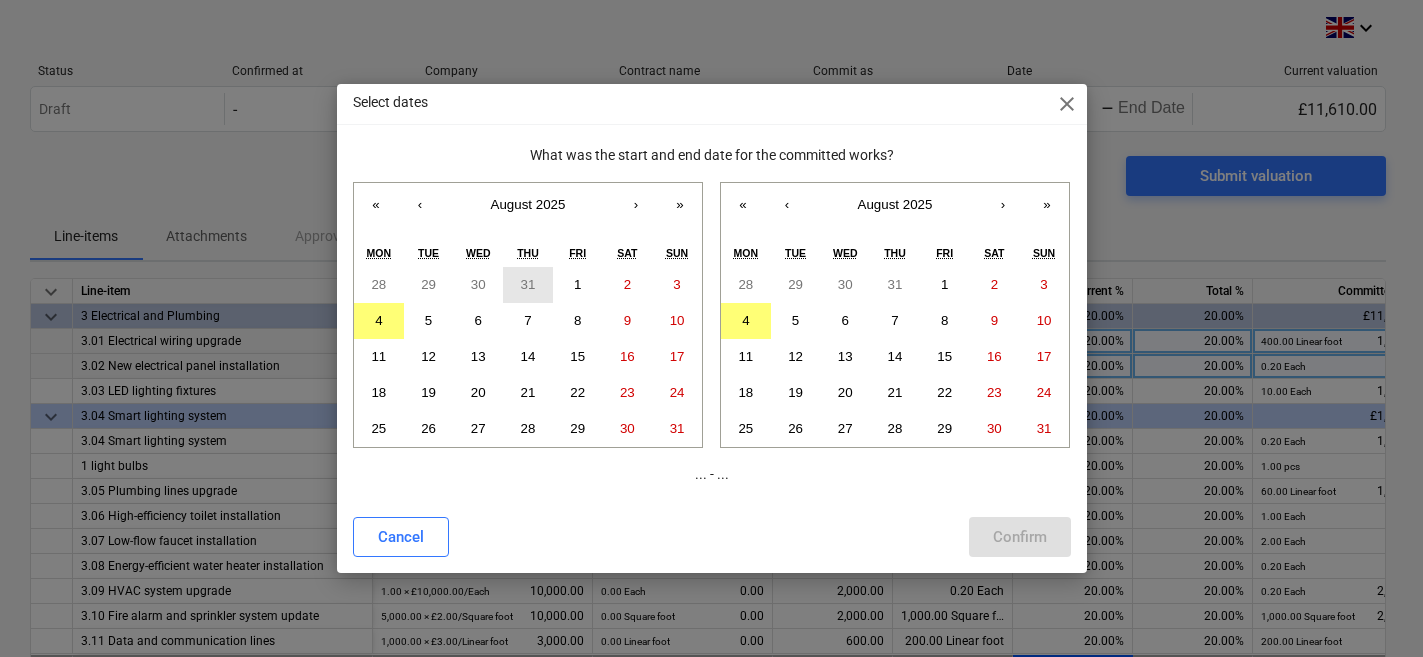 click on "31" at bounding box center [528, 285] 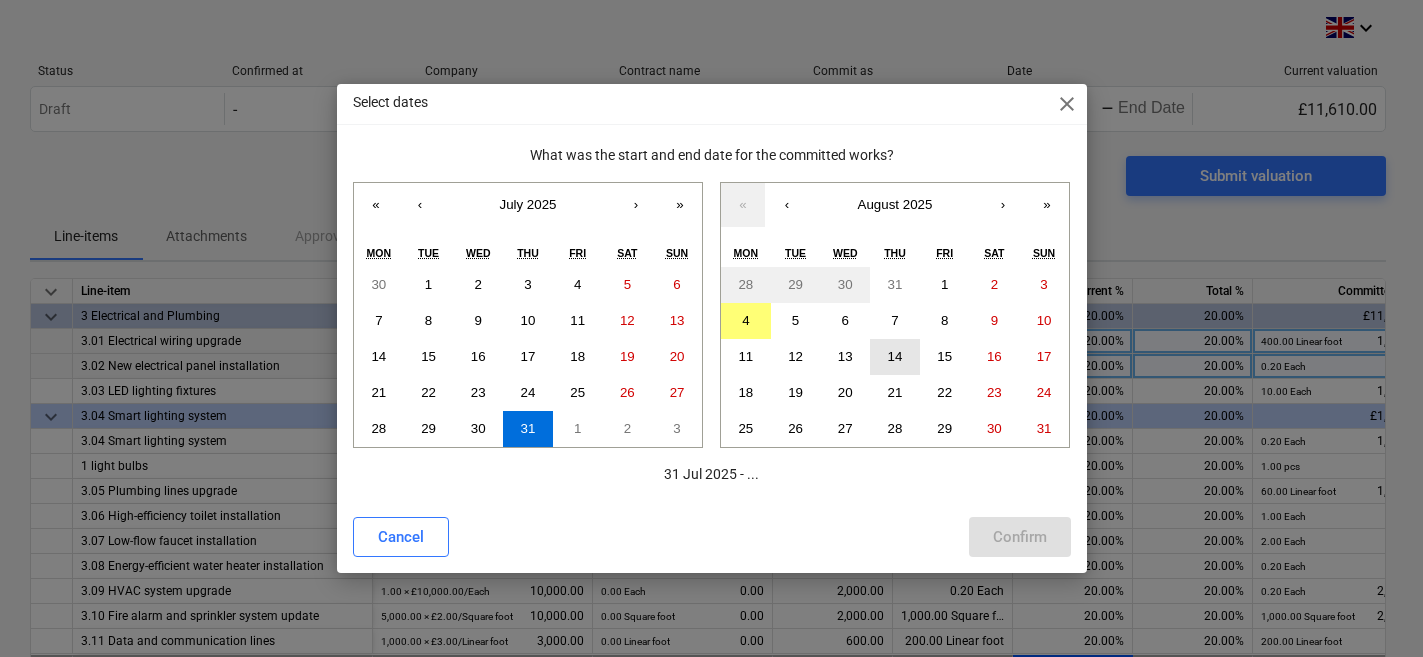 click on "14" at bounding box center (895, 357) 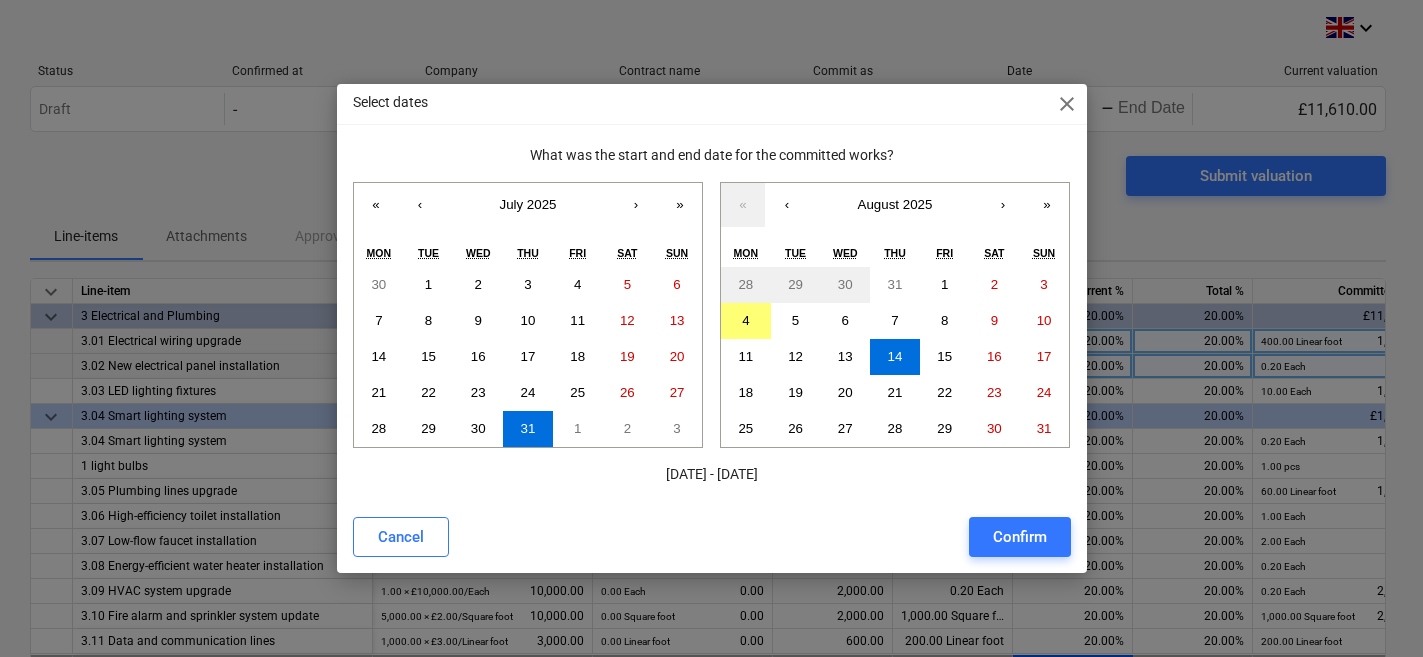 click on "Cancel Confirm" at bounding box center [712, 537] 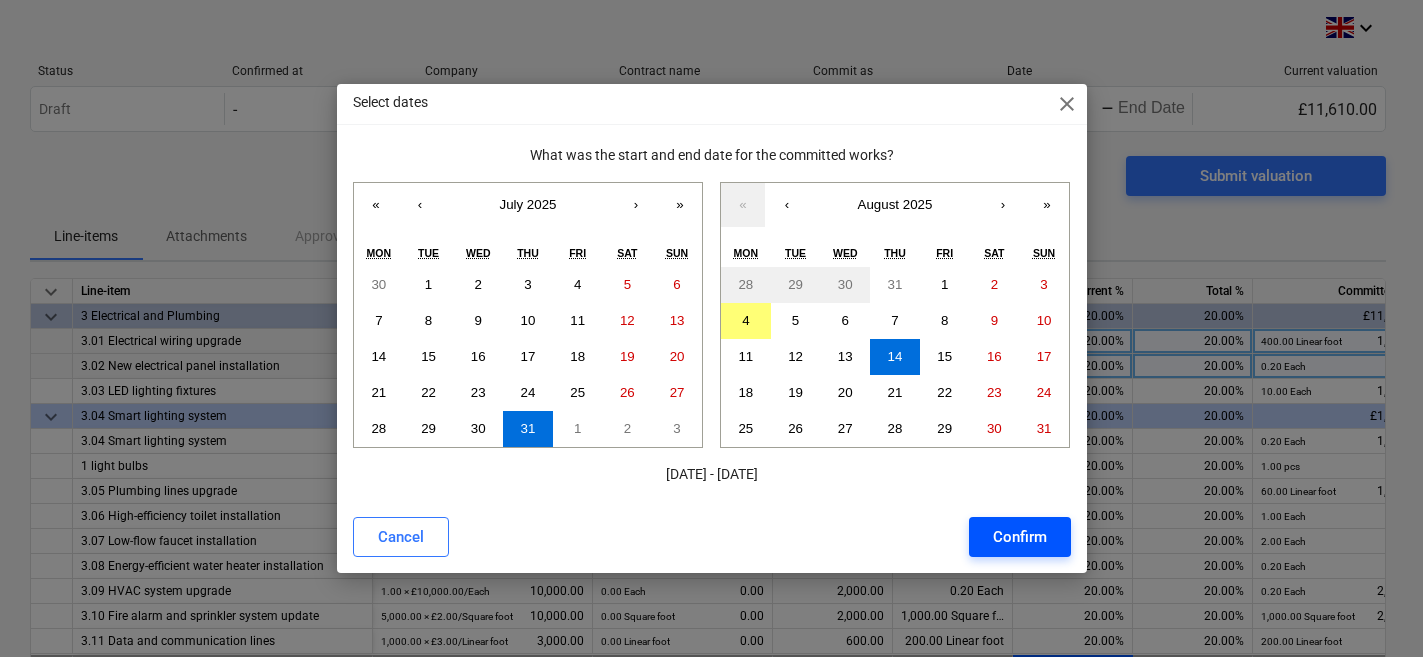 click on "Confirm" at bounding box center (1020, 537) 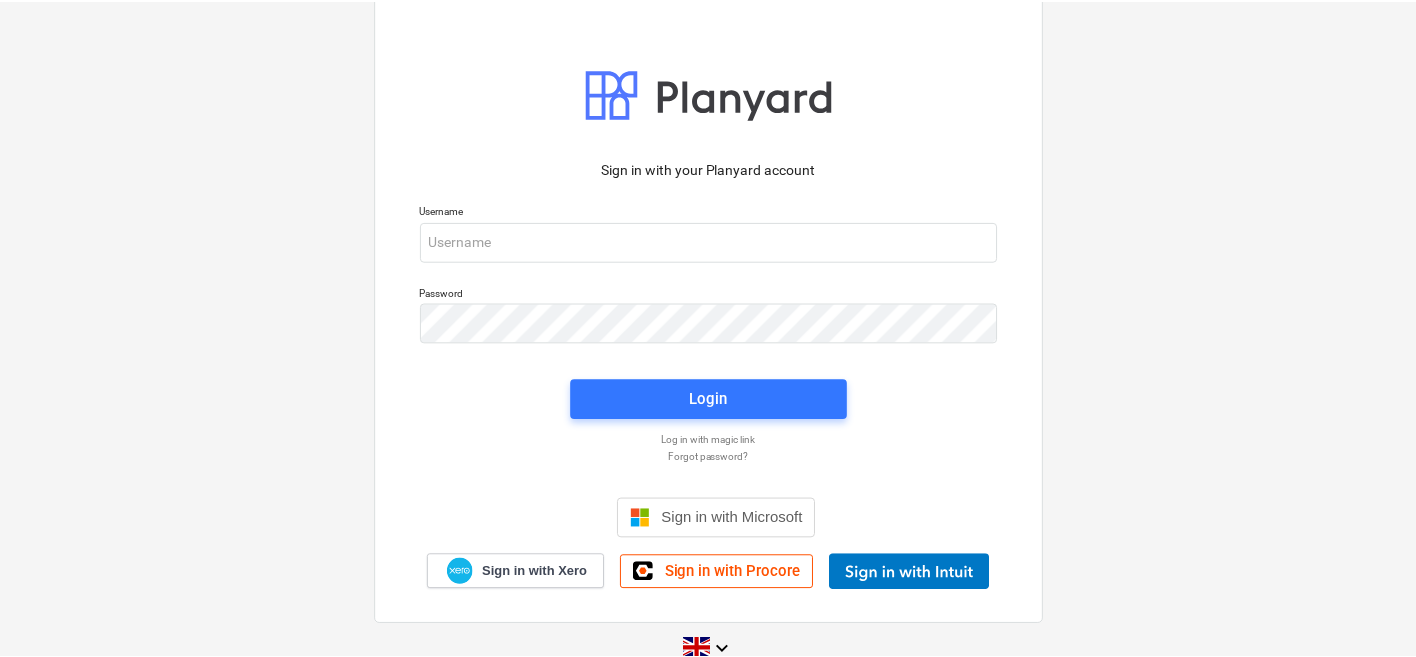 scroll, scrollTop: 0, scrollLeft: 0, axis: both 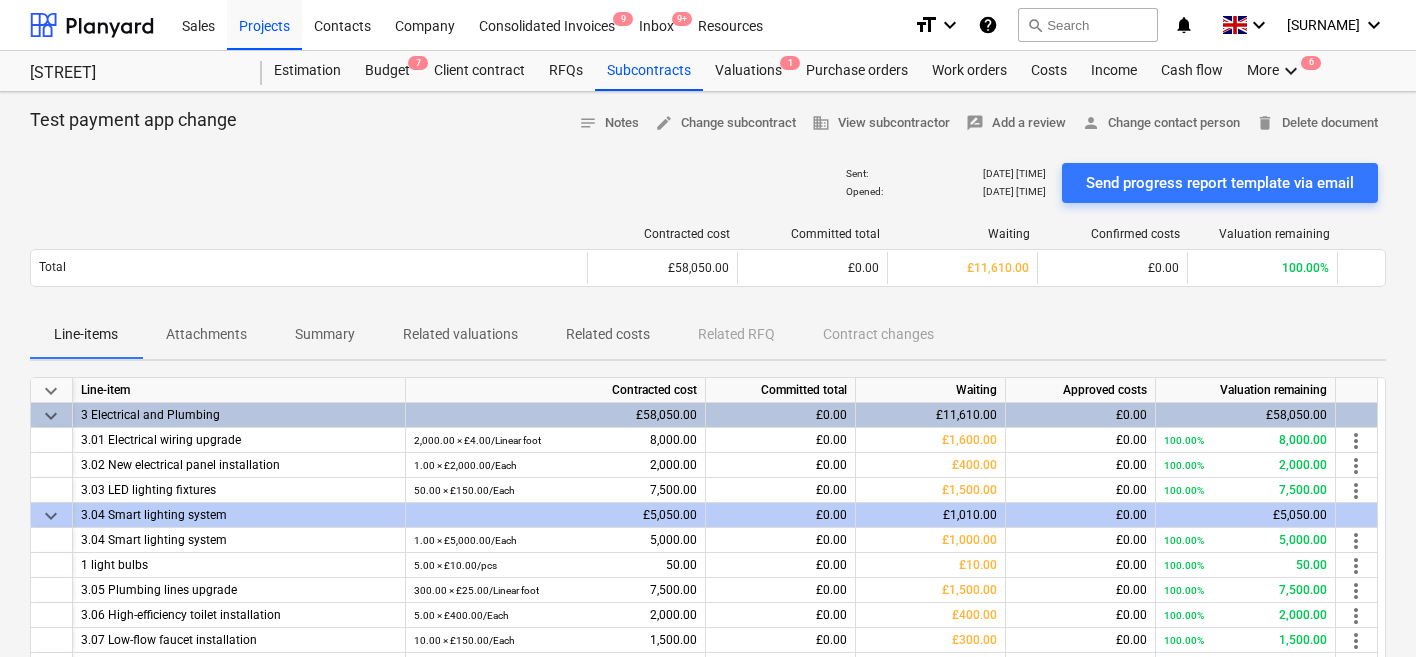 click on "format_size keyboard_arrow_down help search Search notifications 0 keyboard_arrow_down [SURNAME] keyboard_arrow_down" at bounding box center [1150, 25] 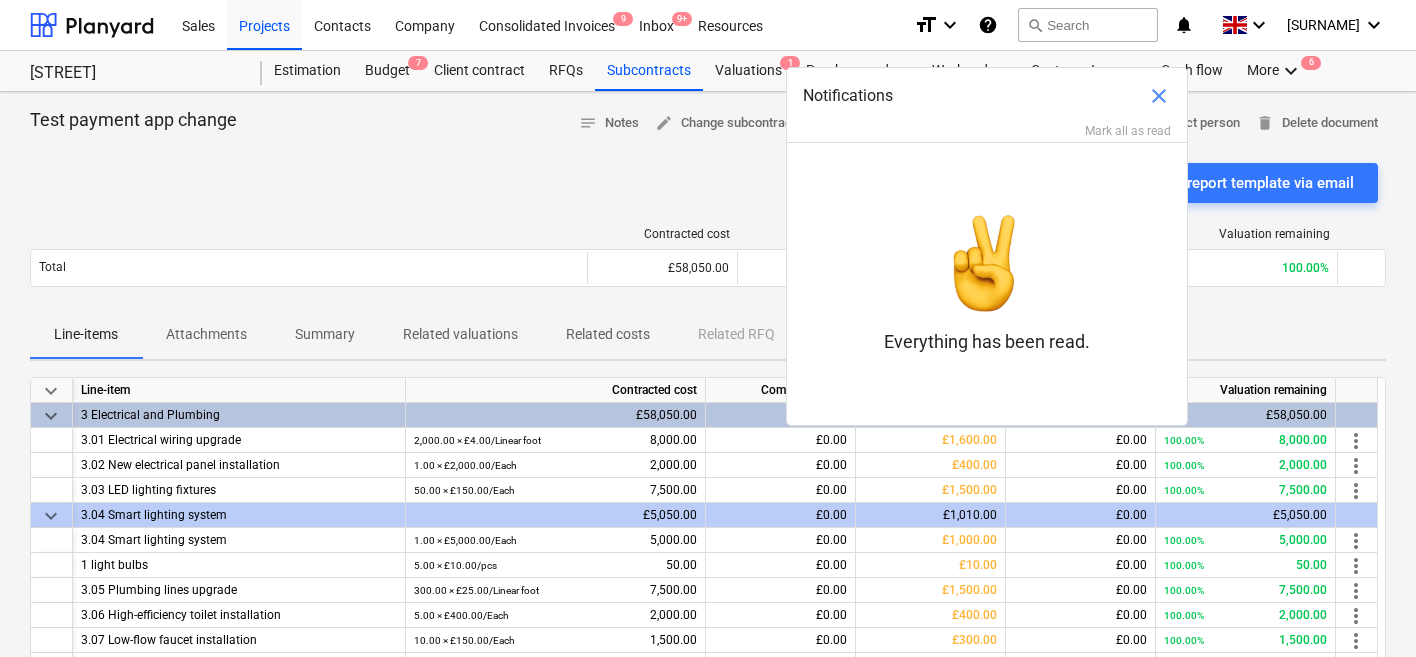 click on "Sent : [DATE] [TIME] Opened : [DATE] [TIME] Send progress report template via email" at bounding box center (708, 183) 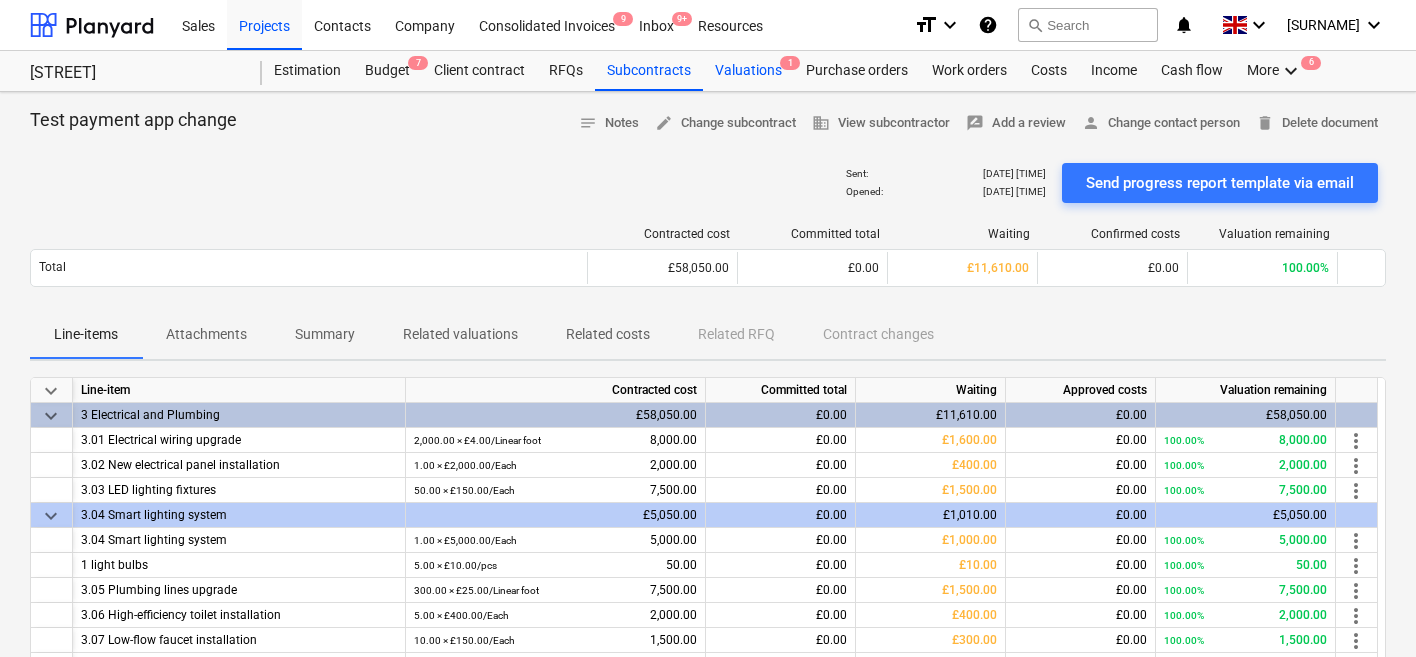 click on "Valuations 1" at bounding box center (748, 71) 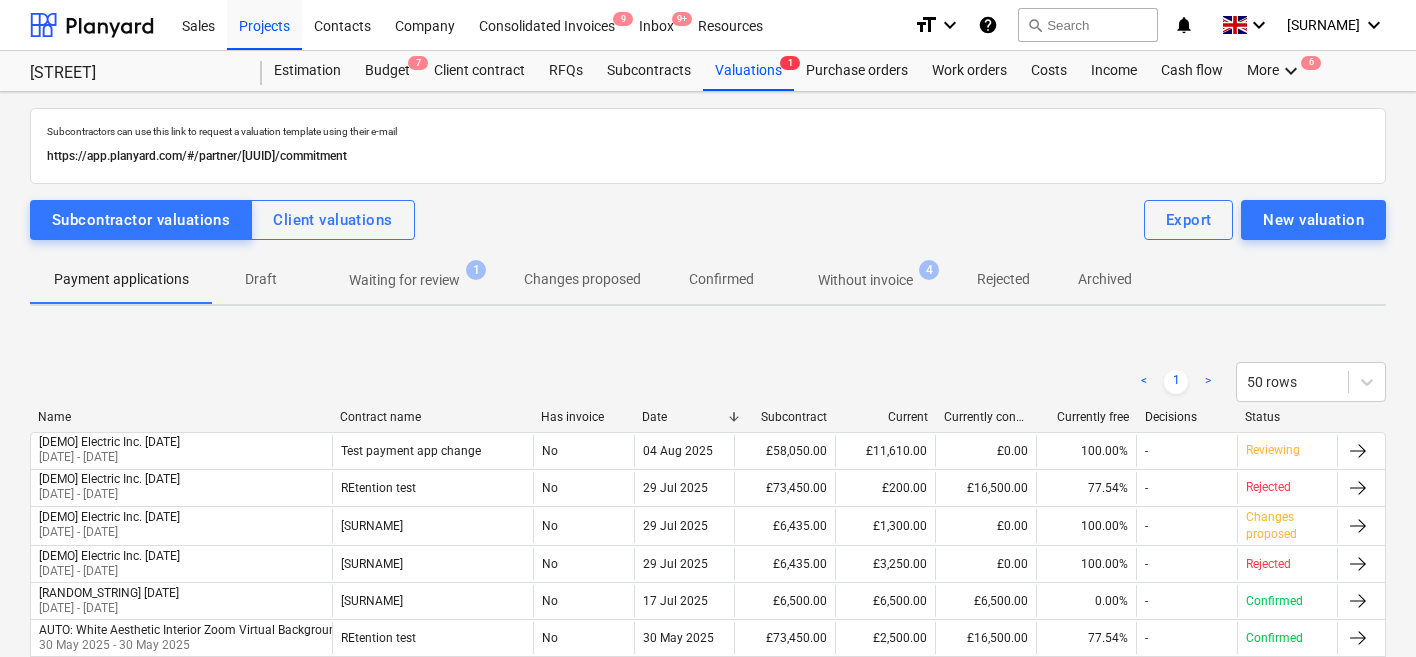 click on "Waiting for review 1" at bounding box center (404, 280) 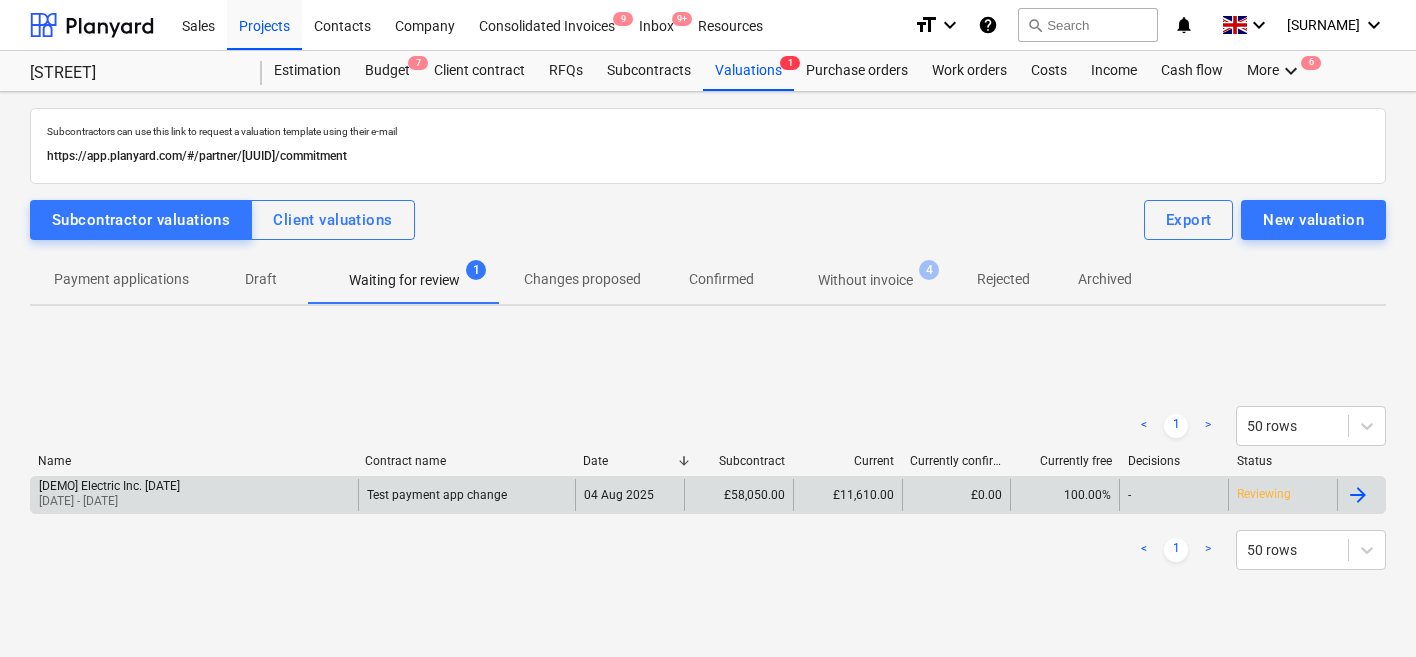 click on "[DEMO] Electric Inc. [DATE] [DATE] - [DATE]" at bounding box center (194, 495) 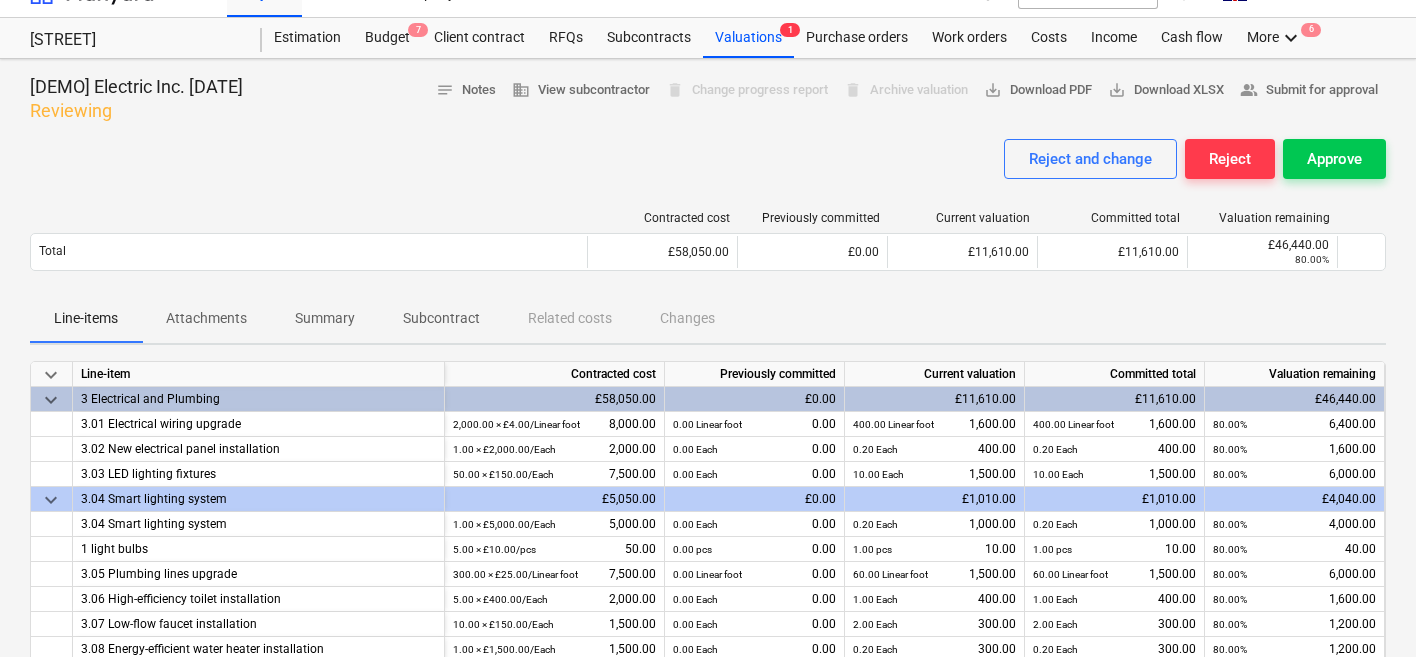 scroll, scrollTop: 58, scrollLeft: 0, axis: vertical 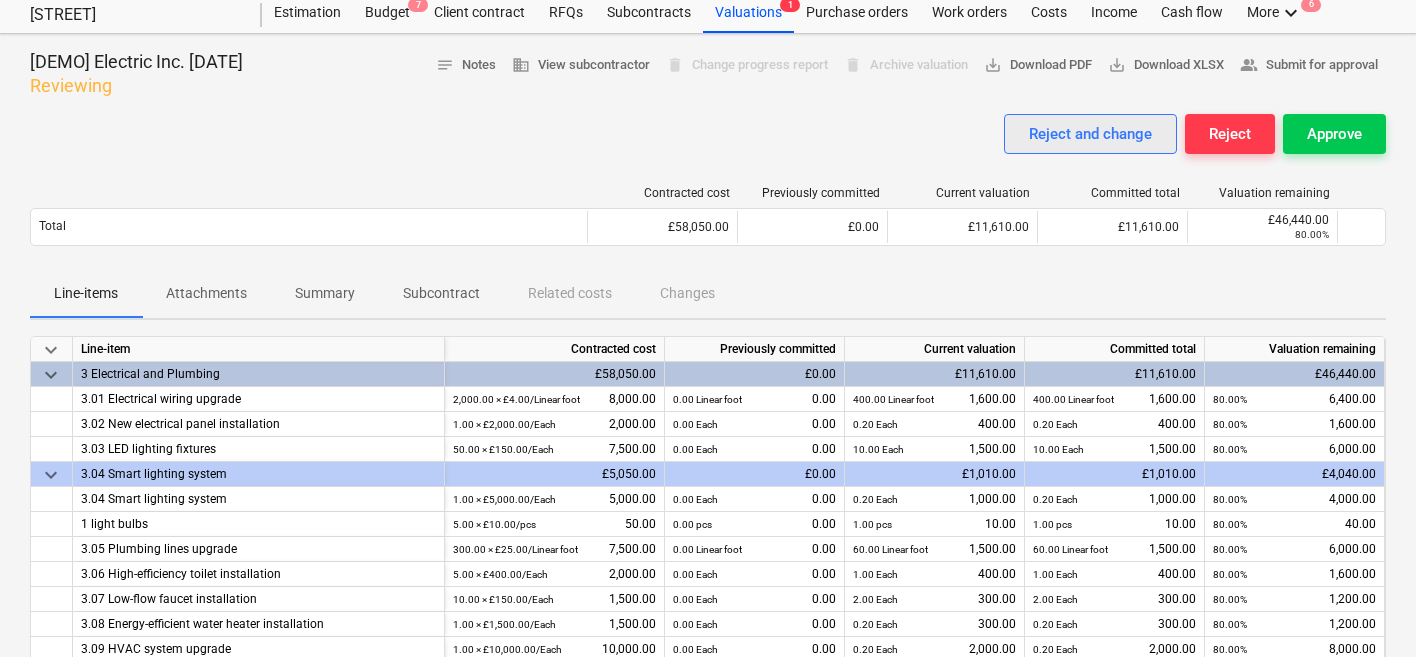 click on "Reject and change" at bounding box center [1090, 134] 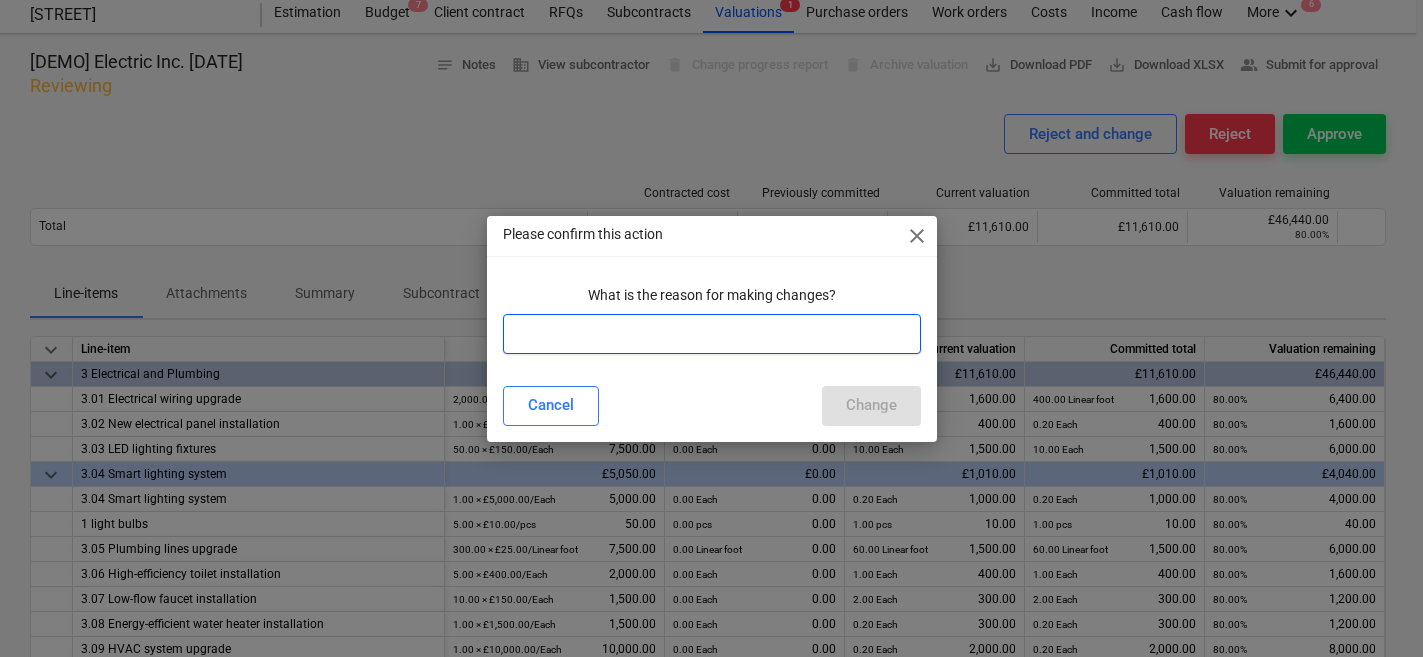 click at bounding box center (712, 334) 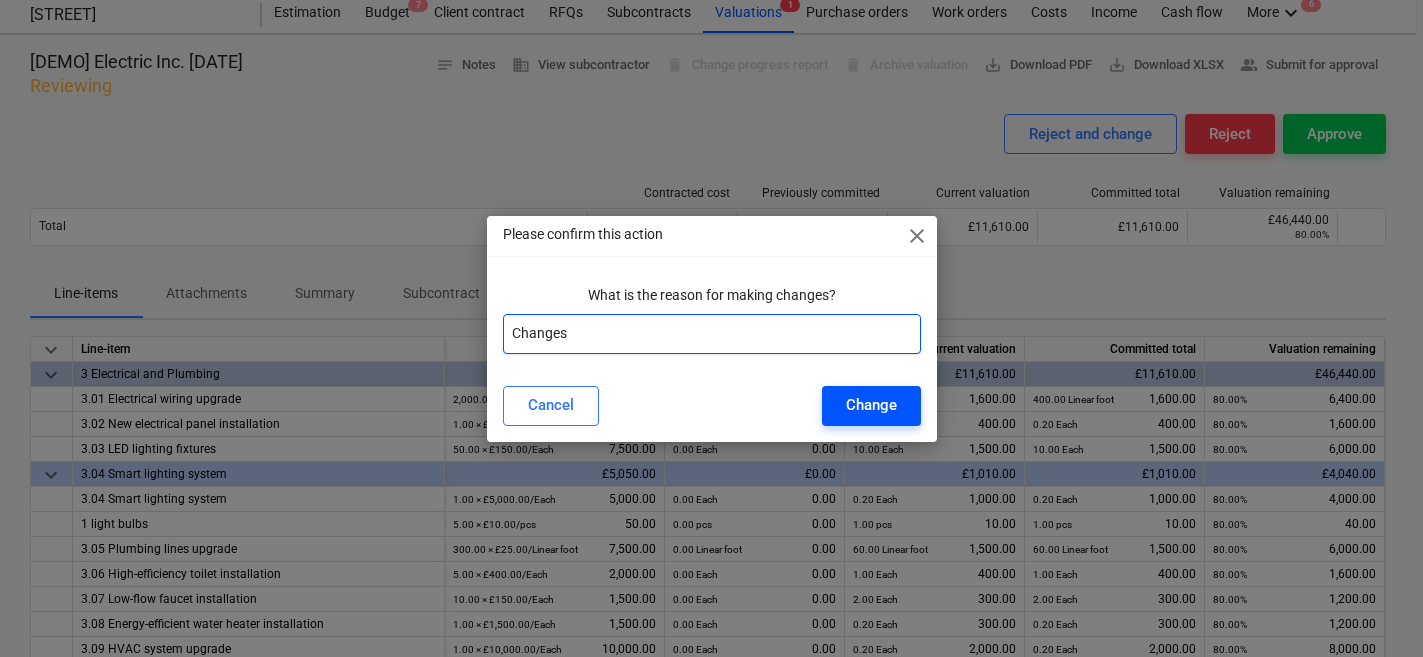 type on "Changes" 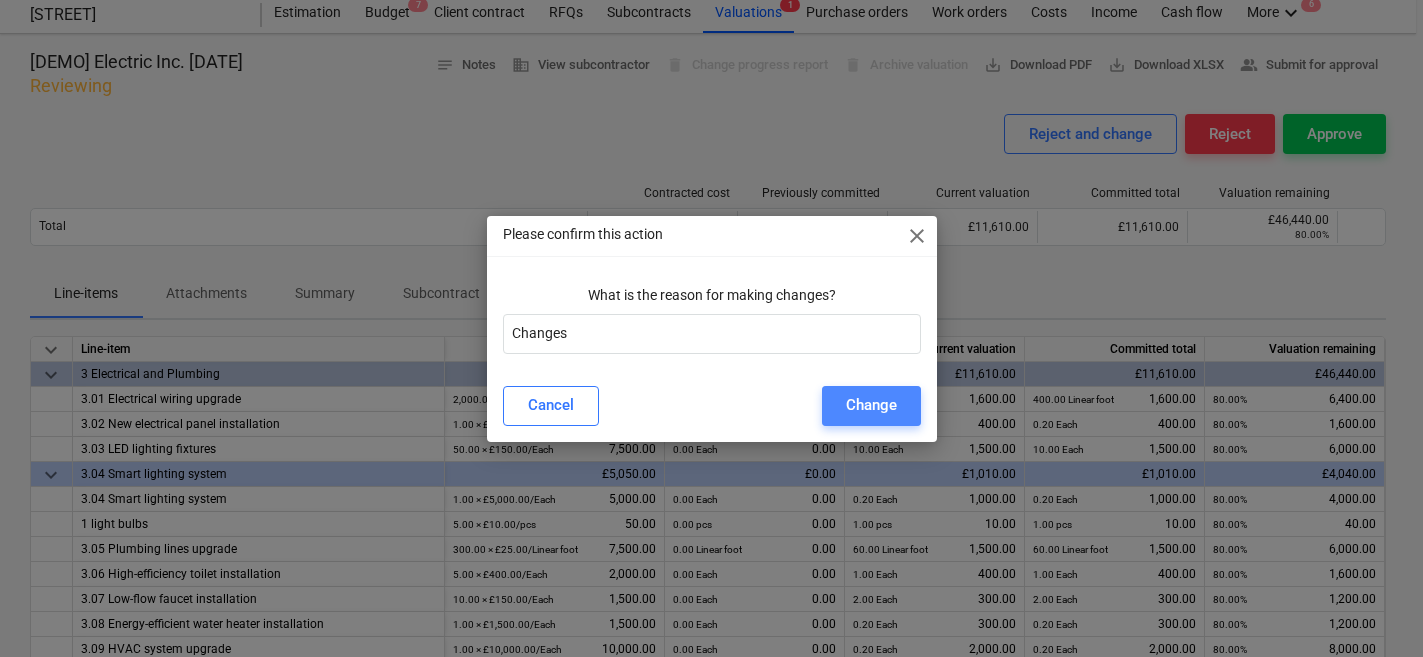 click on "Change" at bounding box center [871, 405] 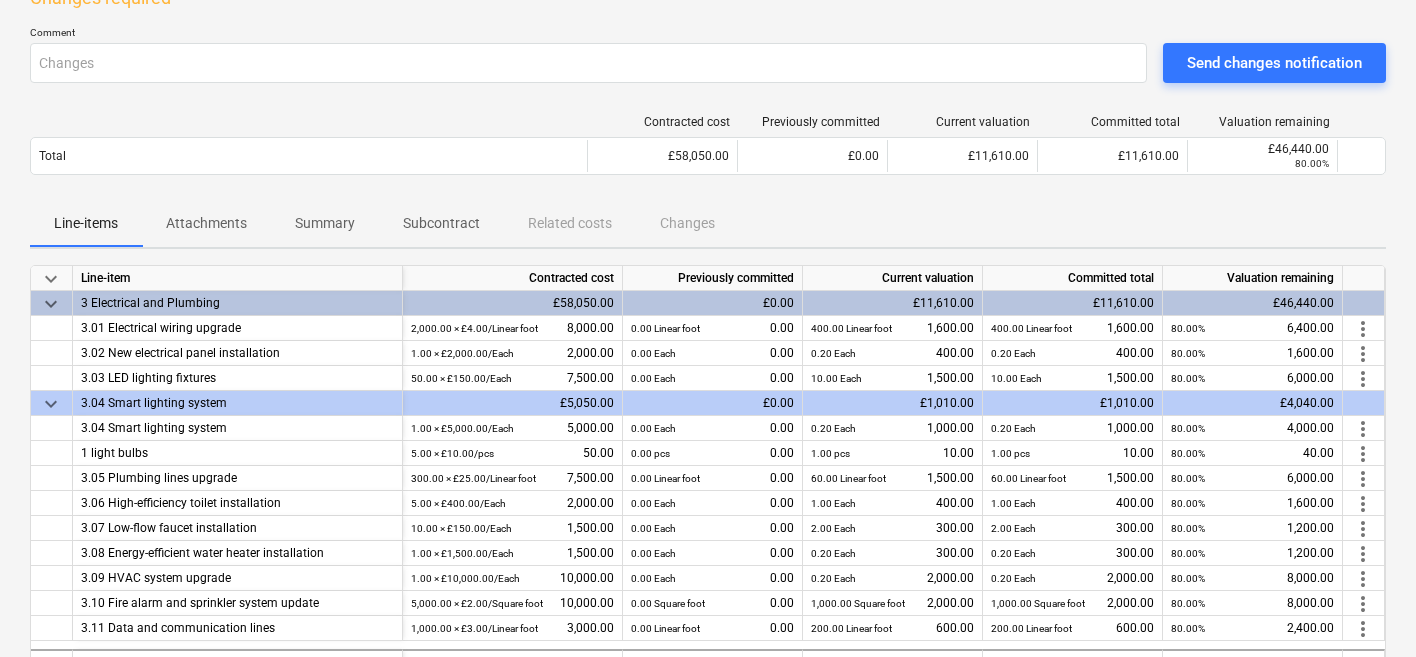 scroll, scrollTop: 158, scrollLeft: 0, axis: vertical 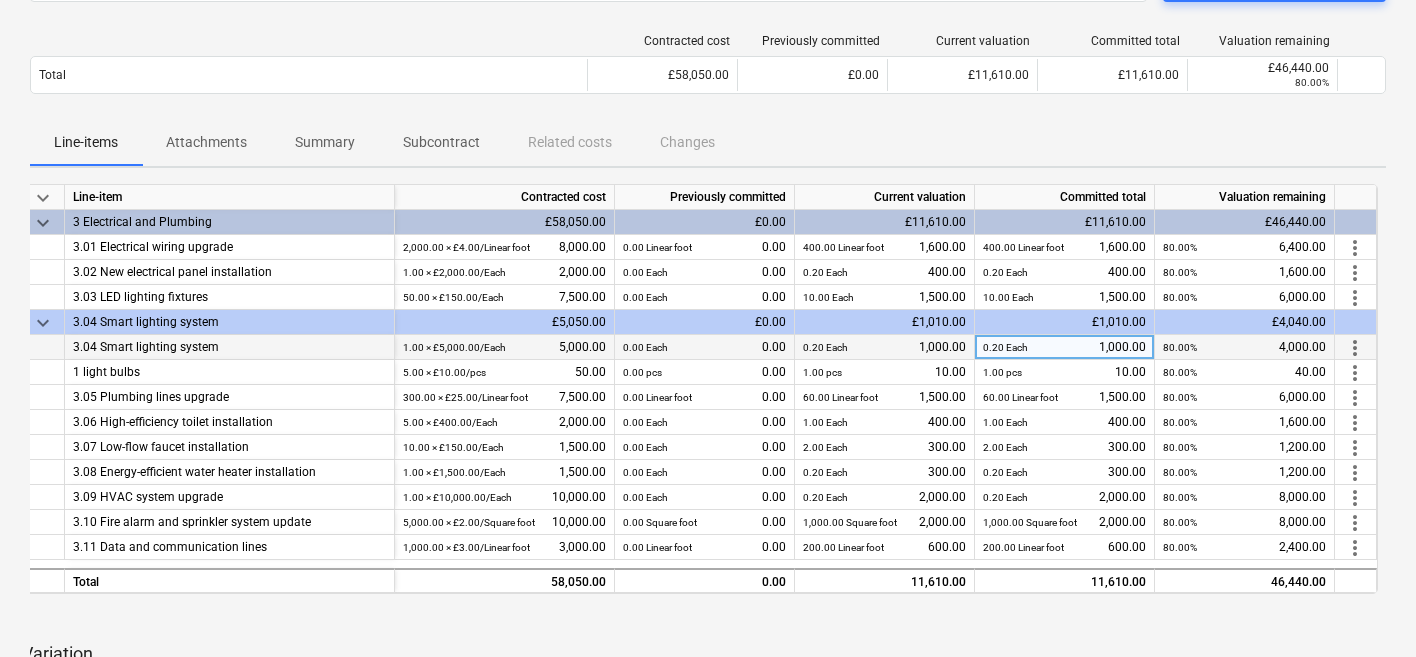 click on "0.20 Each 1,000.00" at bounding box center (1064, 347) 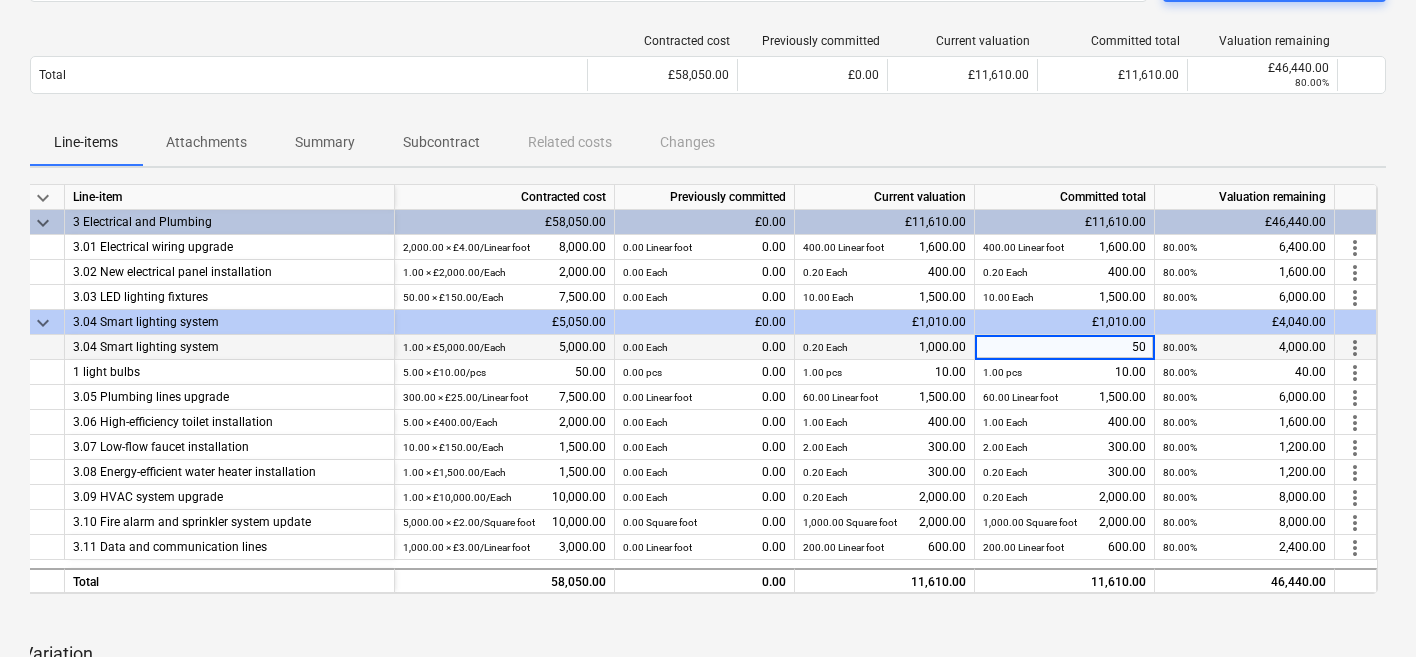 type on "500" 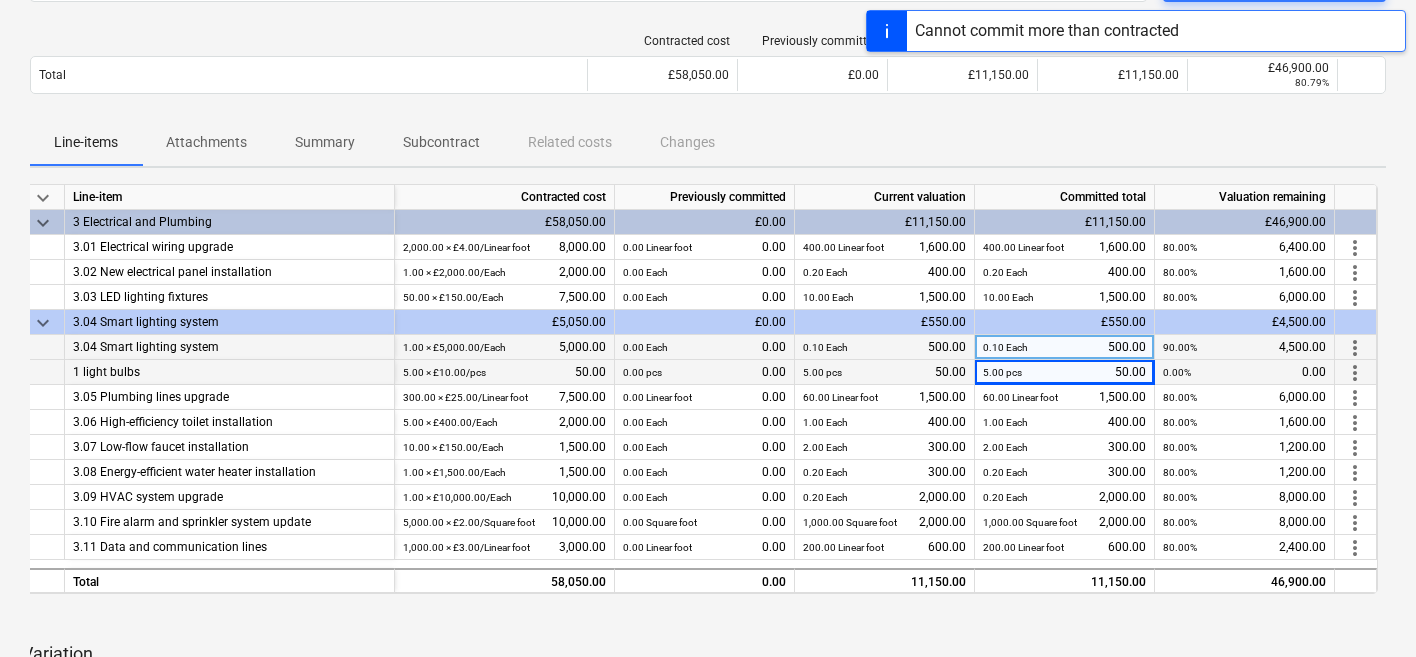 click on "5.00 pcs 50.00" at bounding box center [1064, 372] 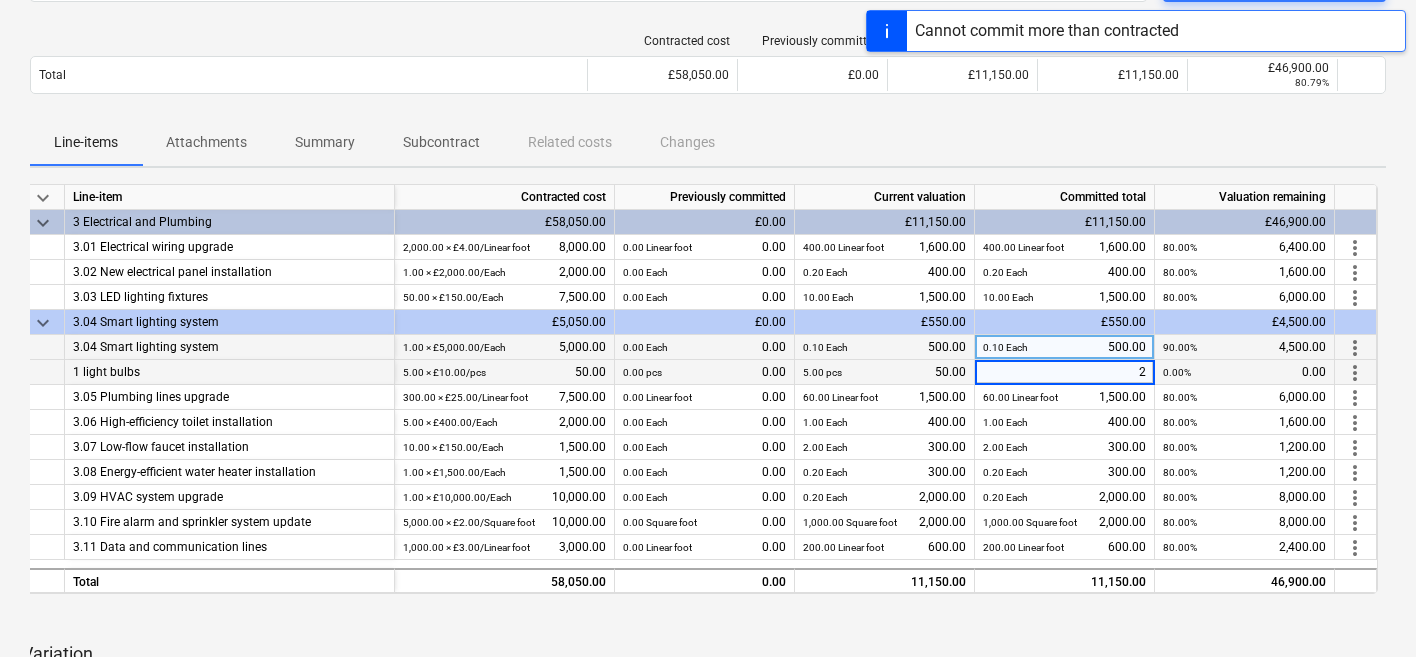 type on "25" 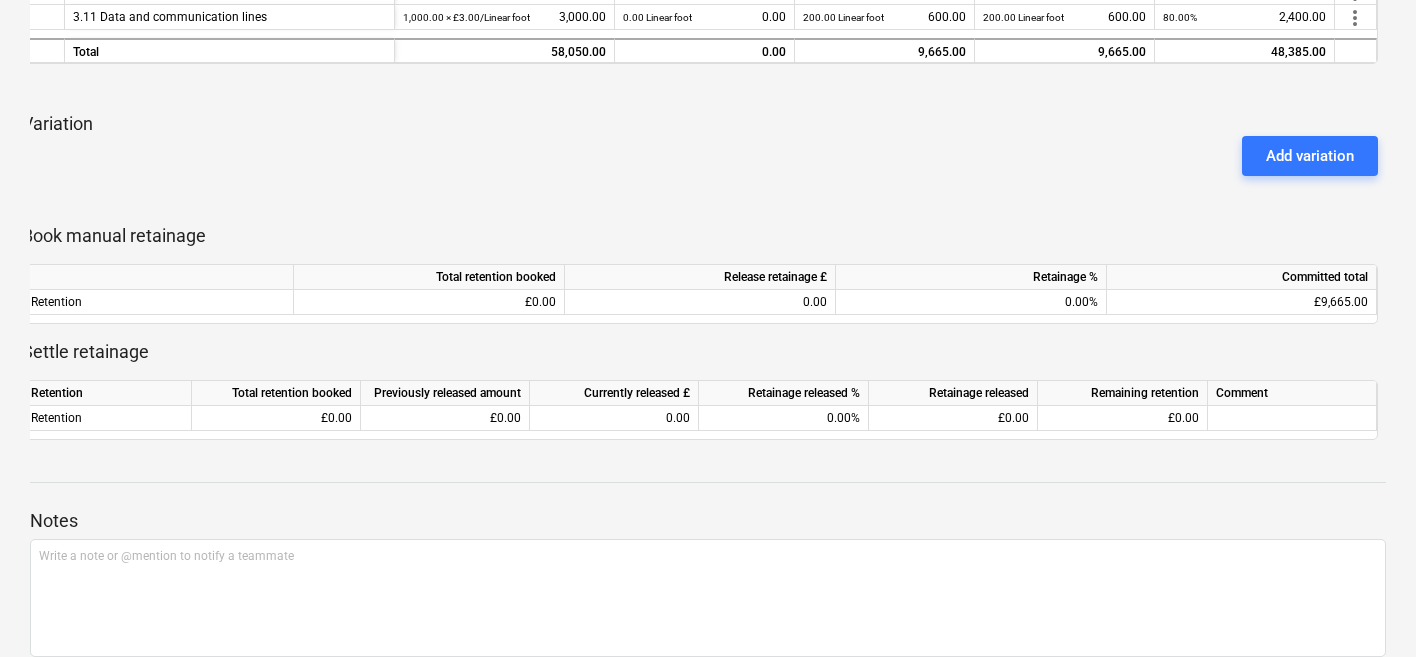 scroll, scrollTop: 837, scrollLeft: 0, axis: vertical 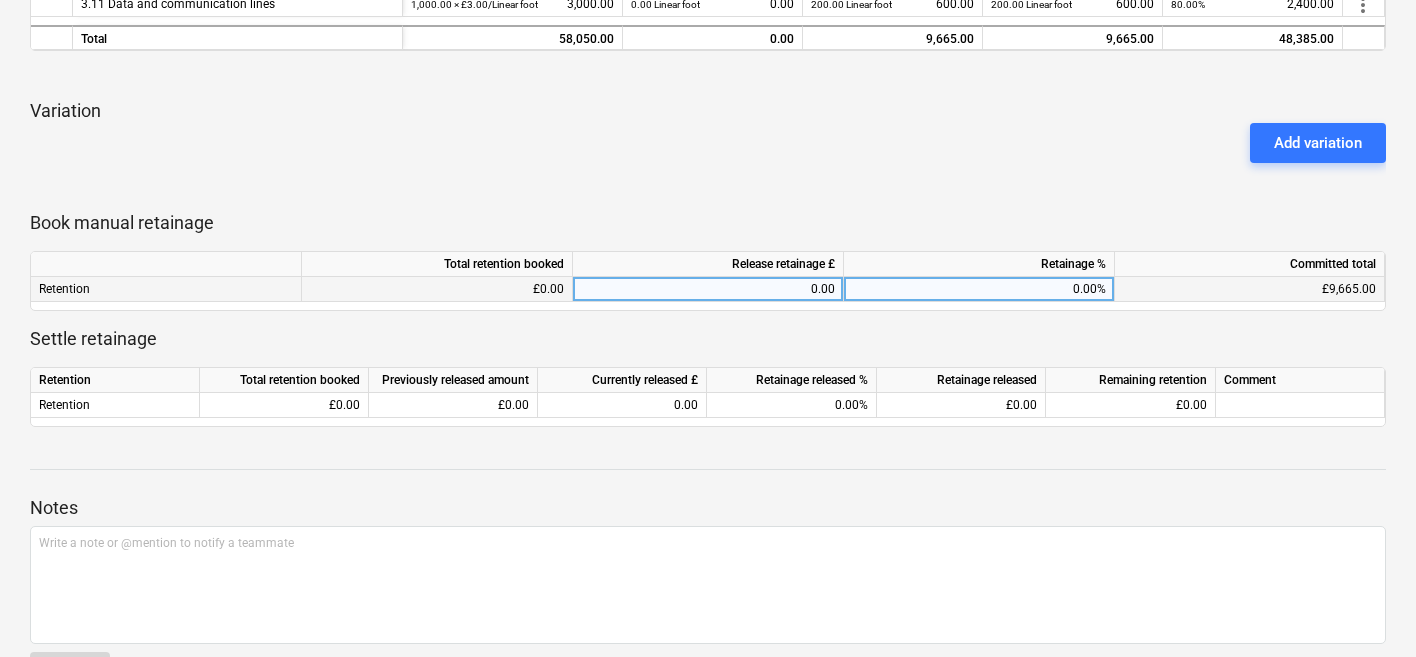 click on "£0.00" at bounding box center [437, 289] 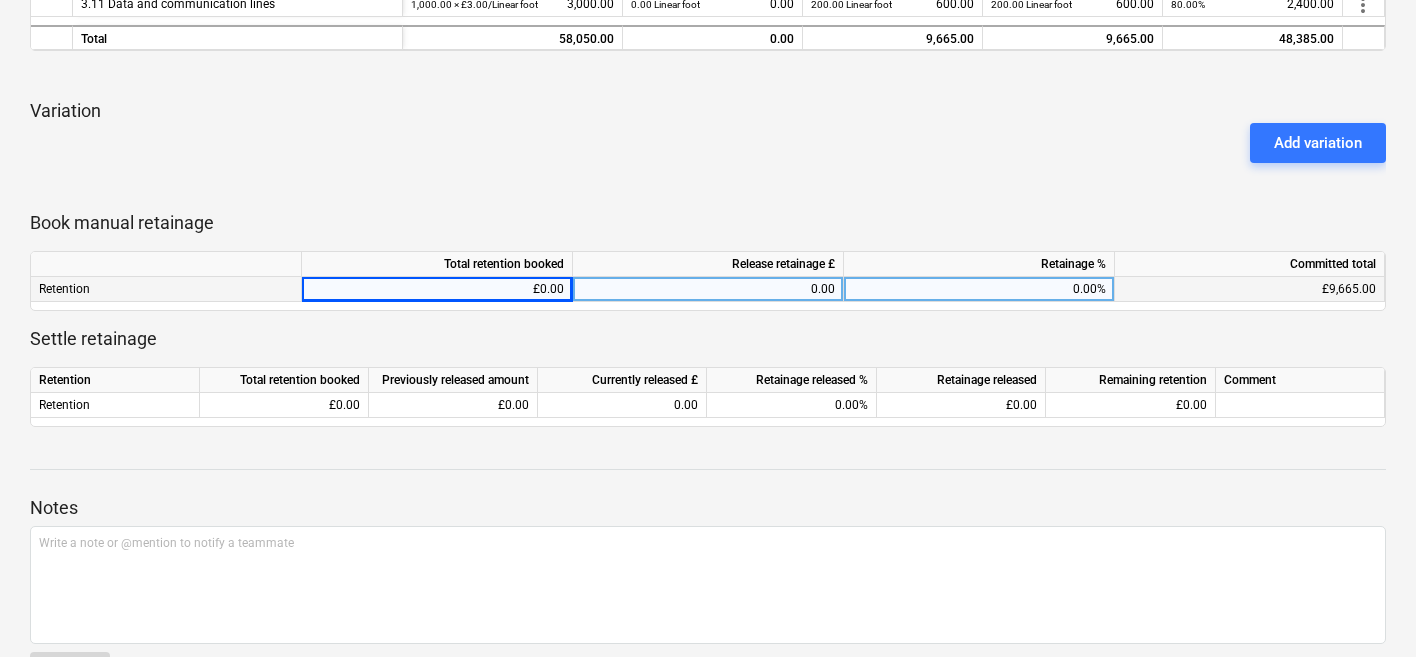 click on "£0.00" at bounding box center (437, 289) 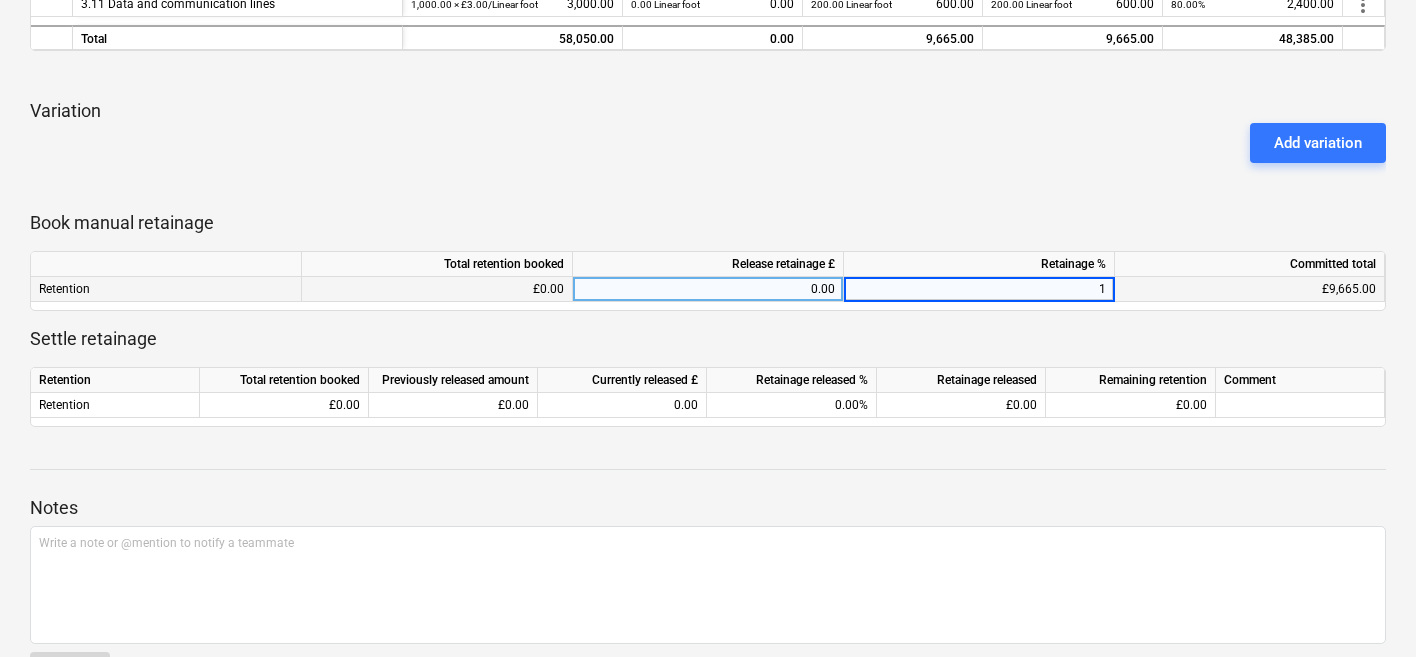type on "10" 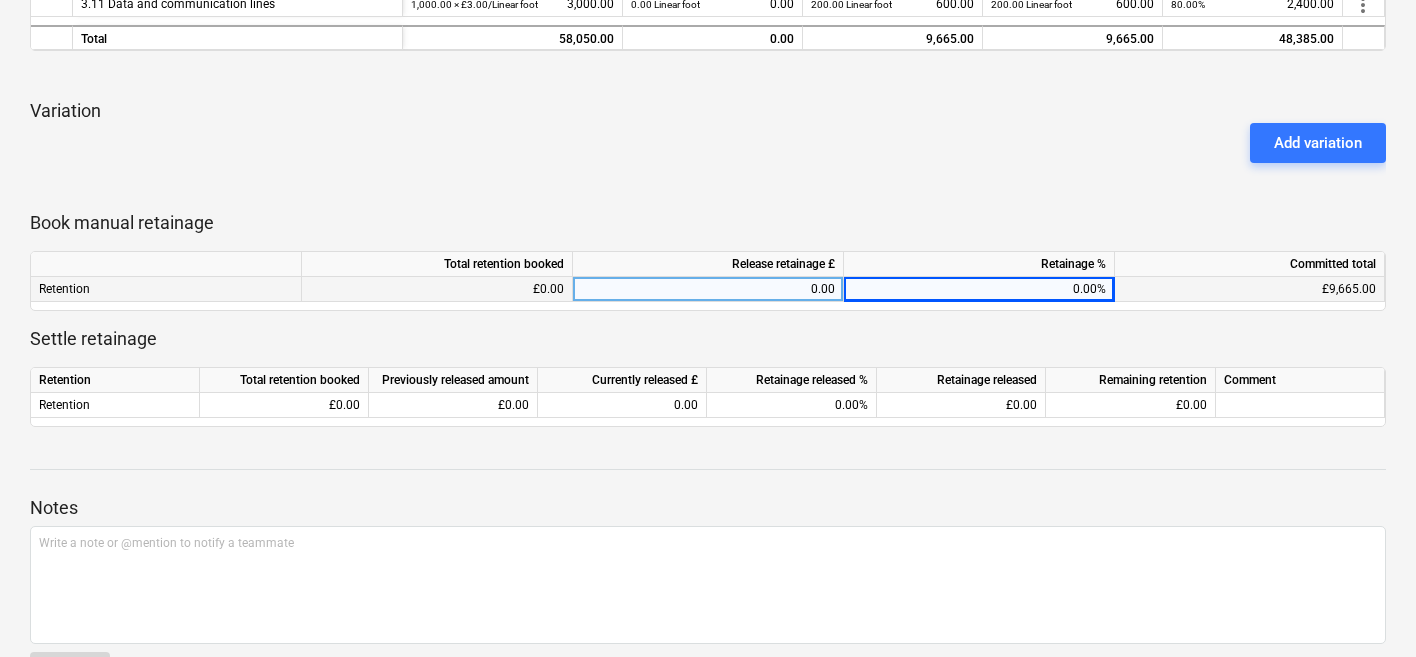 click on "Book manual retainage" at bounding box center (708, 223) 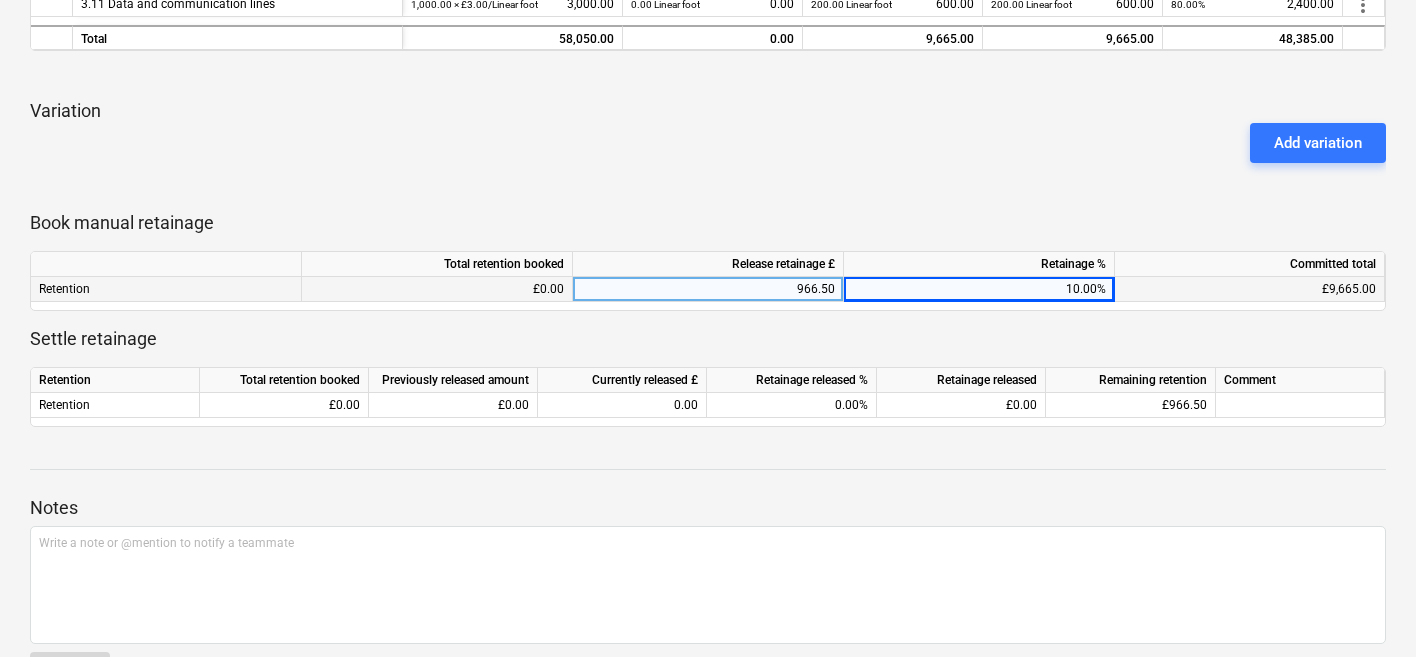 click at bounding box center [708, 187] 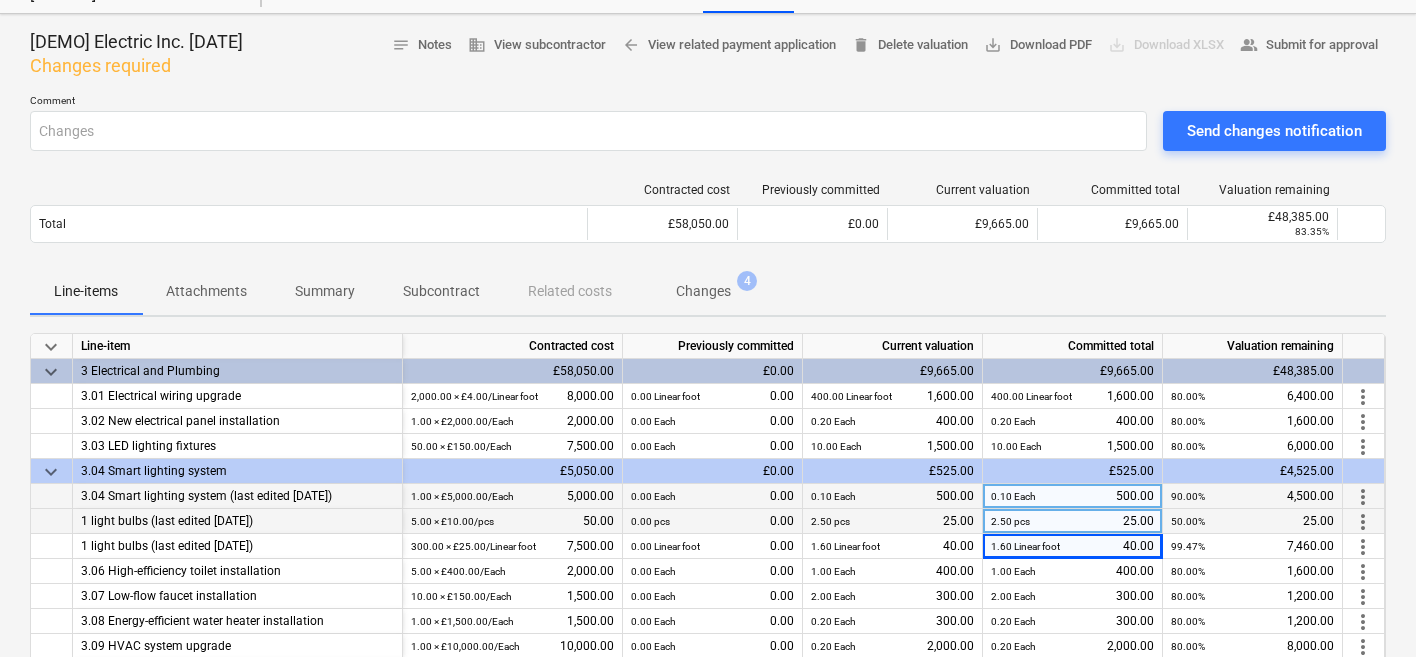 scroll, scrollTop: 0, scrollLeft: 0, axis: both 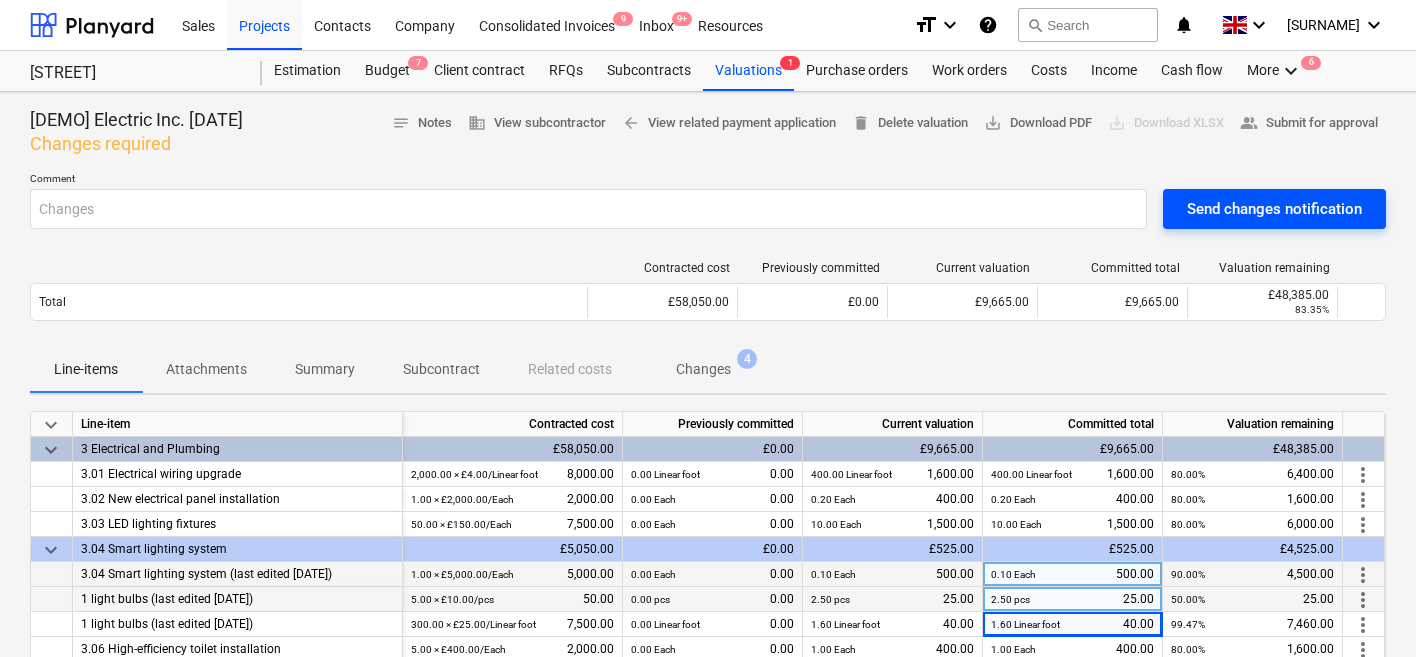 click on "Send changes notification" at bounding box center (1274, 209) 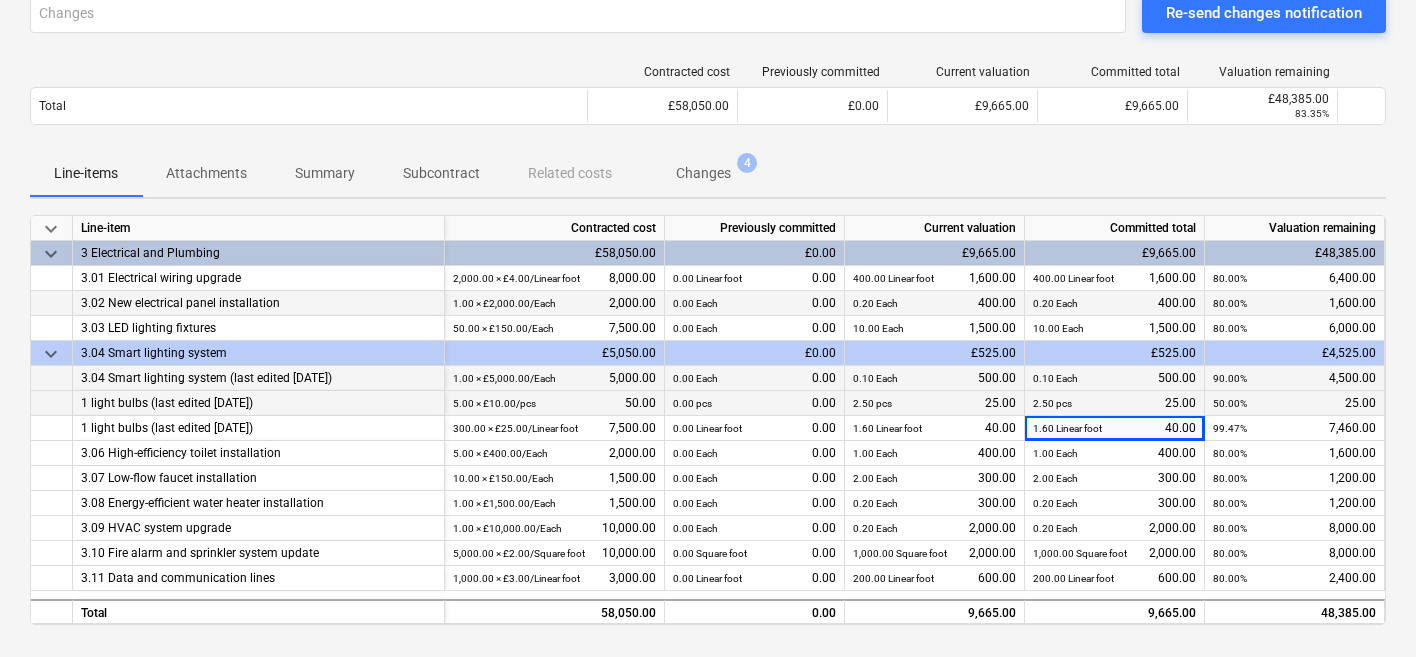 scroll, scrollTop: 201, scrollLeft: 0, axis: vertical 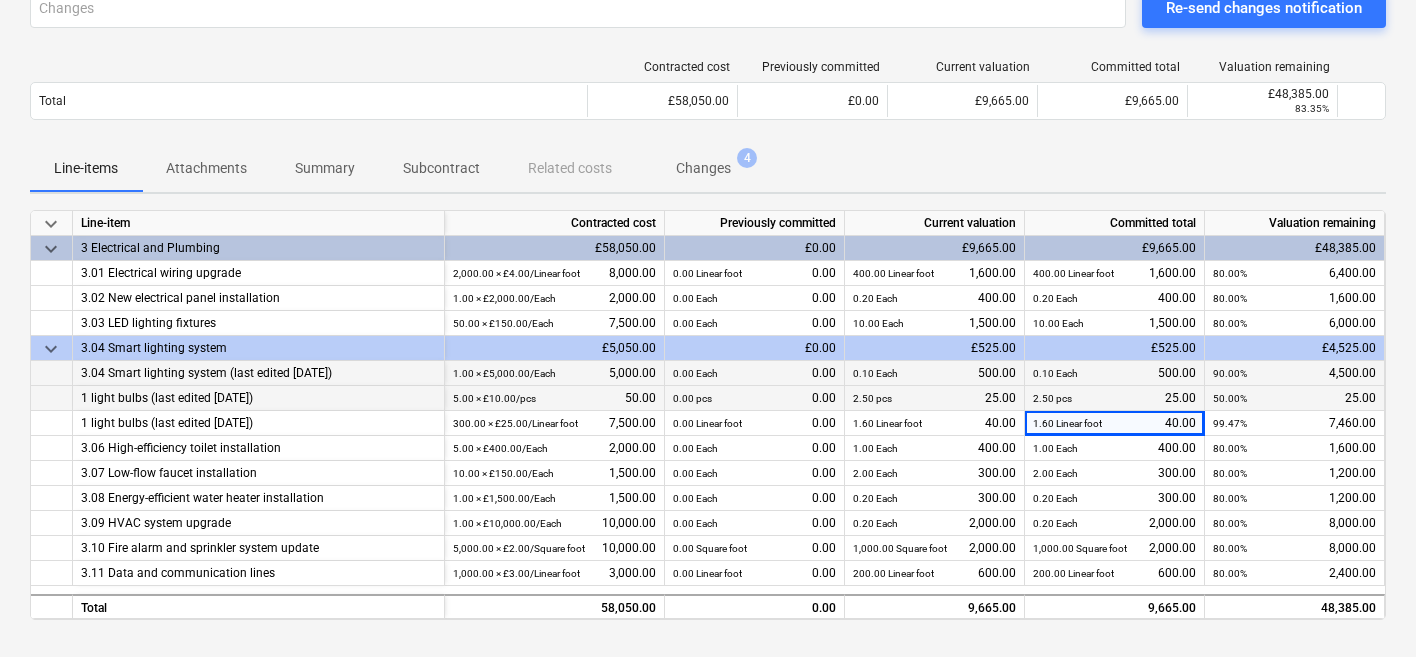 click on "Changes" at bounding box center [703, 168] 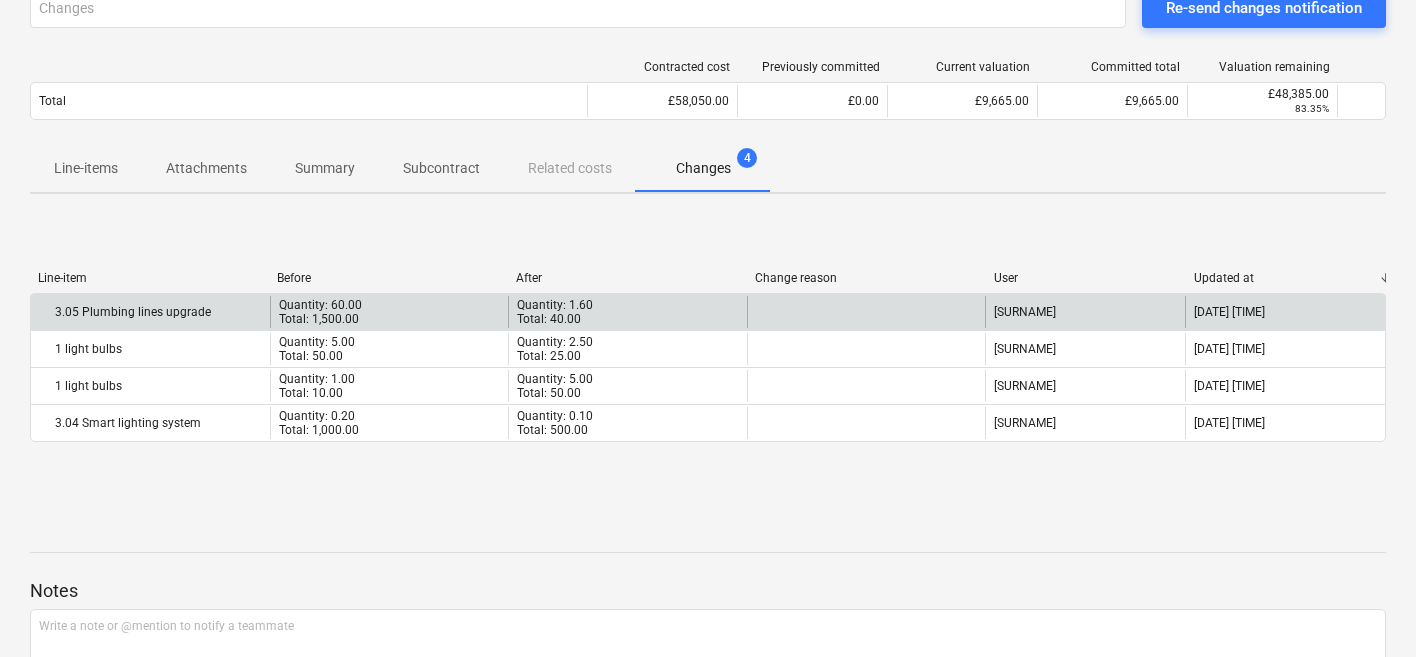 click at bounding box center [866, 312] 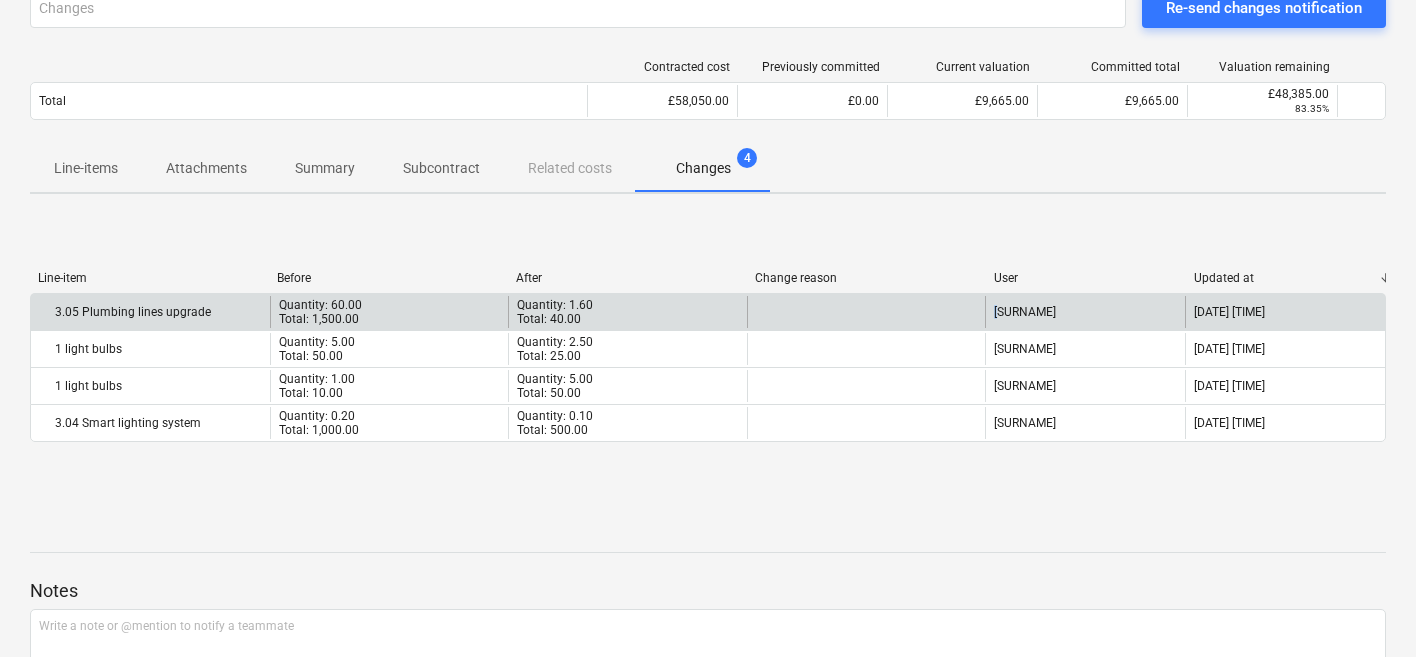 click at bounding box center (866, 312) 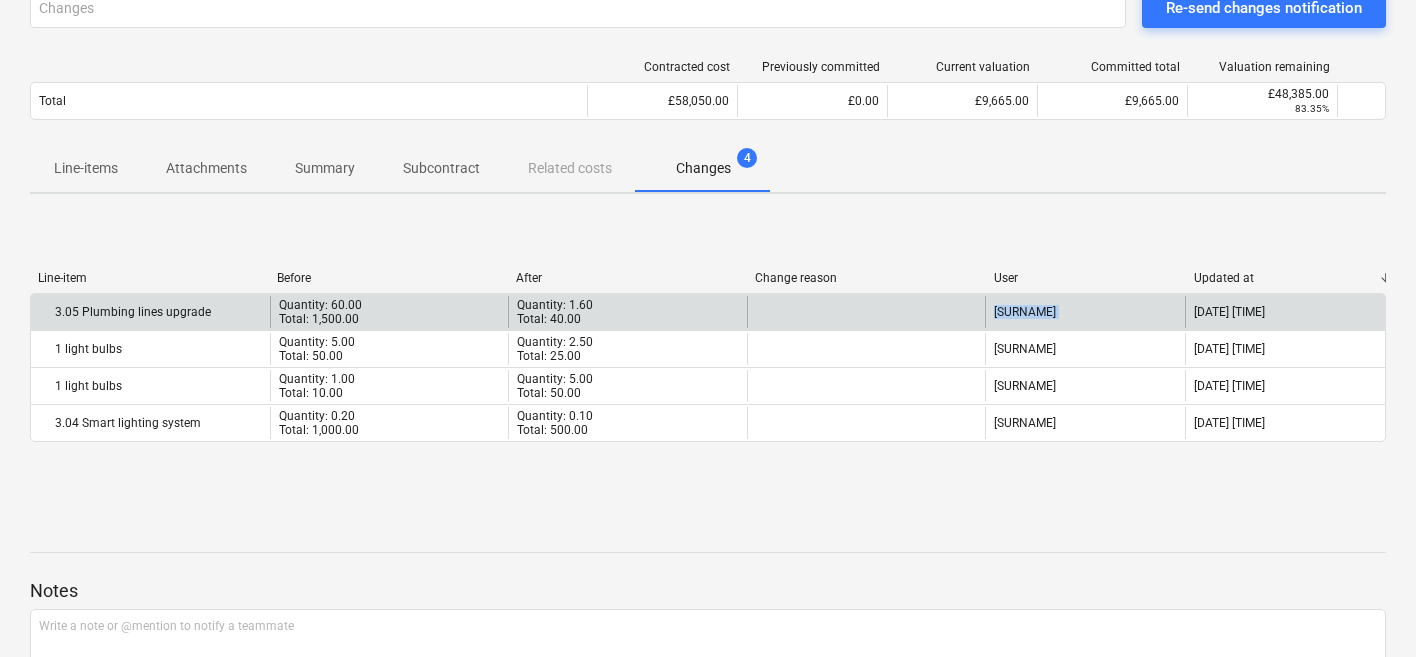 click at bounding box center (866, 312) 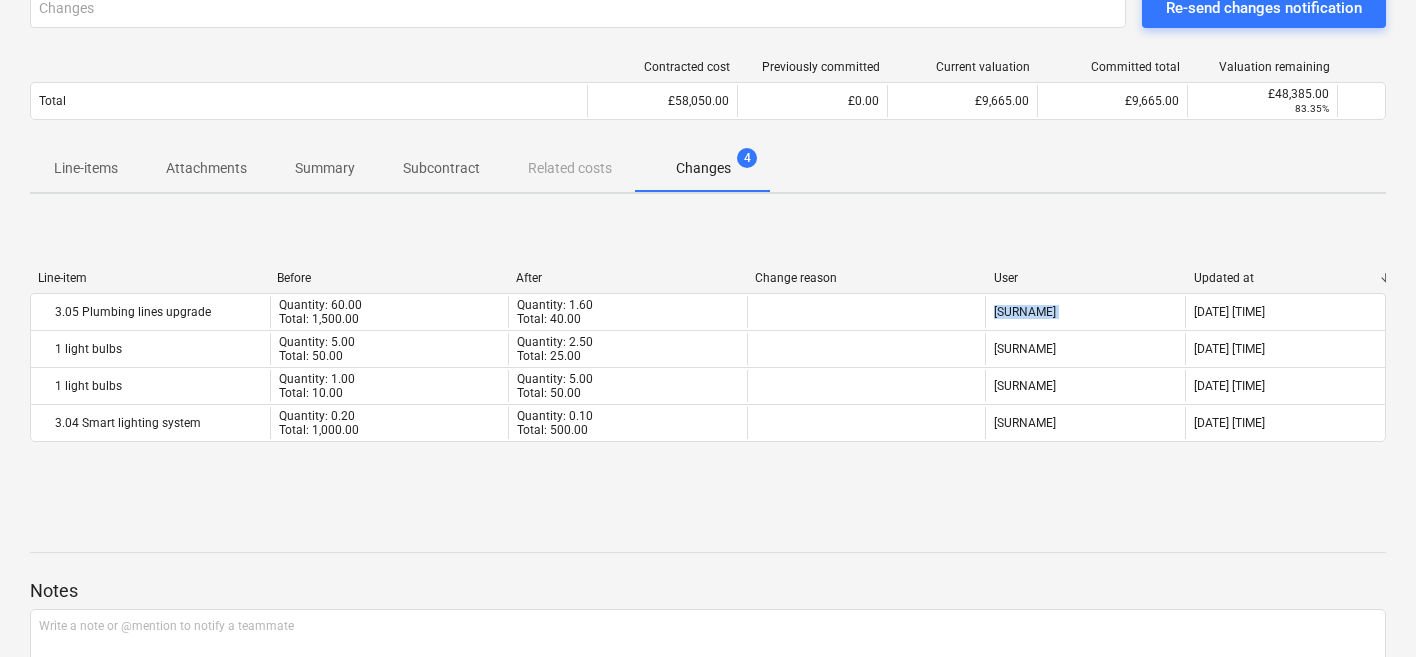click on "Line-items" at bounding box center (86, 168) 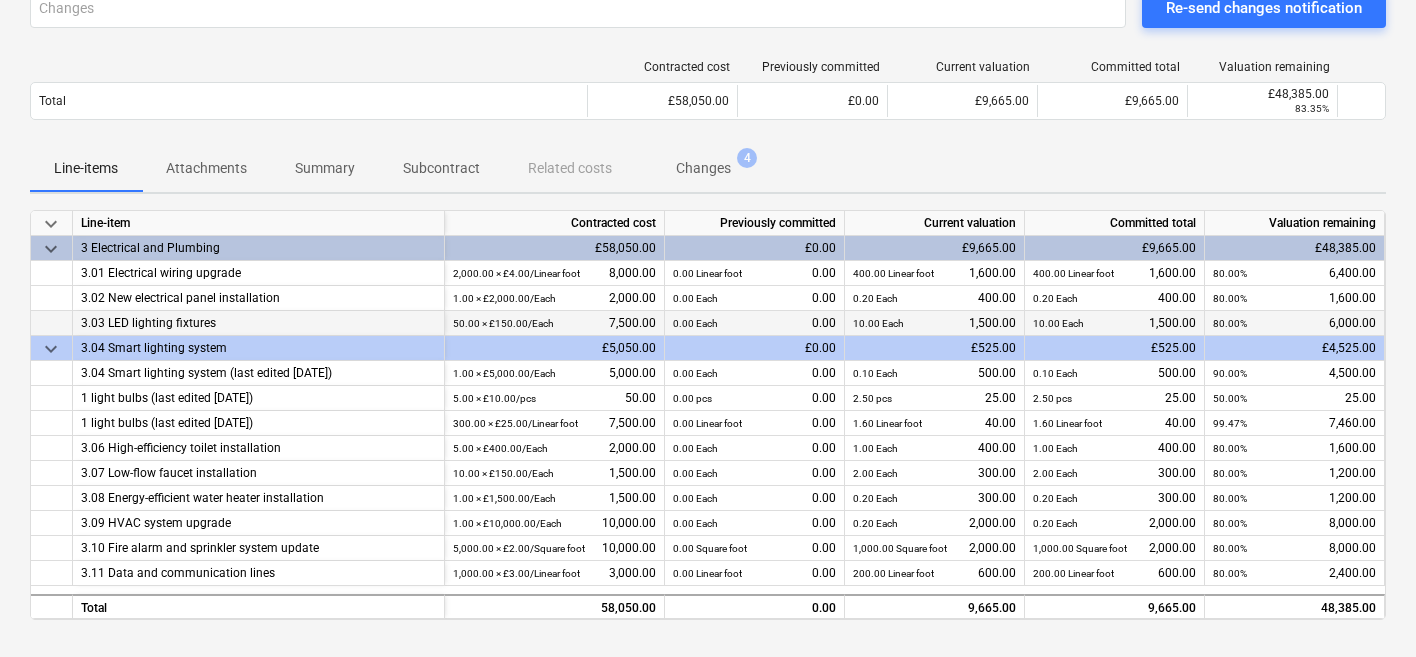 scroll, scrollTop: 245, scrollLeft: 0, axis: vertical 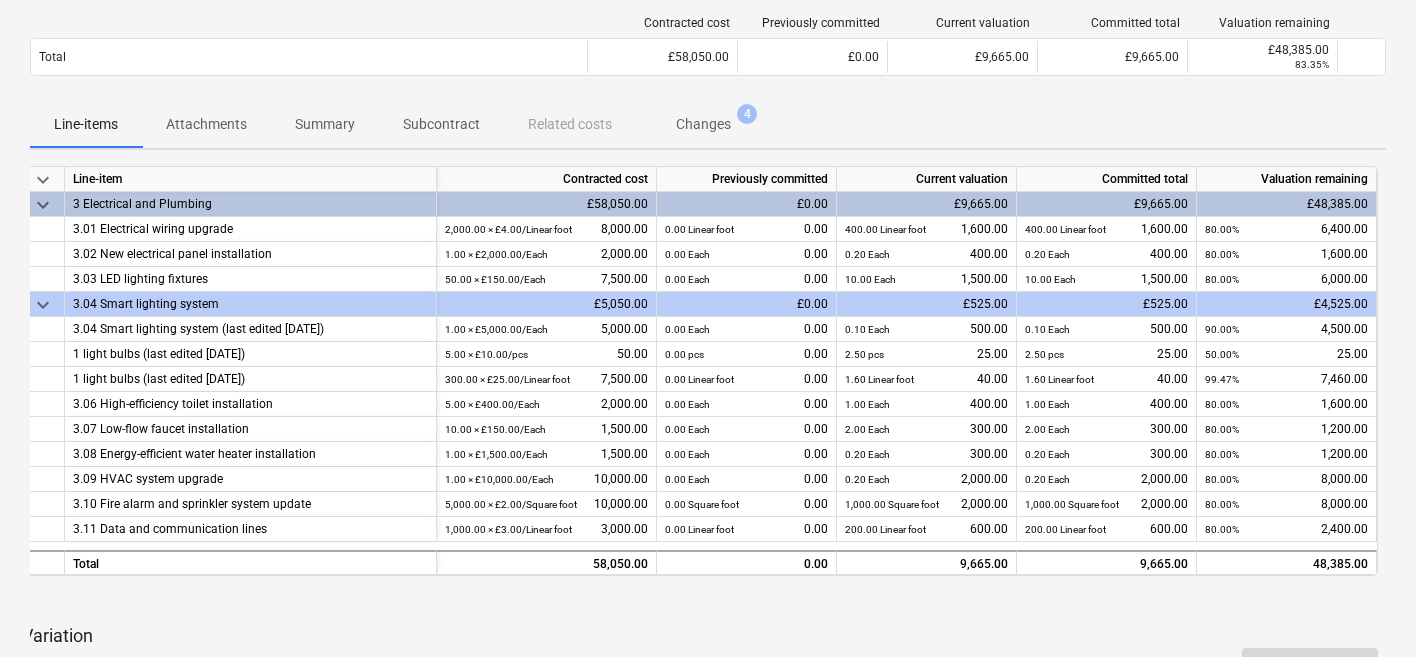 click on "£0.00" at bounding box center [747, 304] 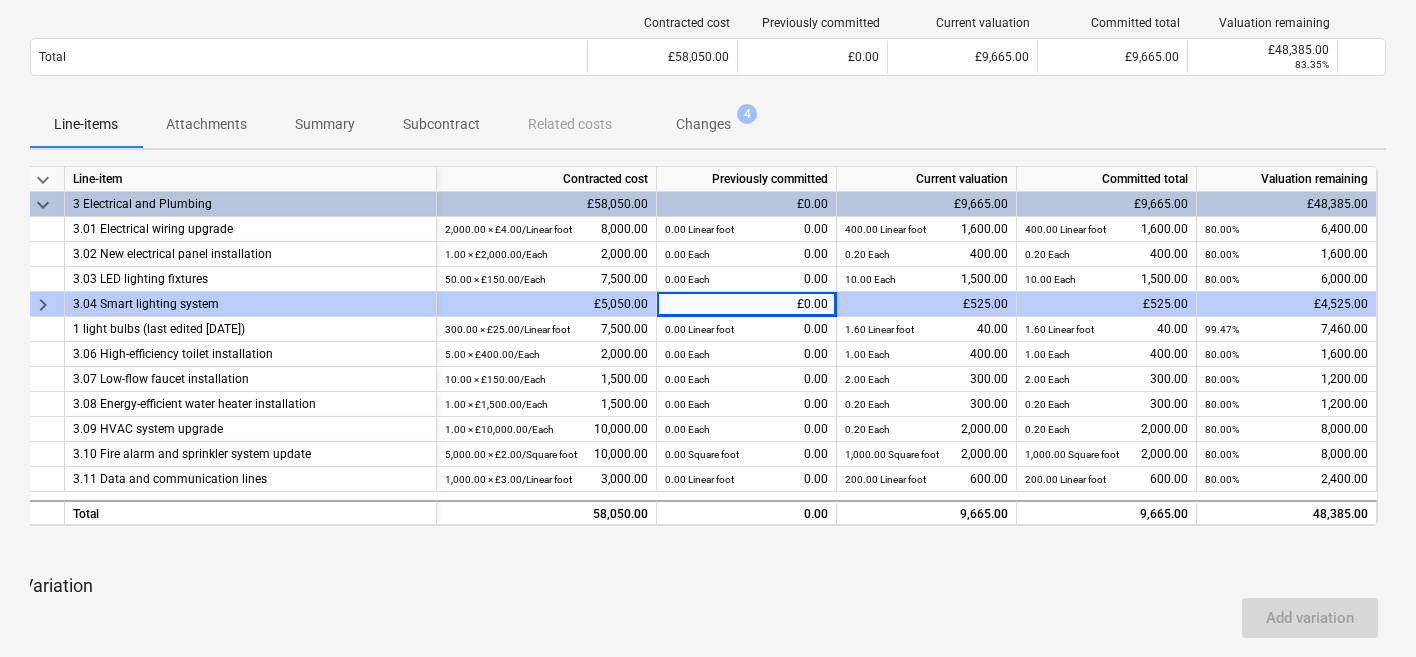click on "keyboard_arrow_right" at bounding box center (43, 305) 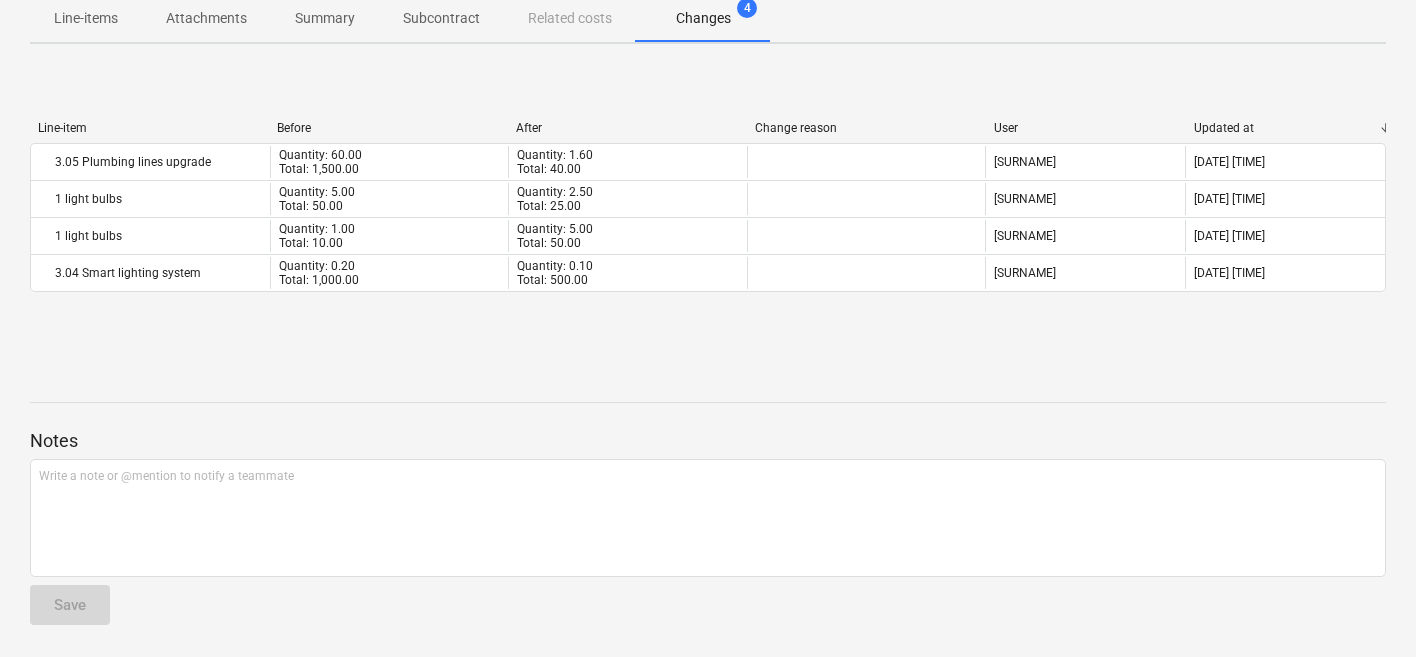 scroll, scrollTop: 201, scrollLeft: 0, axis: vertical 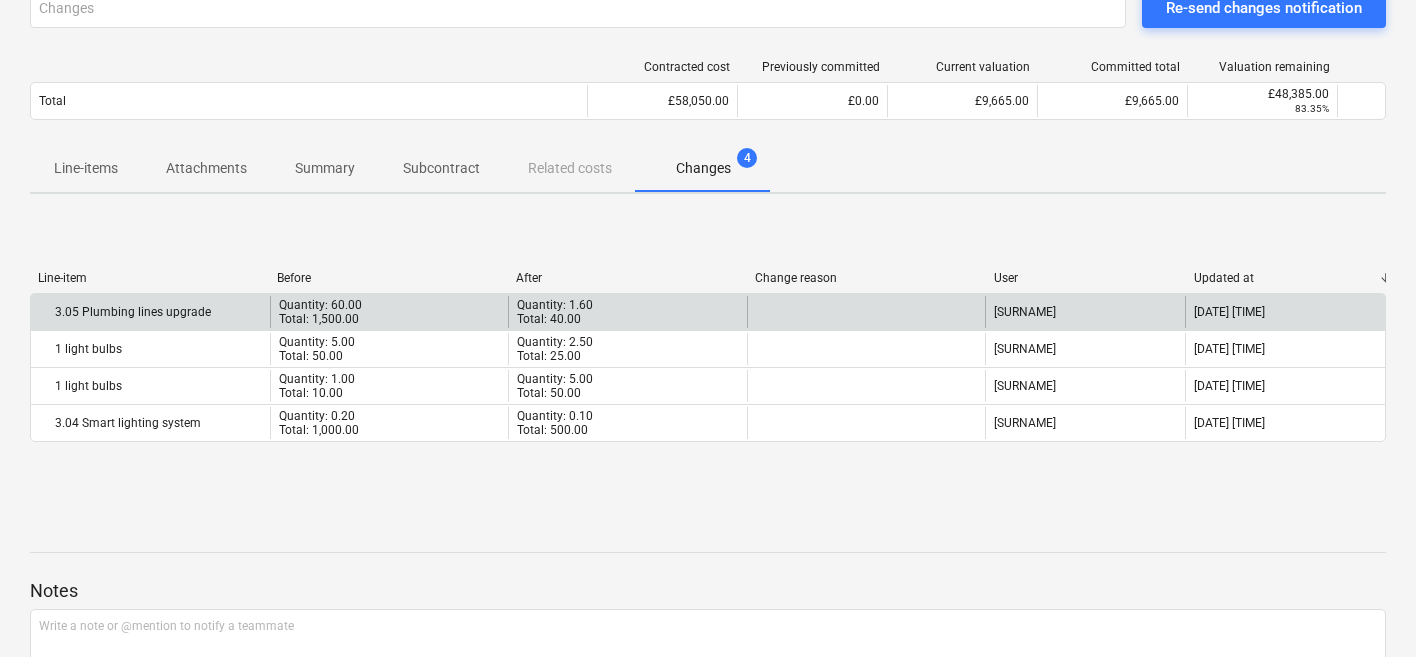 click at bounding box center (866, 312) 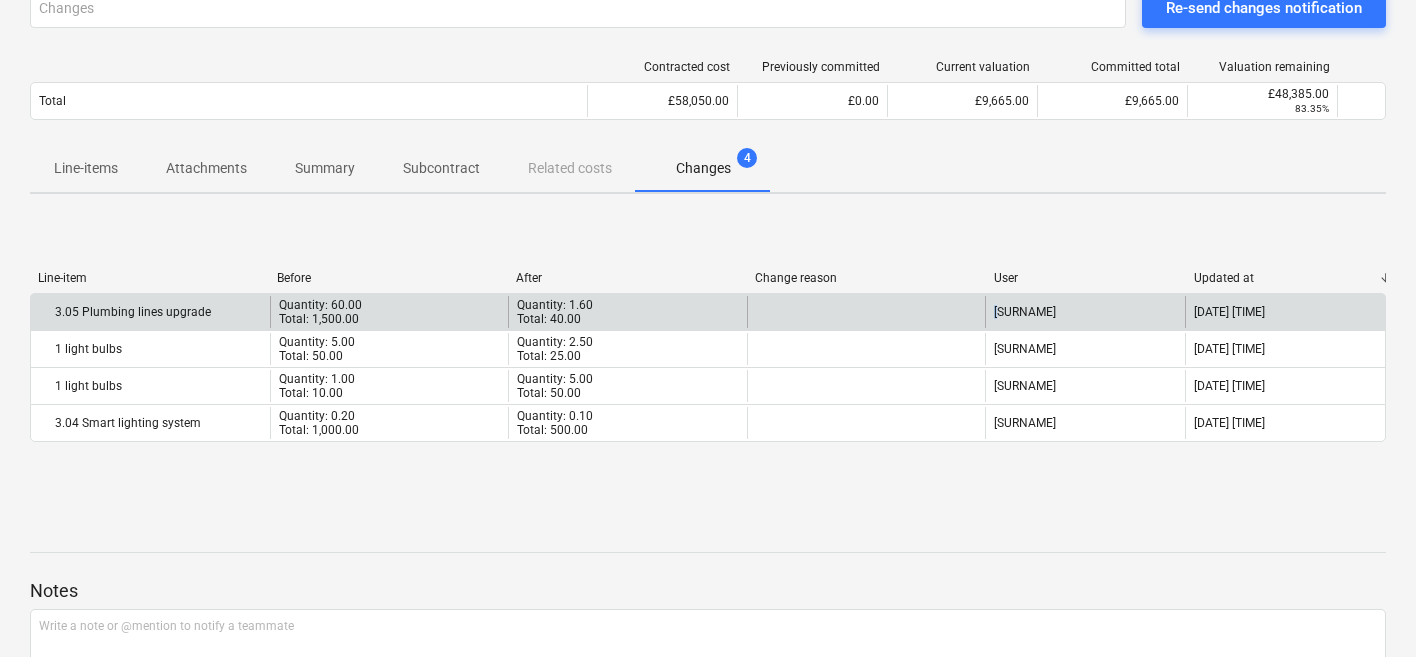 click at bounding box center (866, 312) 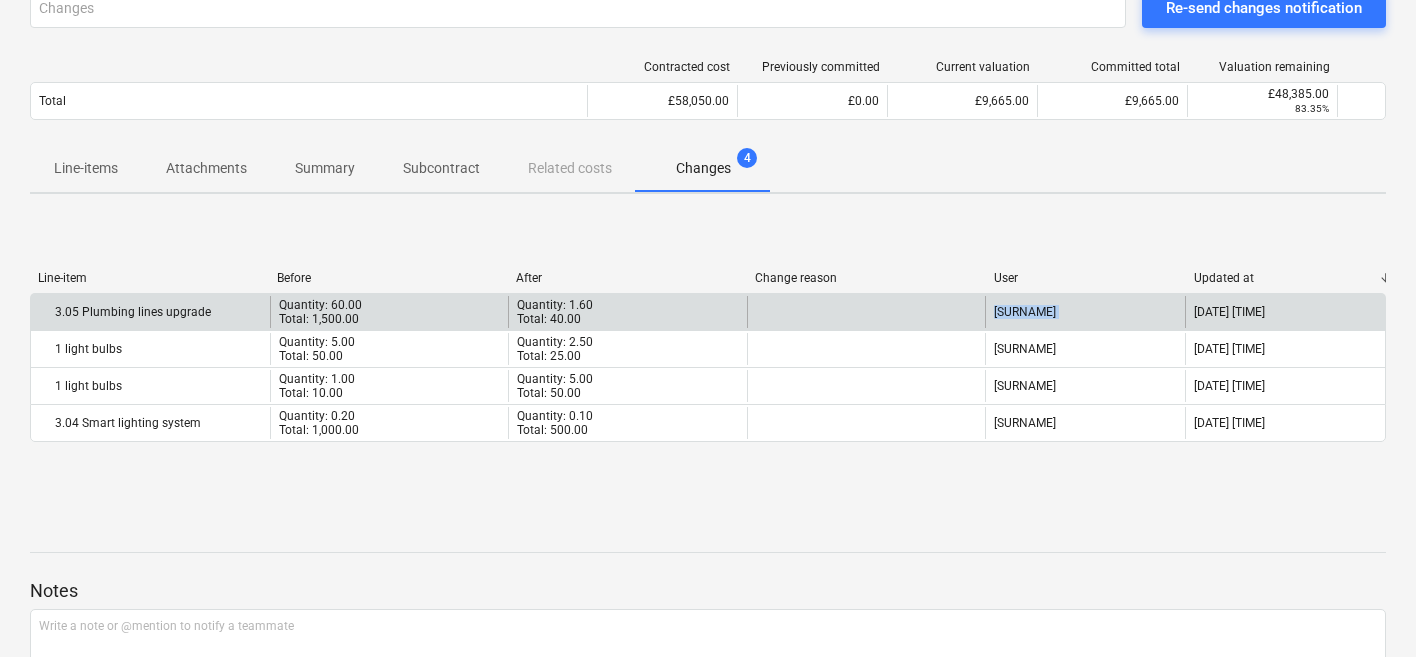 click at bounding box center [866, 312] 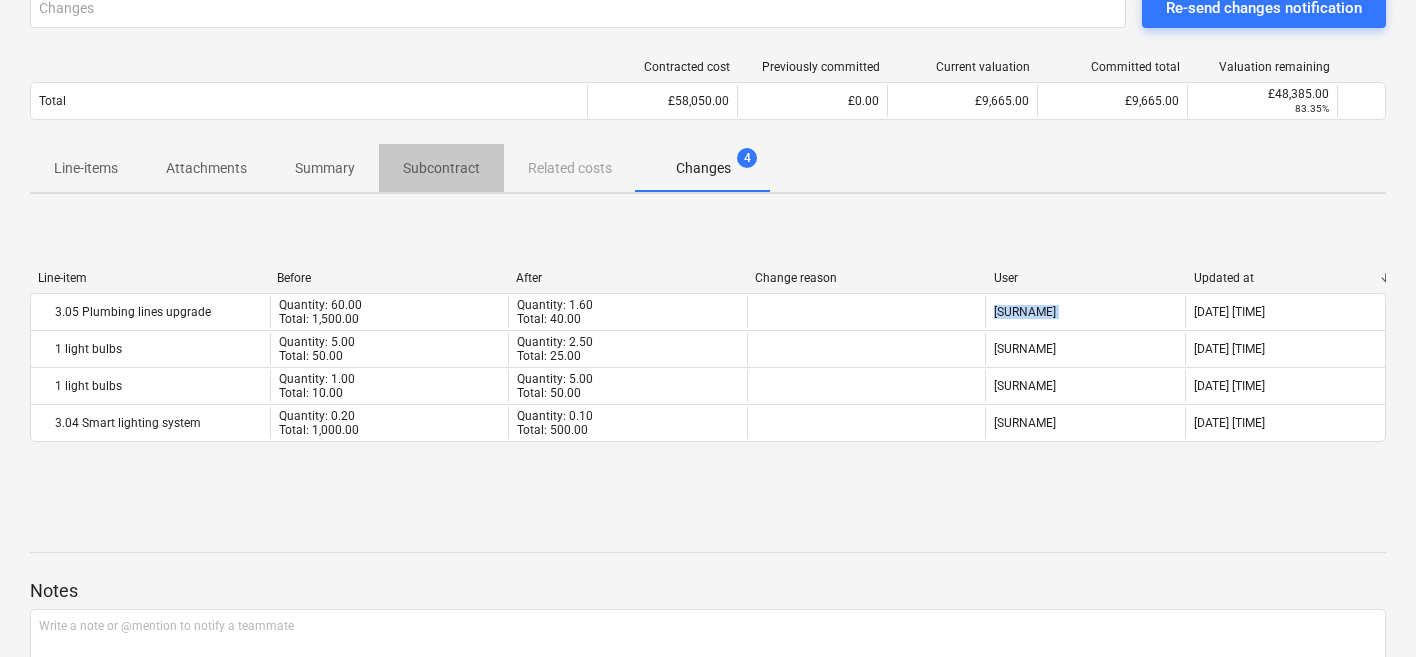 click on "Subcontract" at bounding box center [441, 168] 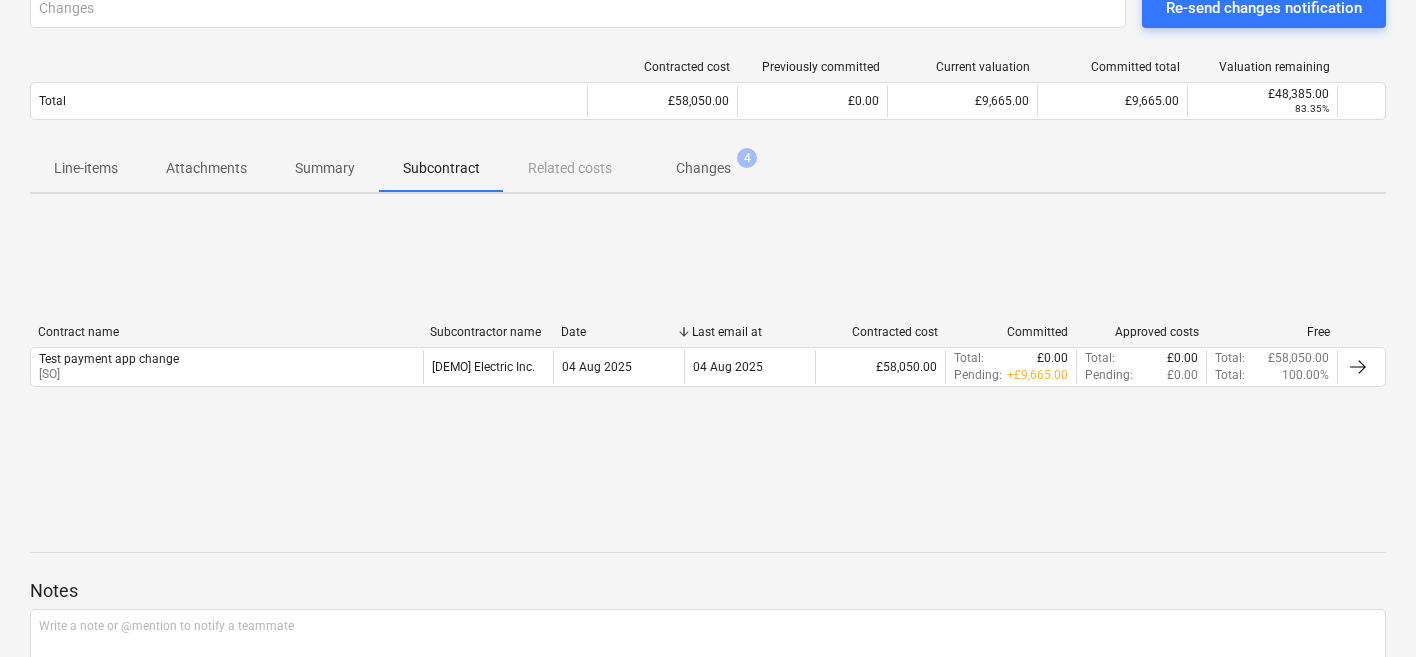 click on "Line-items Attachments Summary Subcontract Related costs Changes 4" at bounding box center [708, 169] 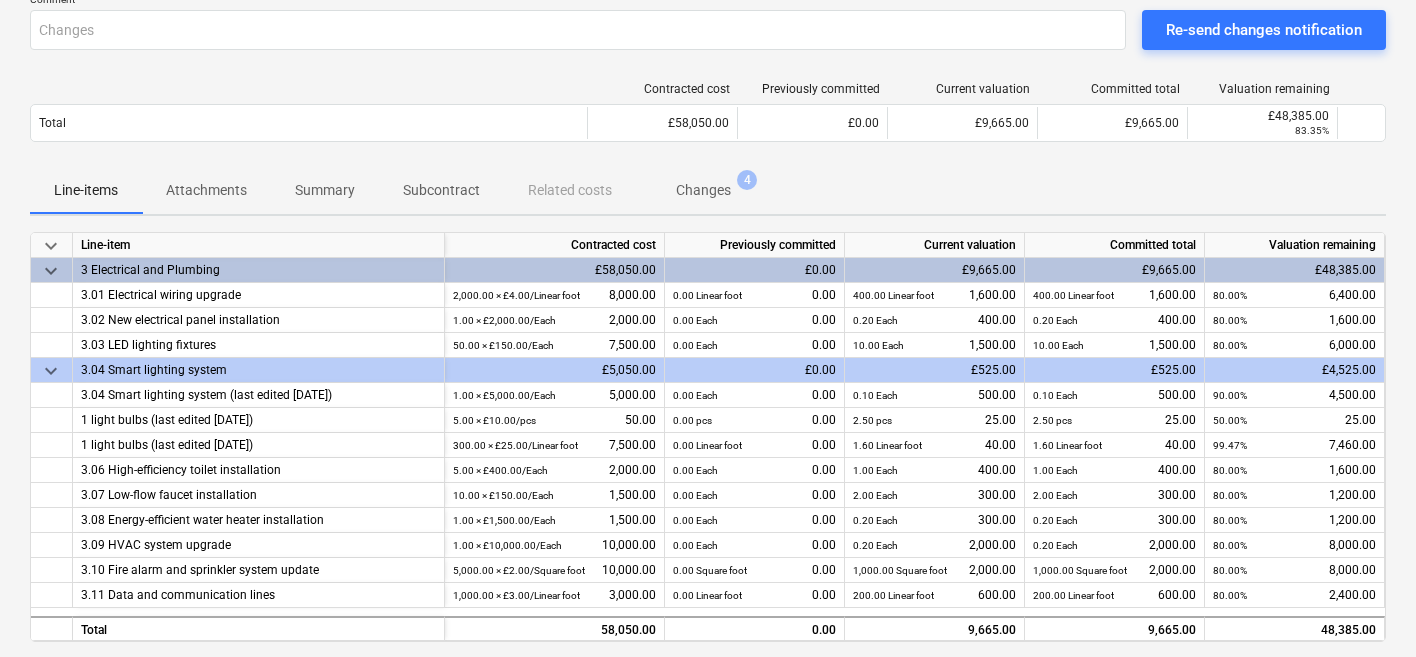 scroll, scrollTop: 174, scrollLeft: 0, axis: vertical 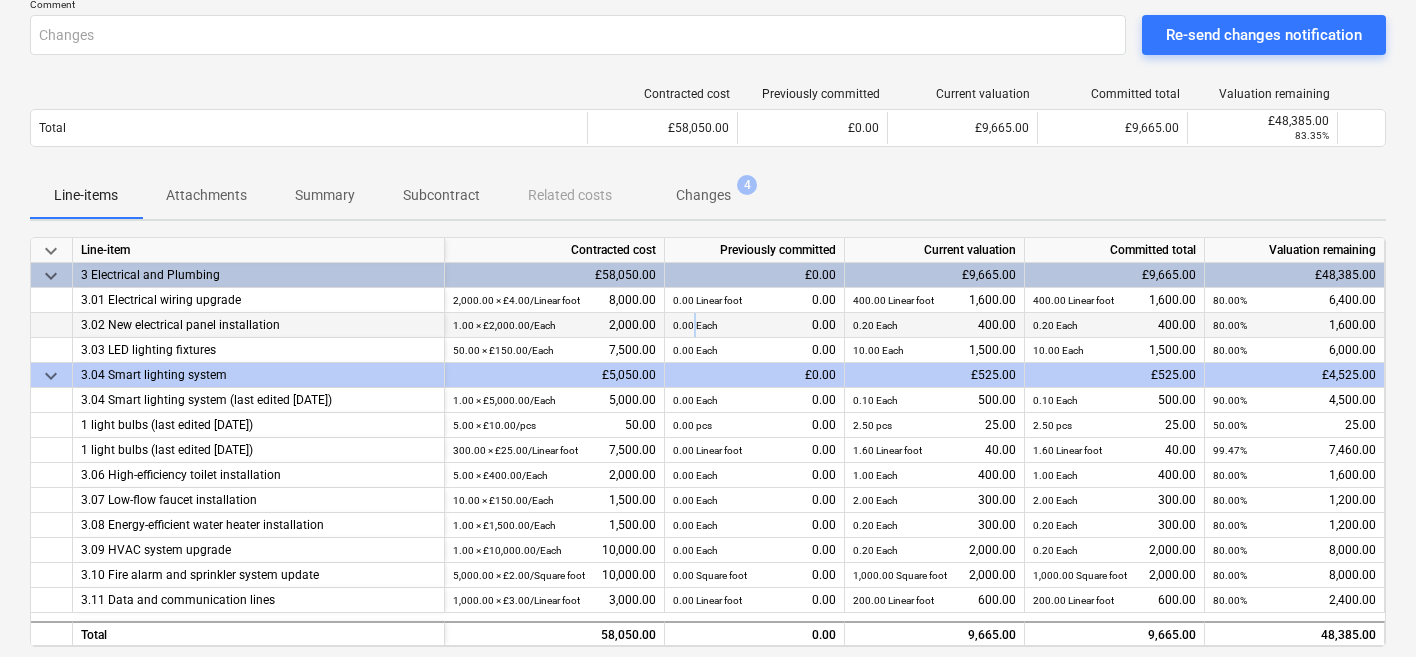 click on "0.00 Each" at bounding box center (695, 325) 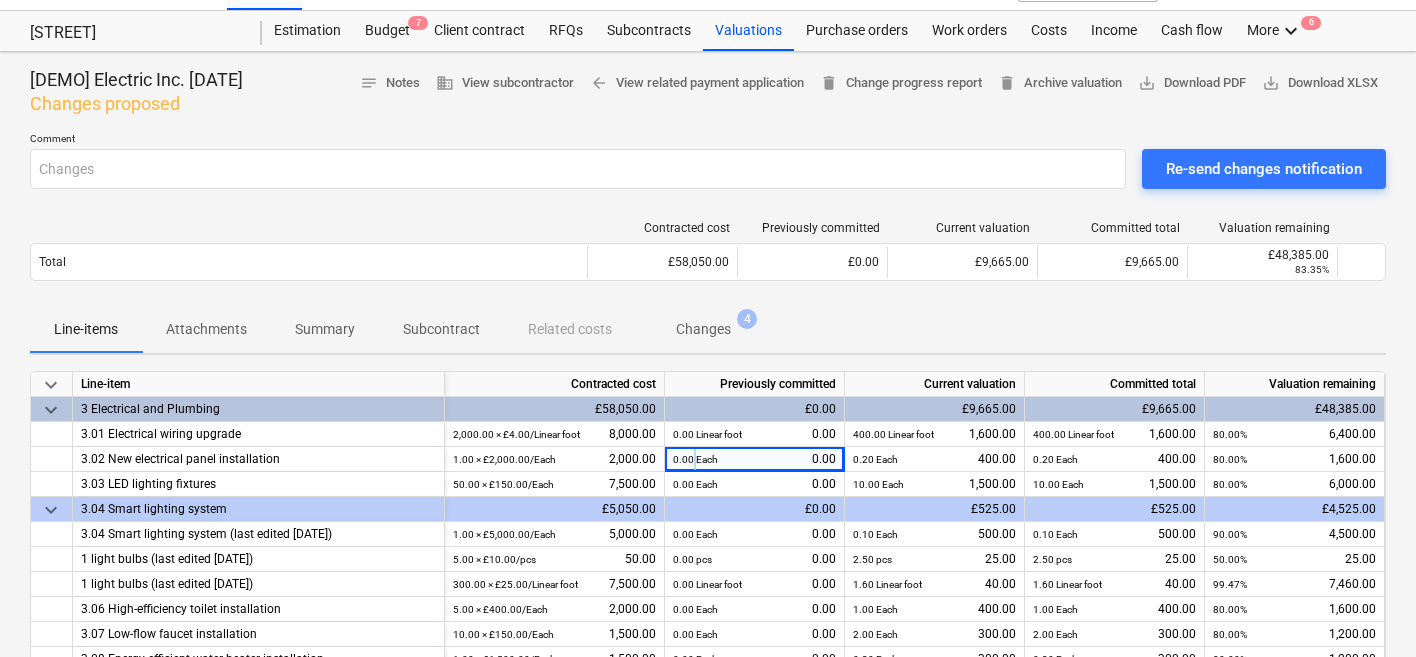 scroll, scrollTop: 31, scrollLeft: 0, axis: vertical 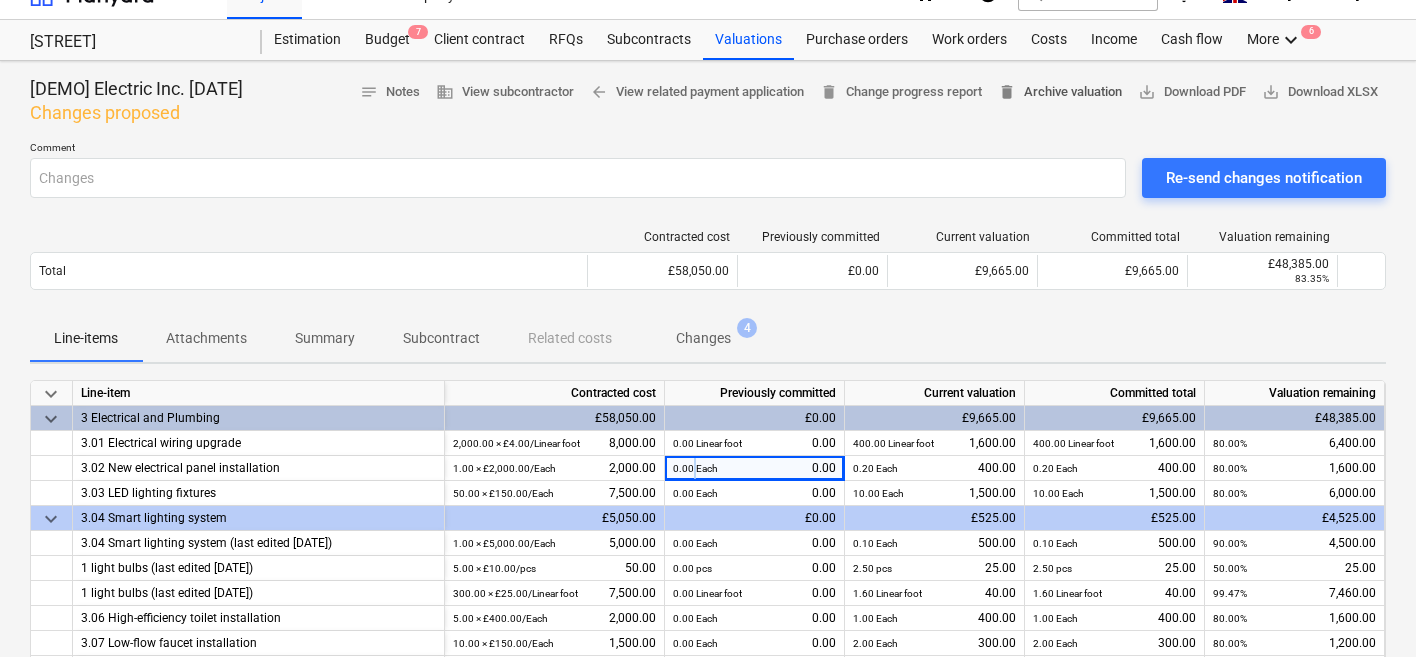 click on "delete Archive valuation" at bounding box center (1060, 92) 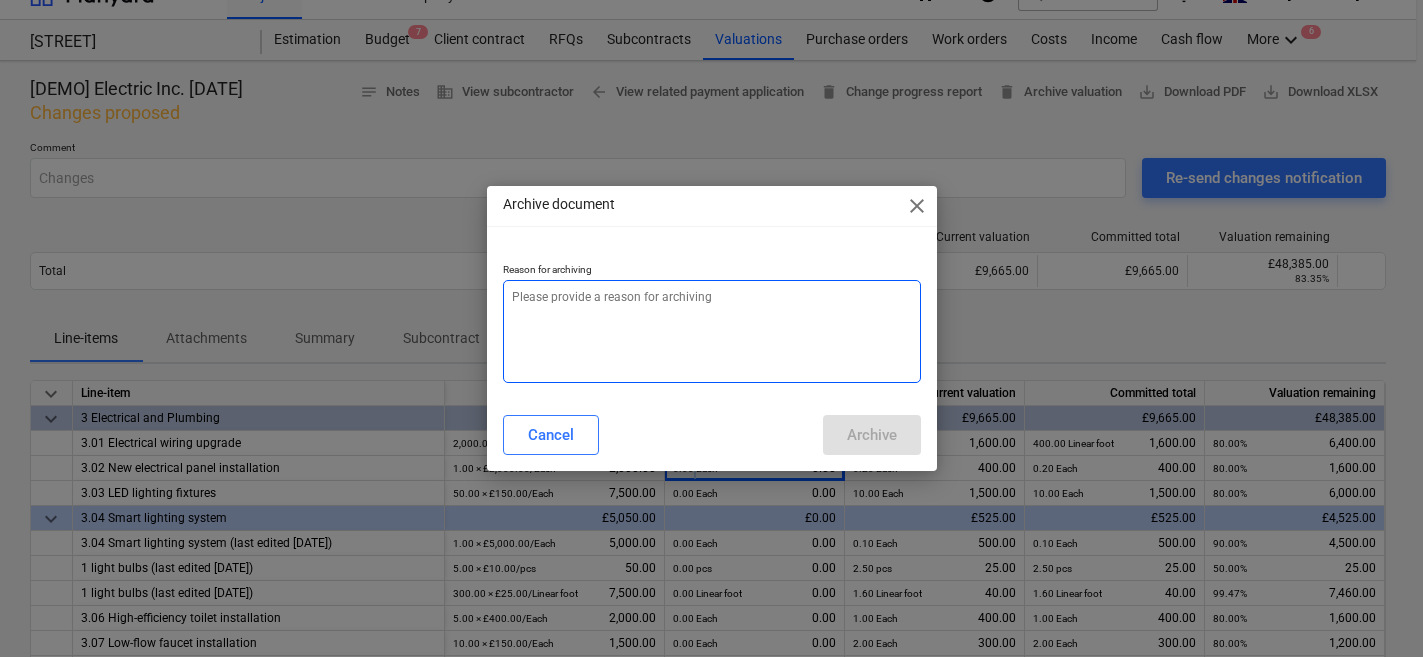 click at bounding box center (712, 331) 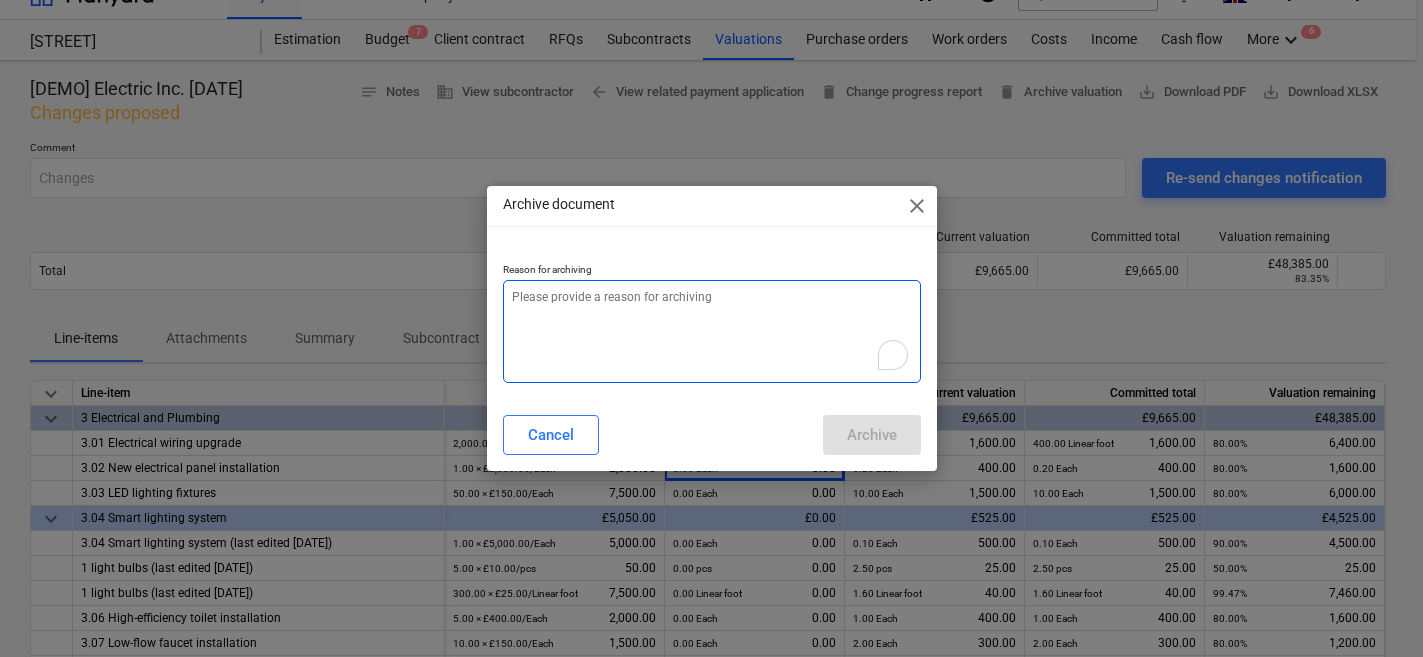 type on "x" 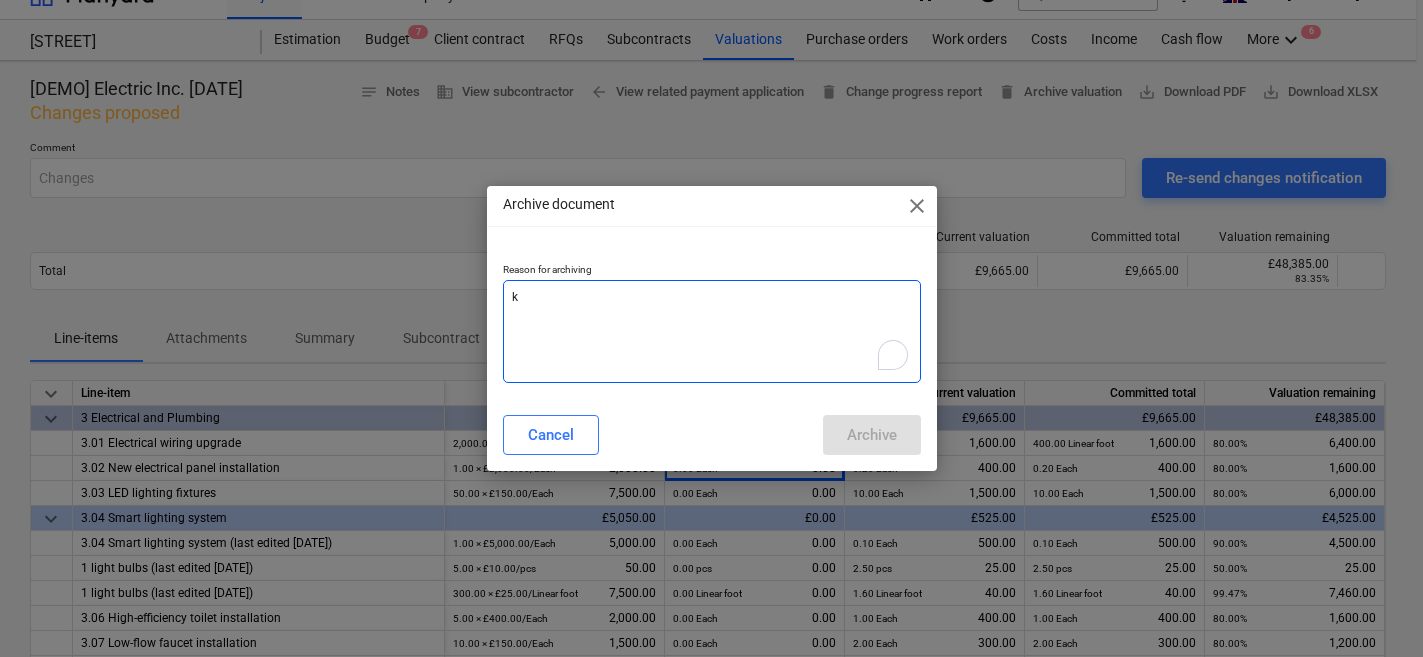 type on "[SURNAME]" 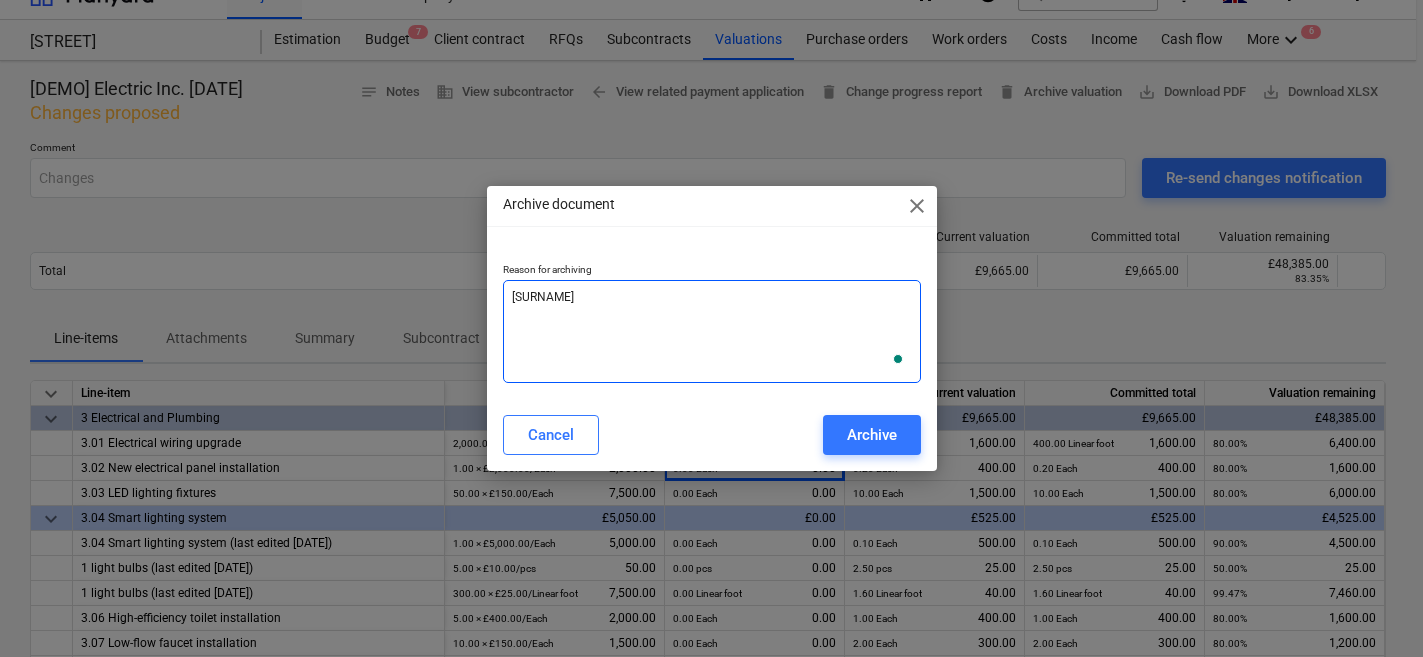 type on "x" 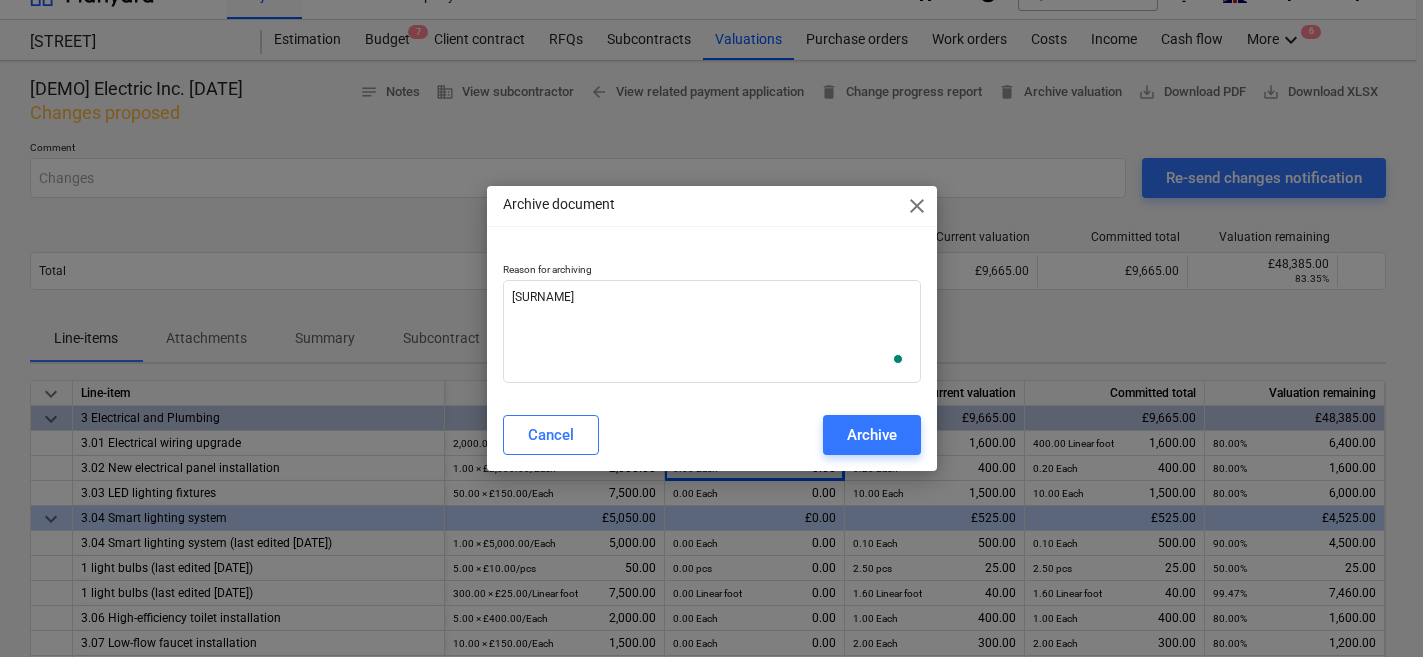 click on "Cancel Archive" at bounding box center (712, 435) 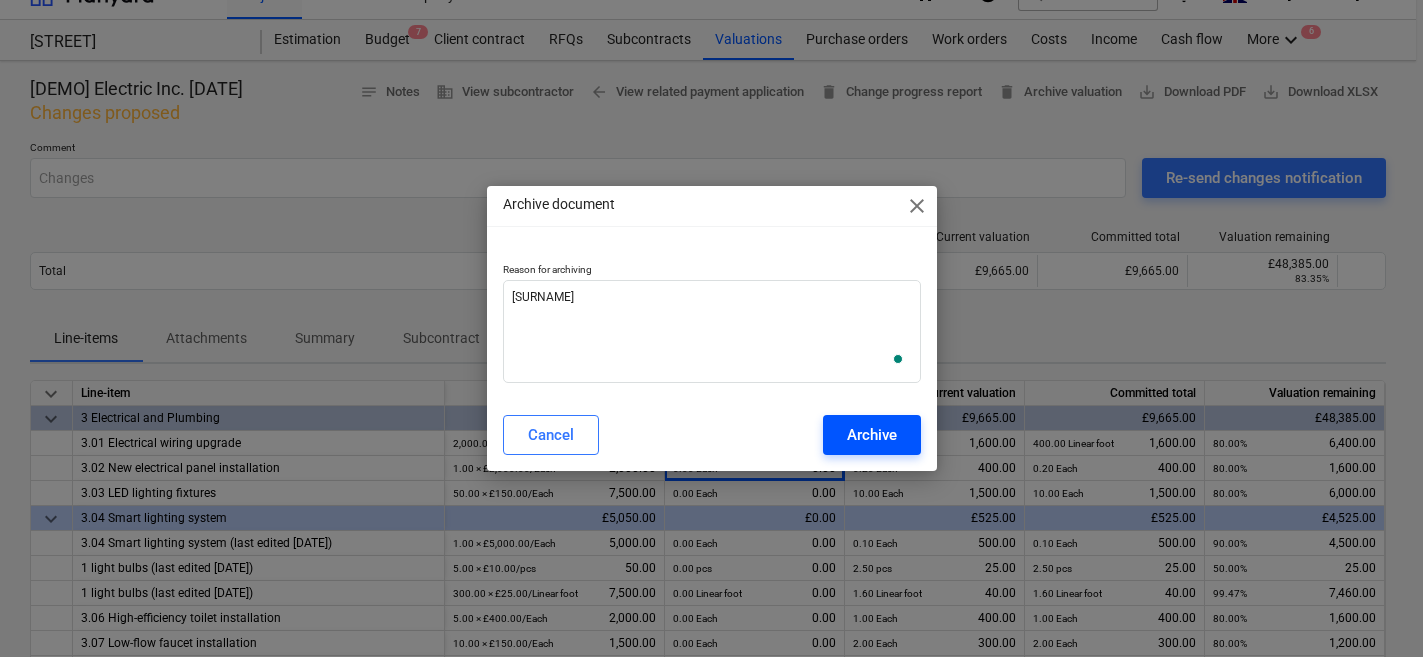 click on "Archive" at bounding box center (872, 435) 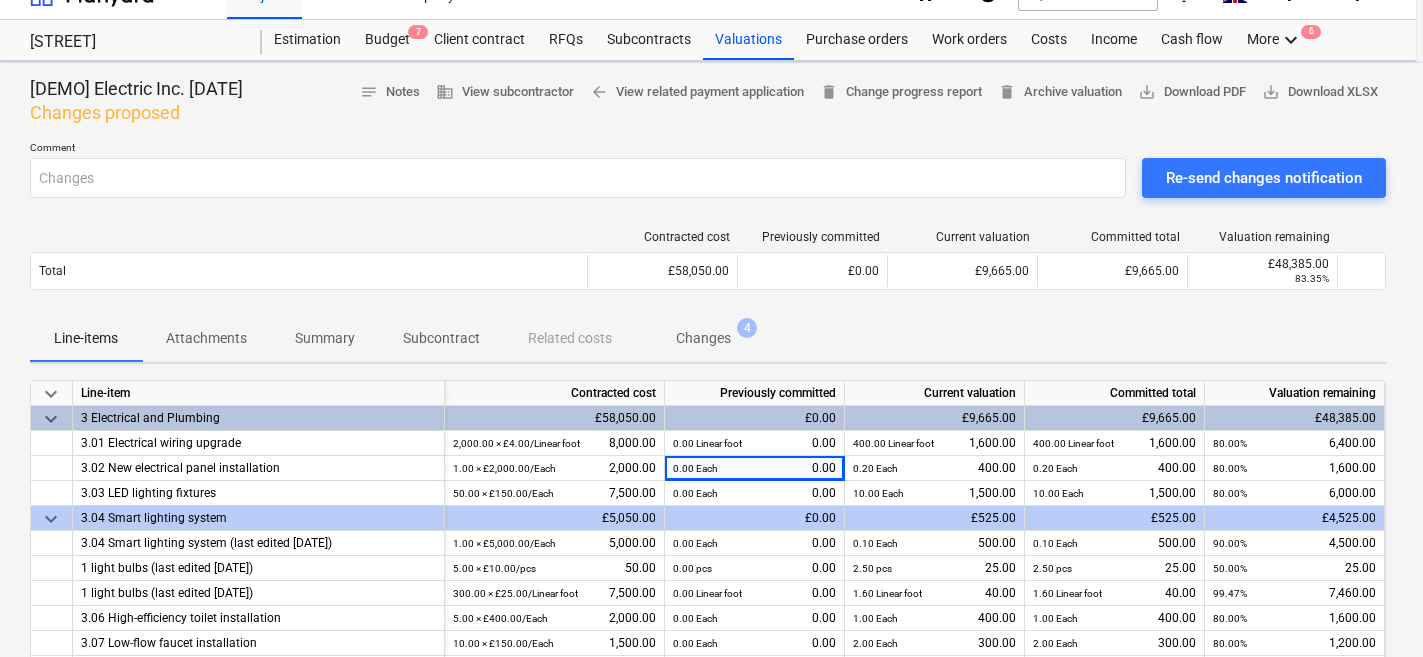 type on "x" 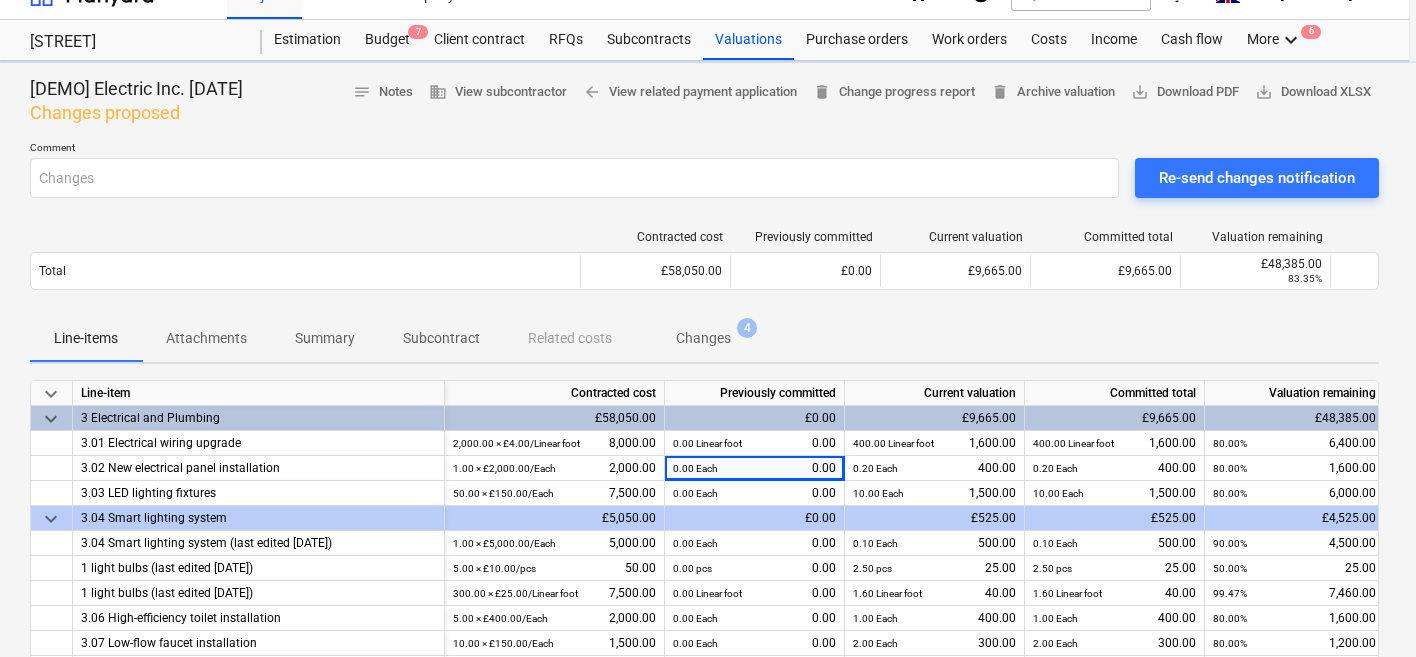 type on "[SURNAME]" 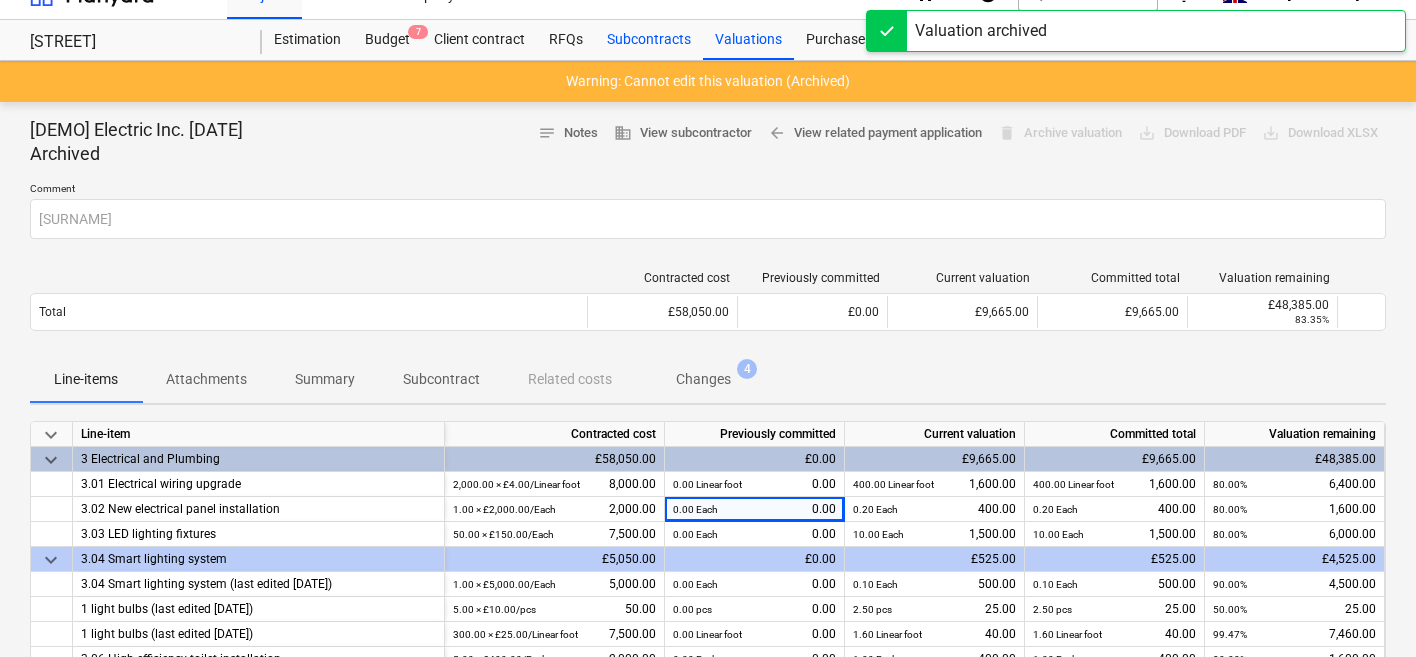 click on "Subcontracts" at bounding box center (649, 40) 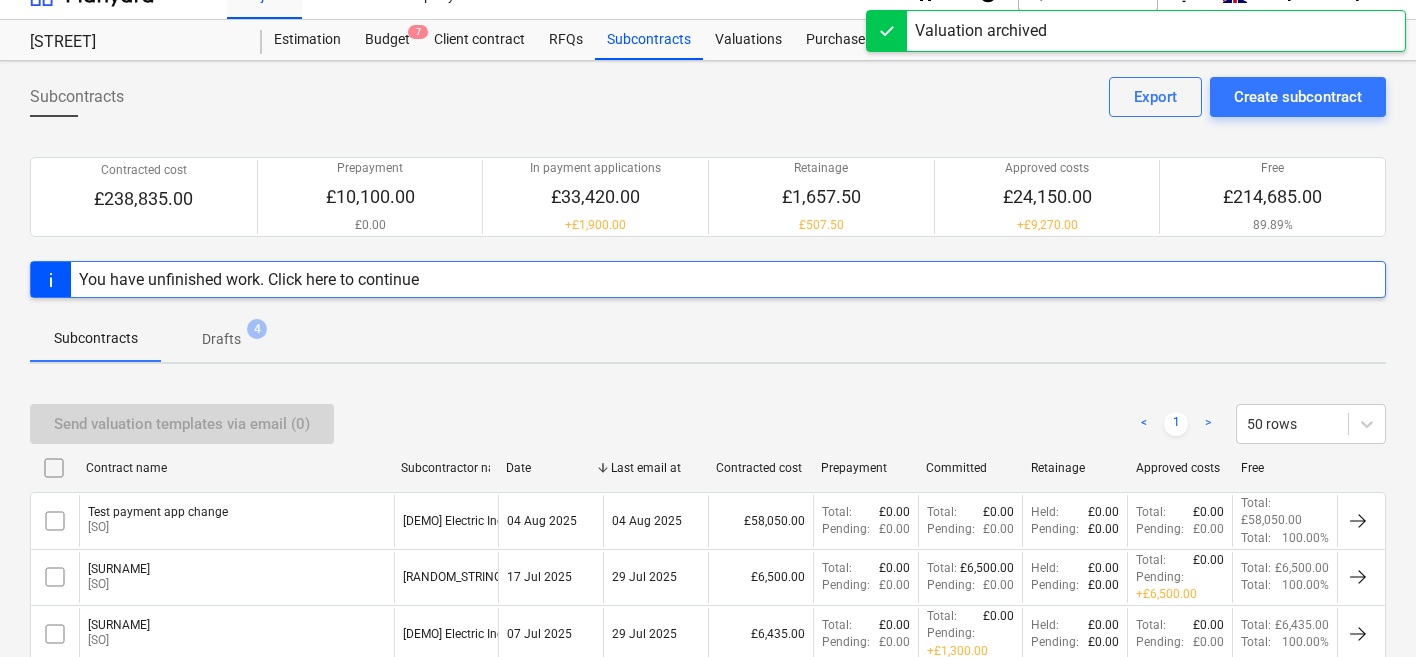 scroll, scrollTop: 70, scrollLeft: 0, axis: vertical 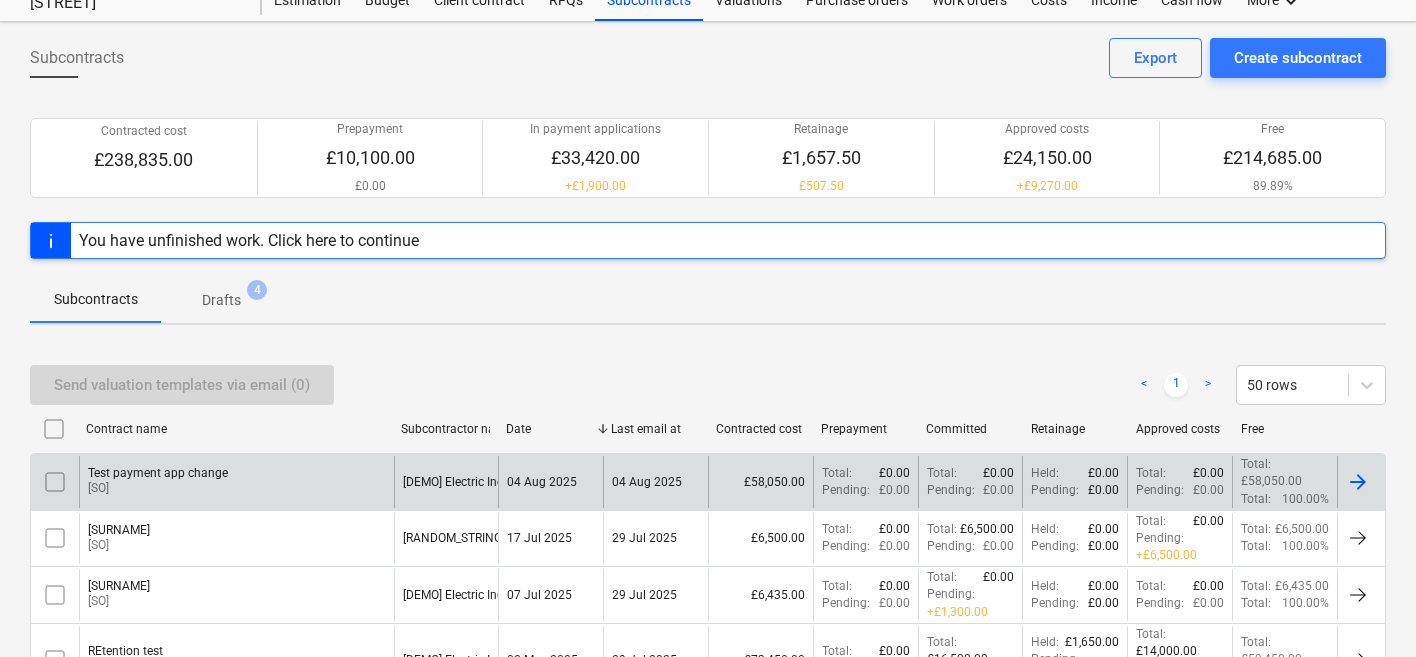 click on "Test payment app change [SO]" at bounding box center [236, 481] 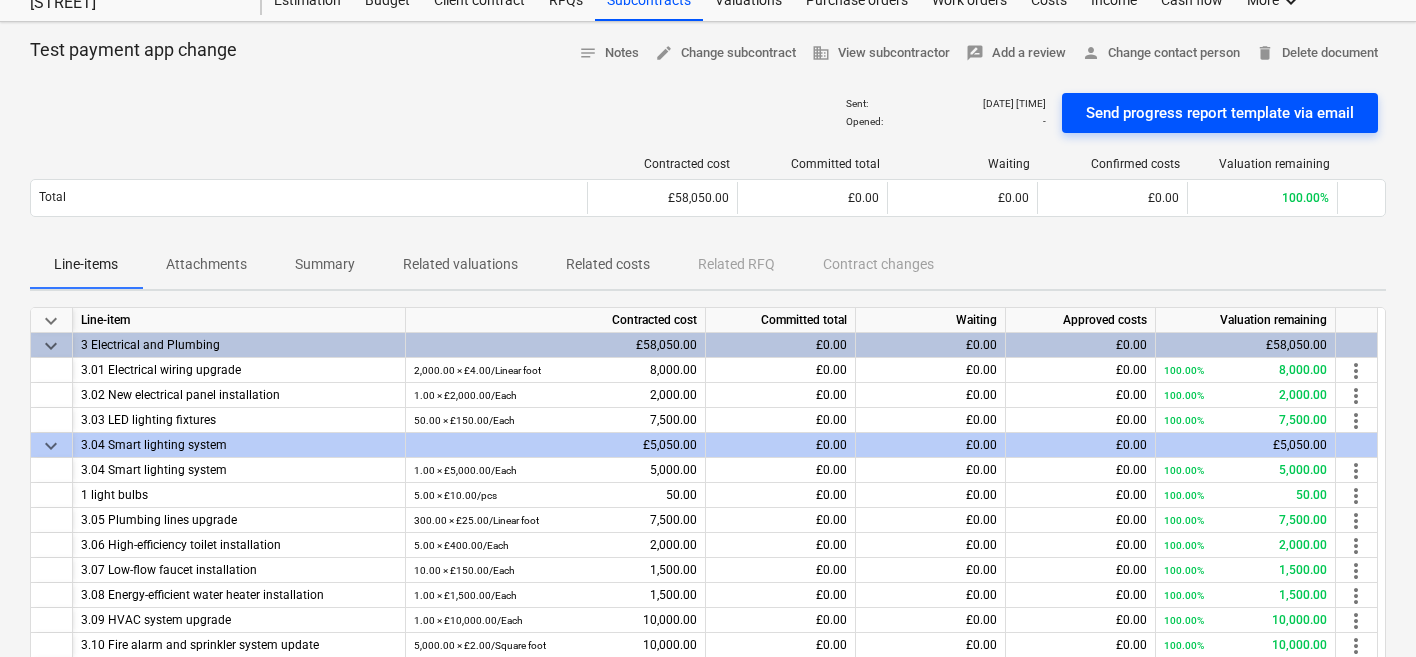 click on "Send progress report template via email" at bounding box center [1220, 113] 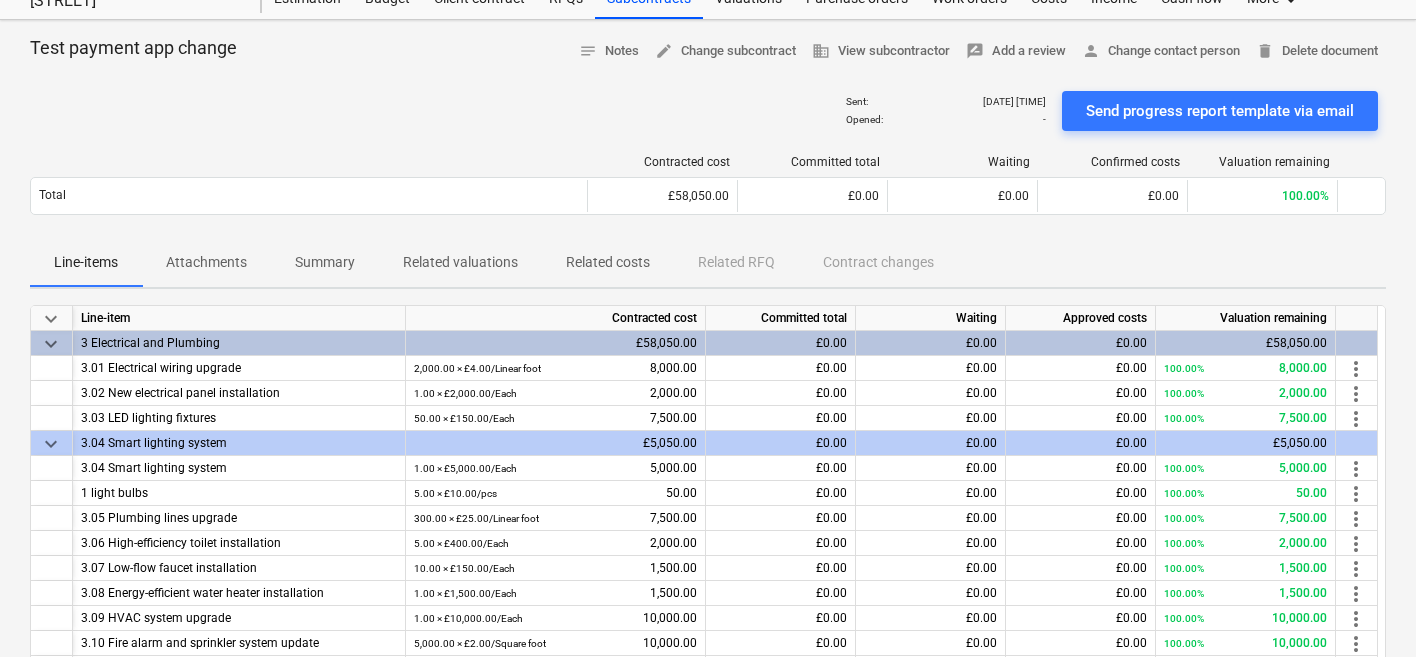 scroll, scrollTop: 0, scrollLeft: 0, axis: both 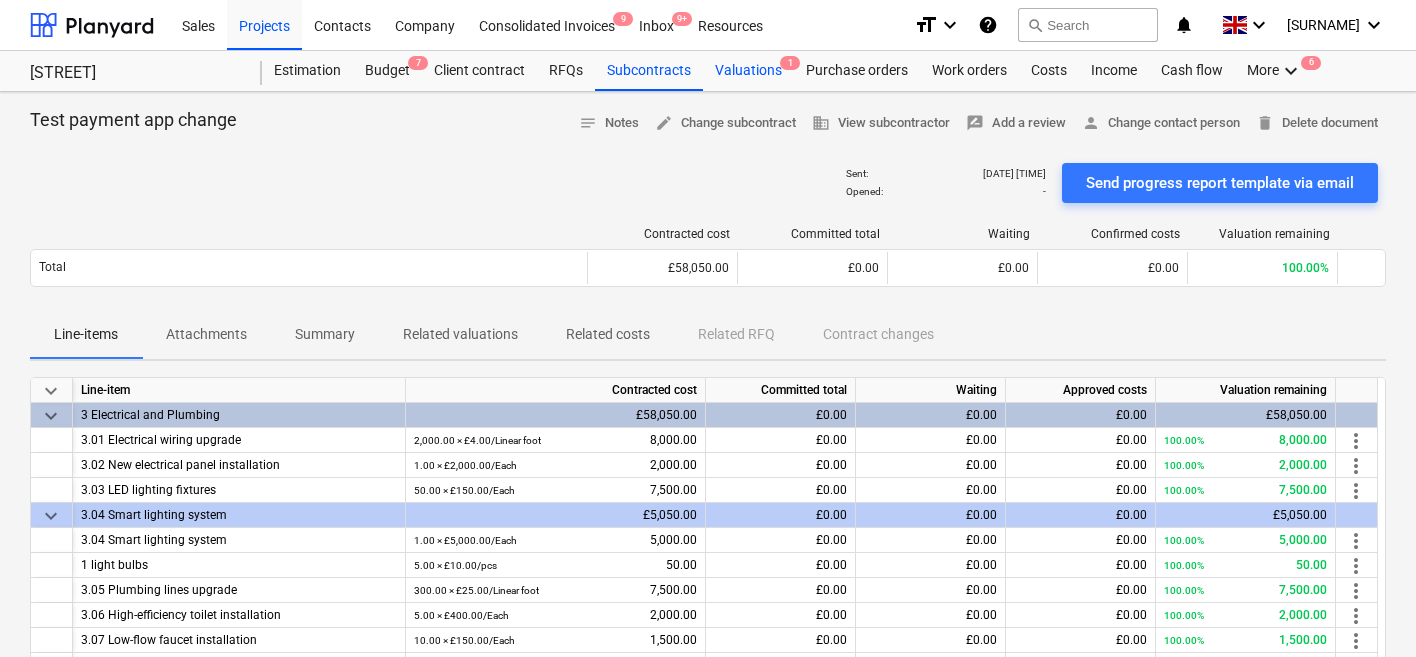 click on "Valuations 1" at bounding box center (748, 71) 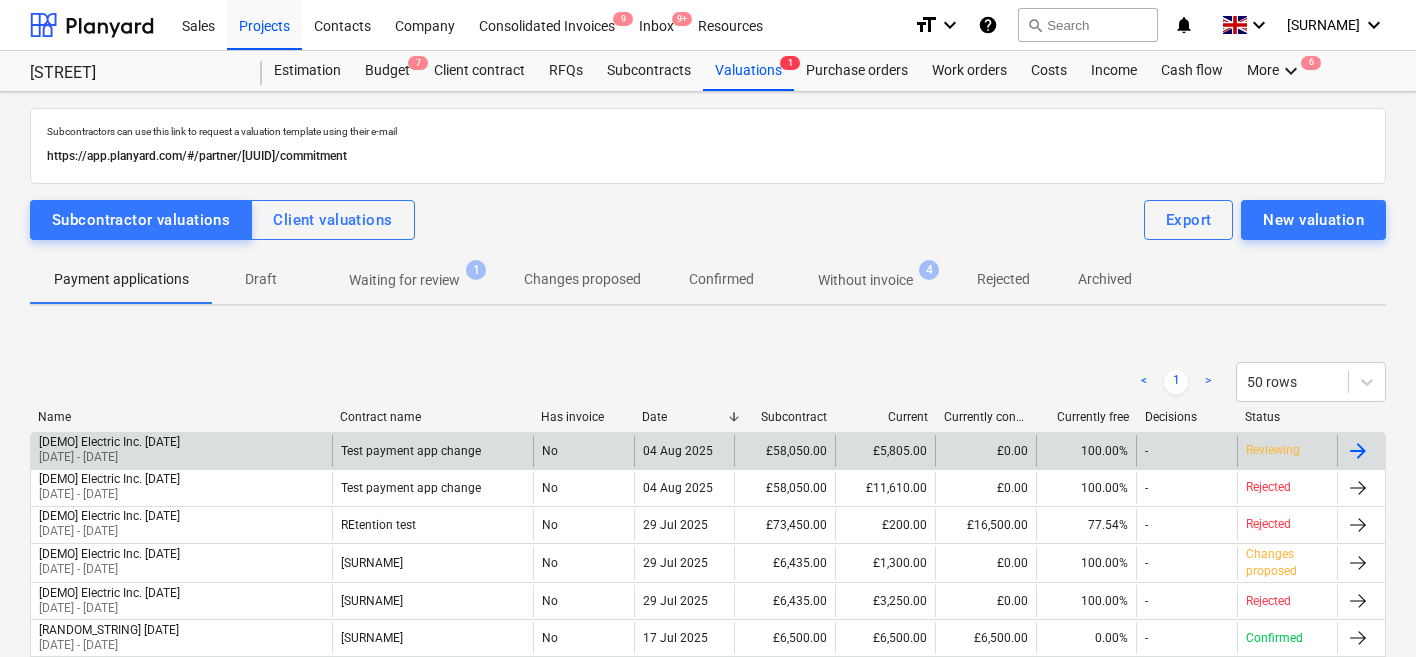 click on "[DEMO] Electric Inc. [DATE] [DATE] - [DATE]" at bounding box center [181, 451] 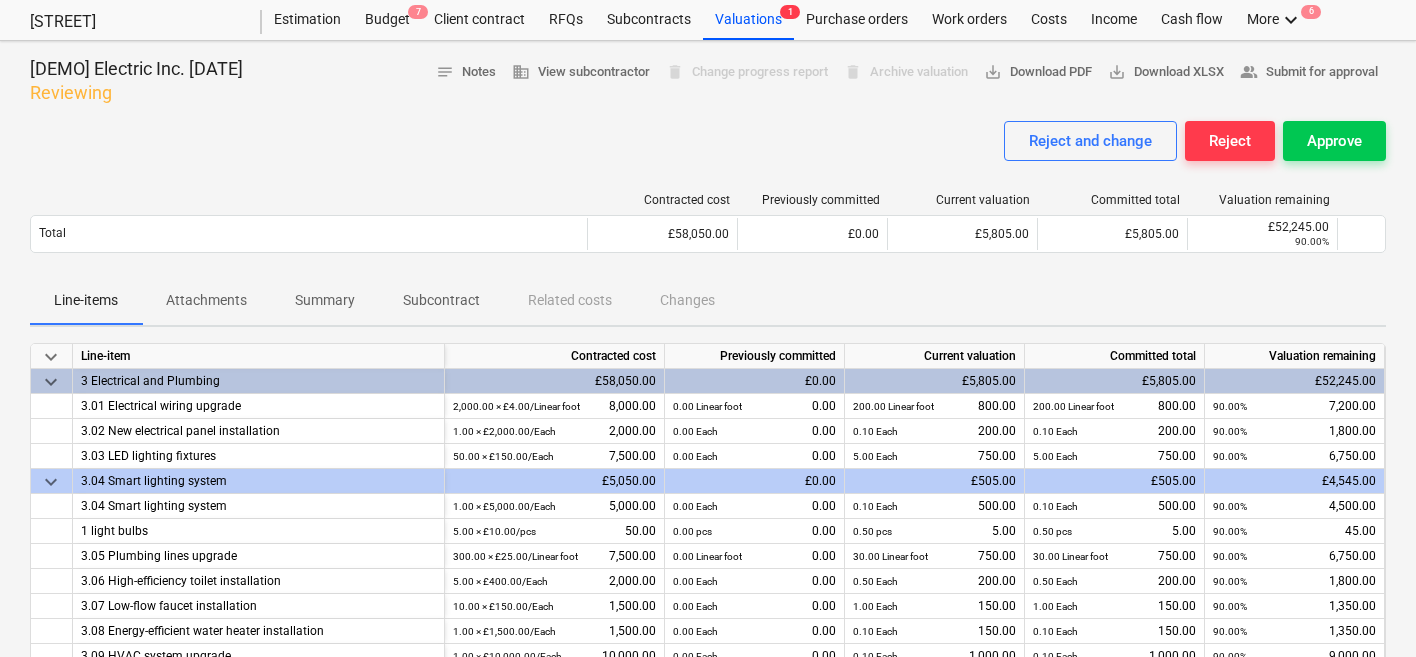 scroll, scrollTop: 63, scrollLeft: 0, axis: vertical 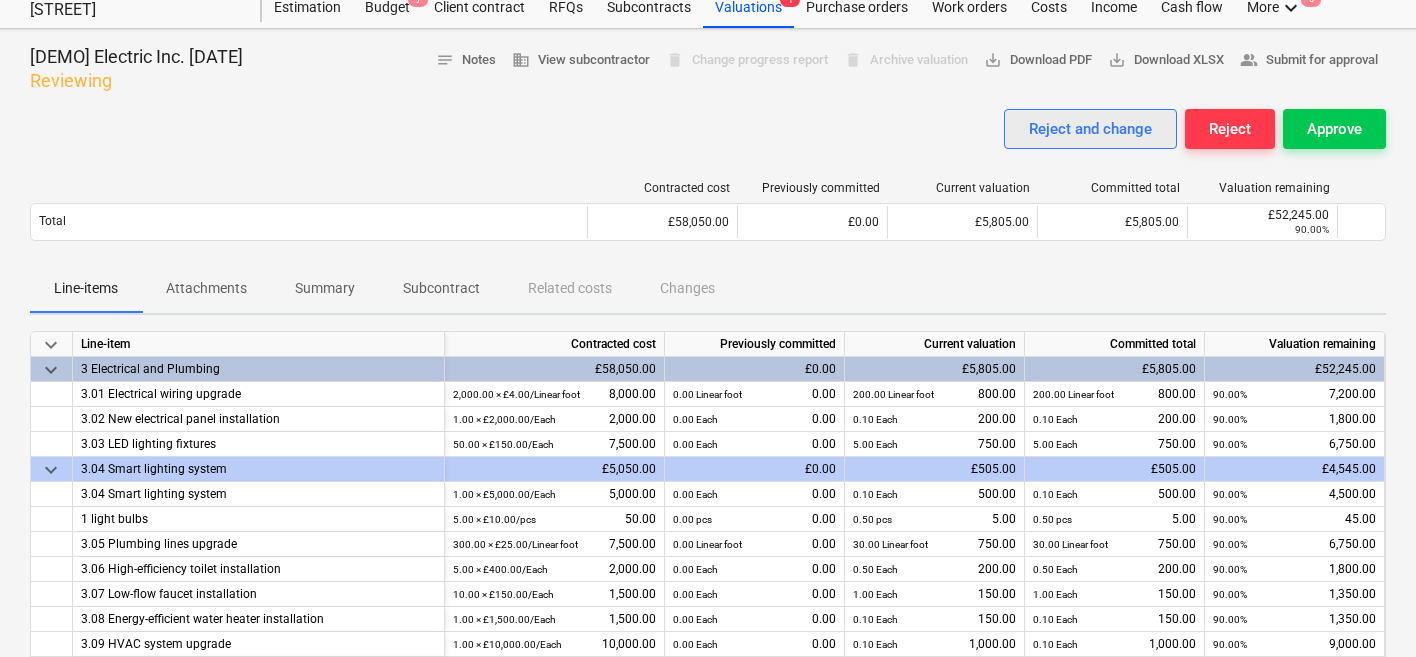 click on "Reject and change" at bounding box center (1090, 129) 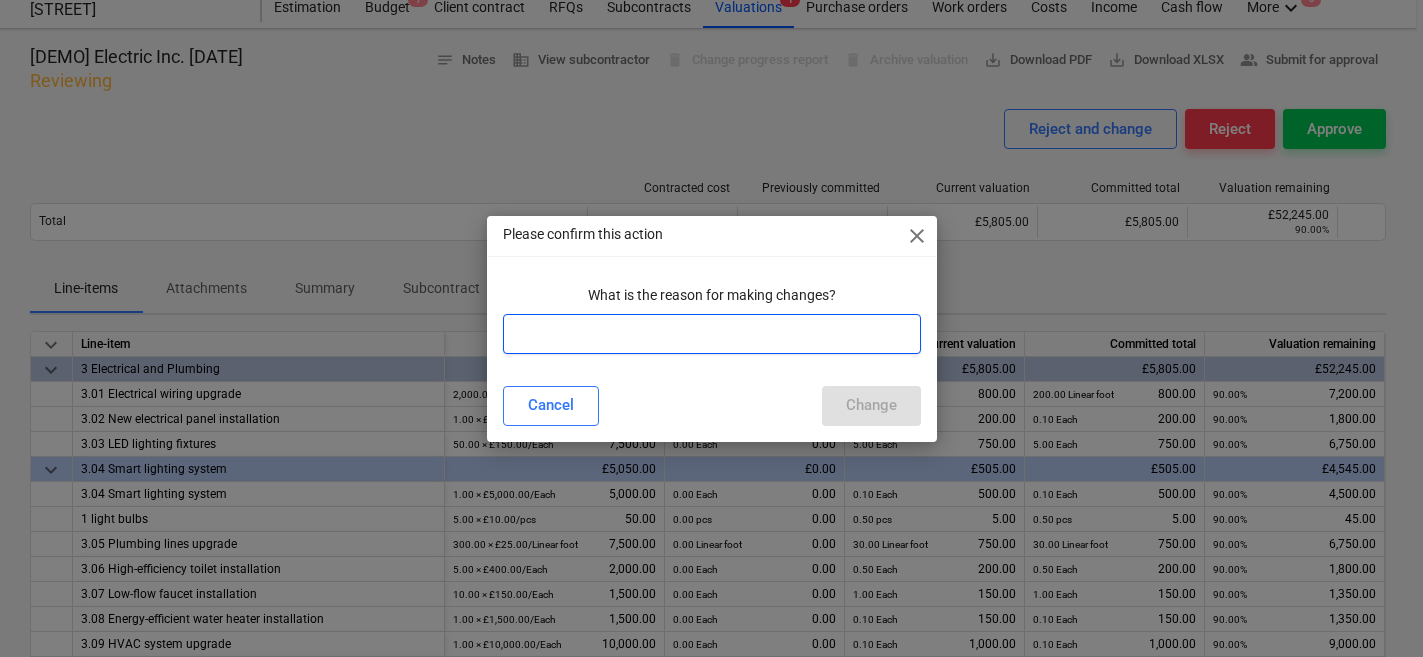 click at bounding box center (712, 334) 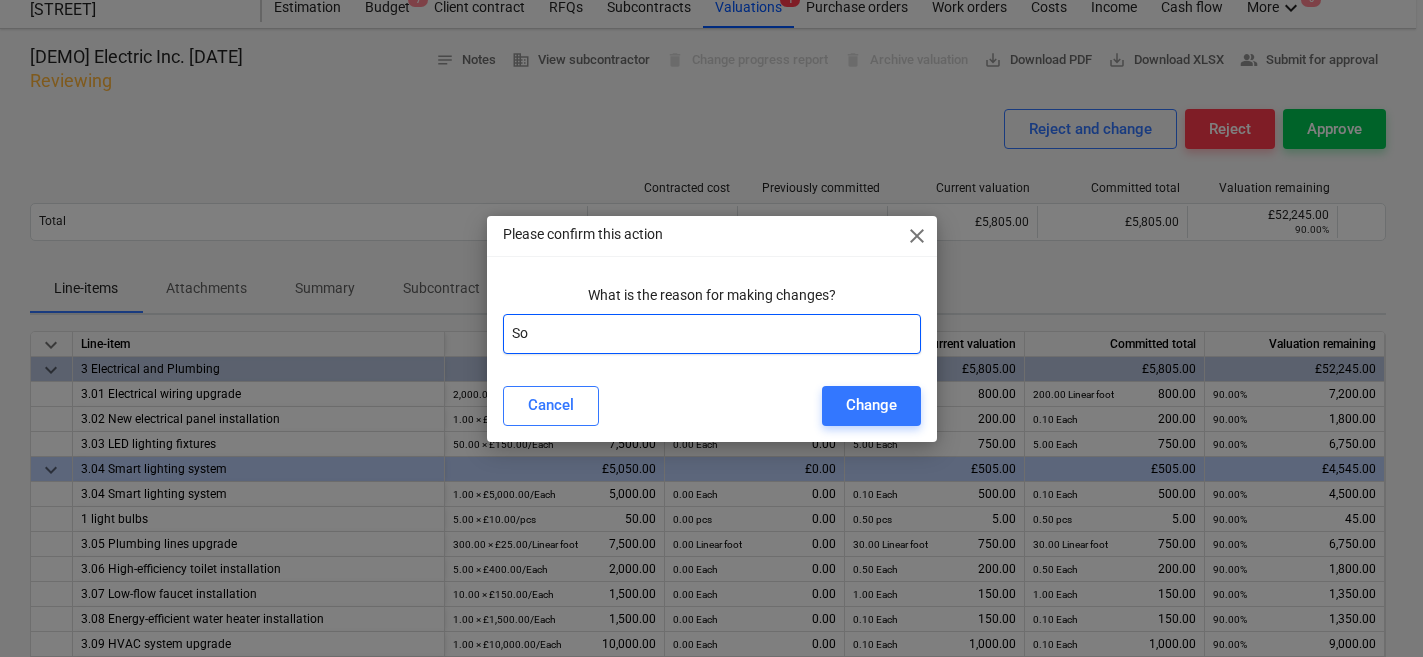 type on "S" 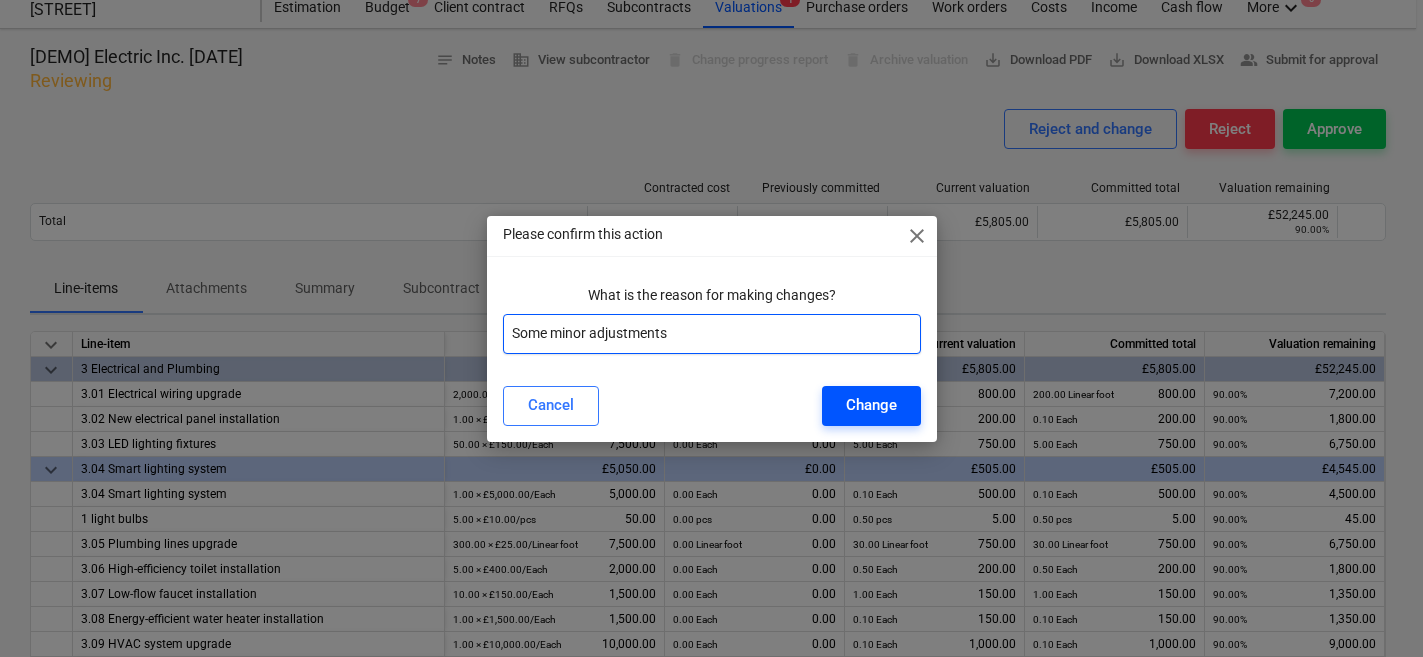 type on "Some minor adjustments" 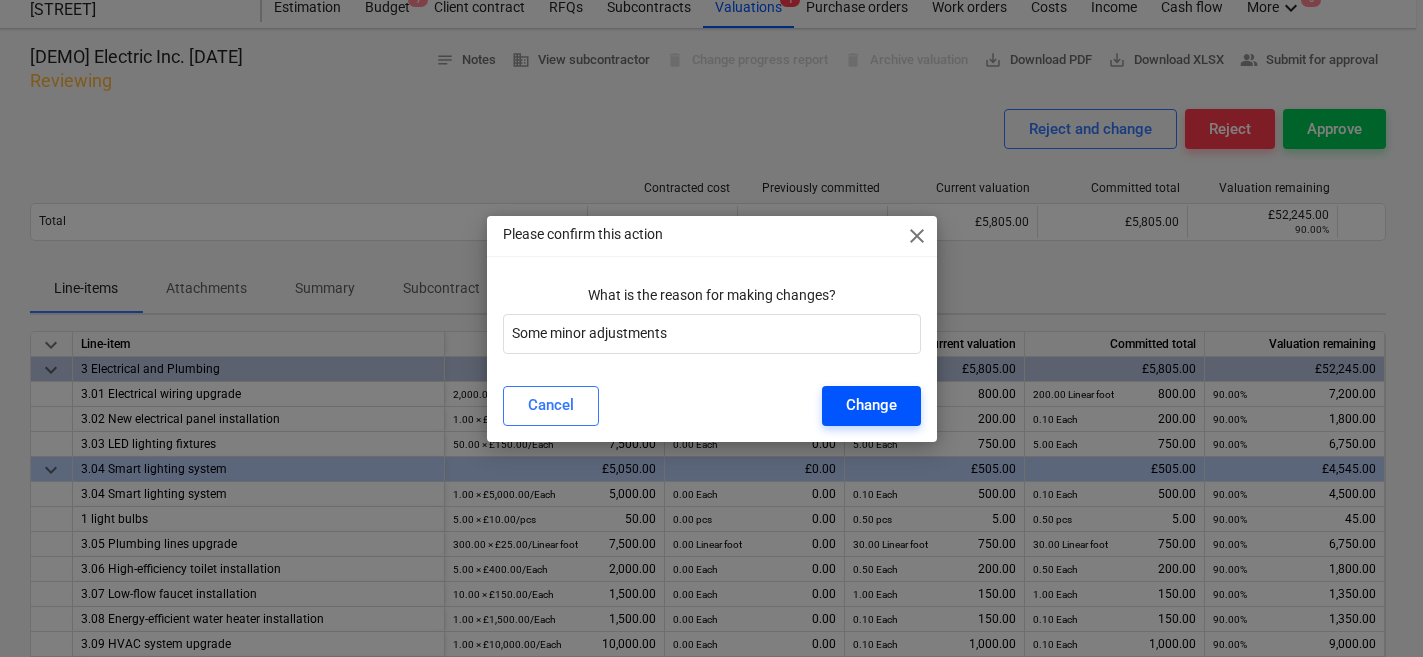 click on "Change" at bounding box center [871, 406] 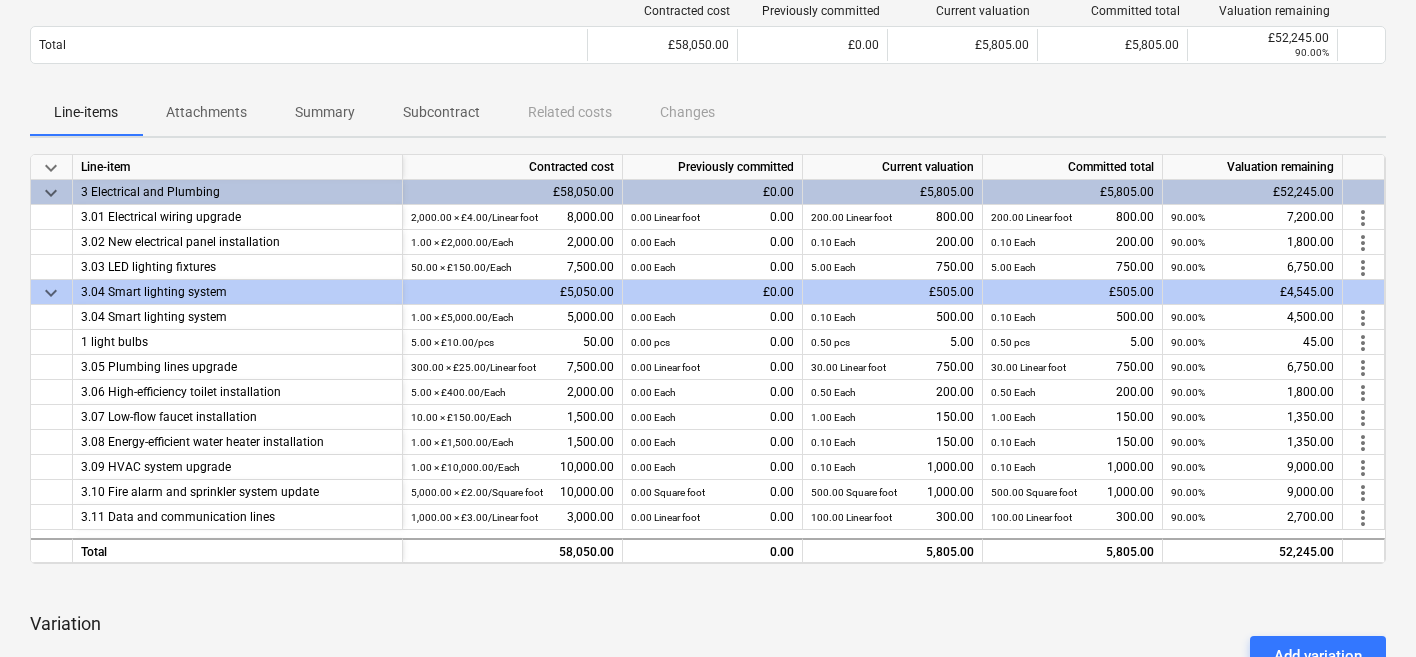 scroll, scrollTop: 260, scrollLeft: 0, axis: vertical 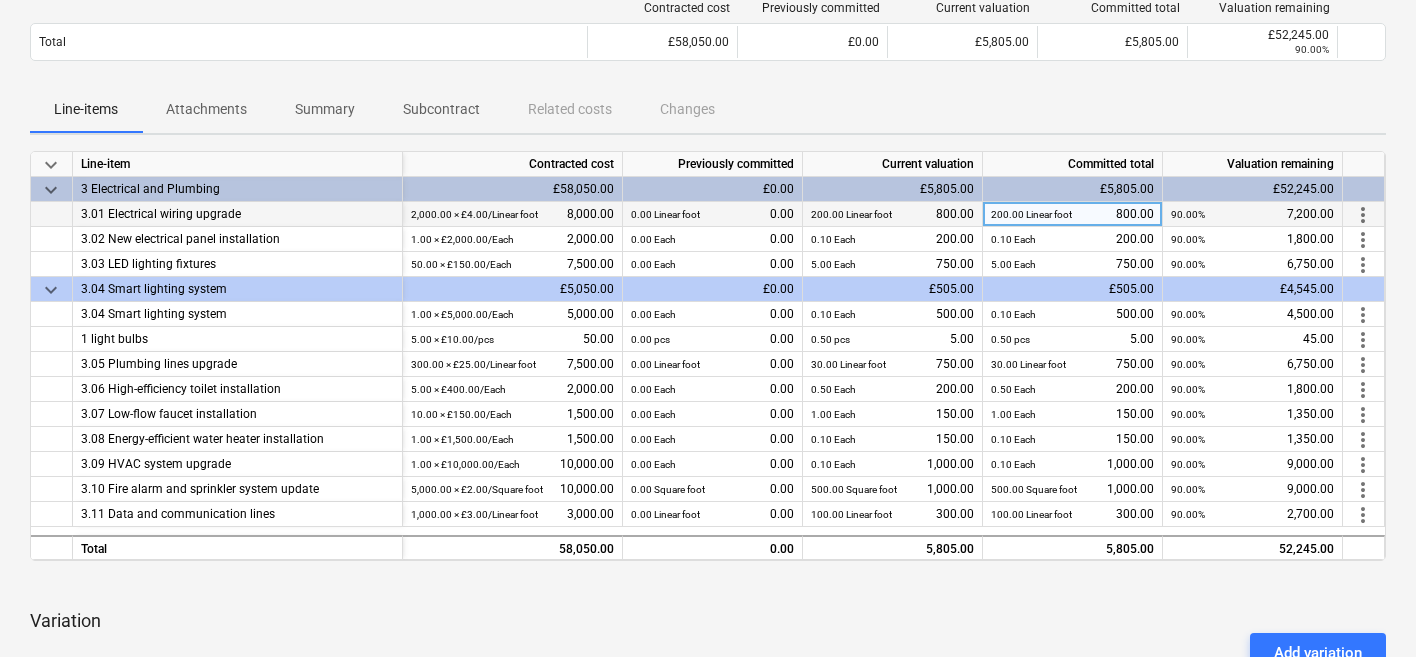 click on "more_vert" at bounding box center (1363, 215) 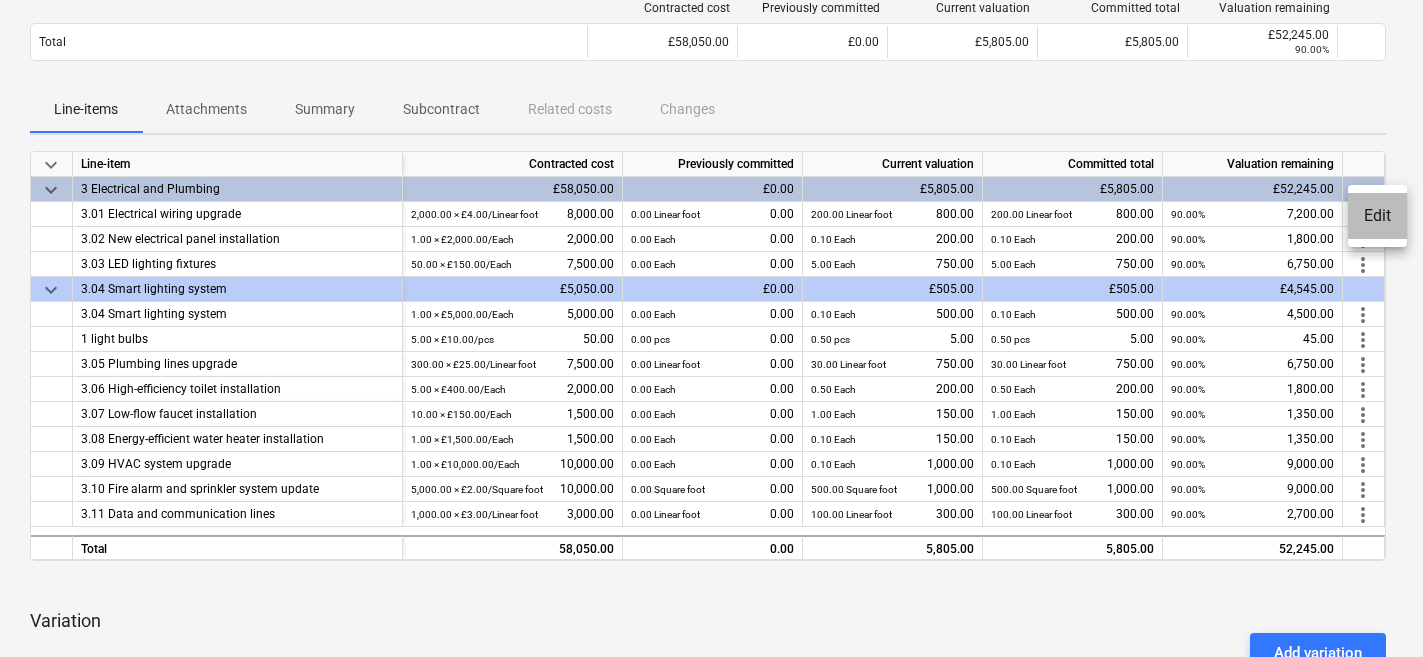 click on "Edit" at bounding box center [1377, 216] 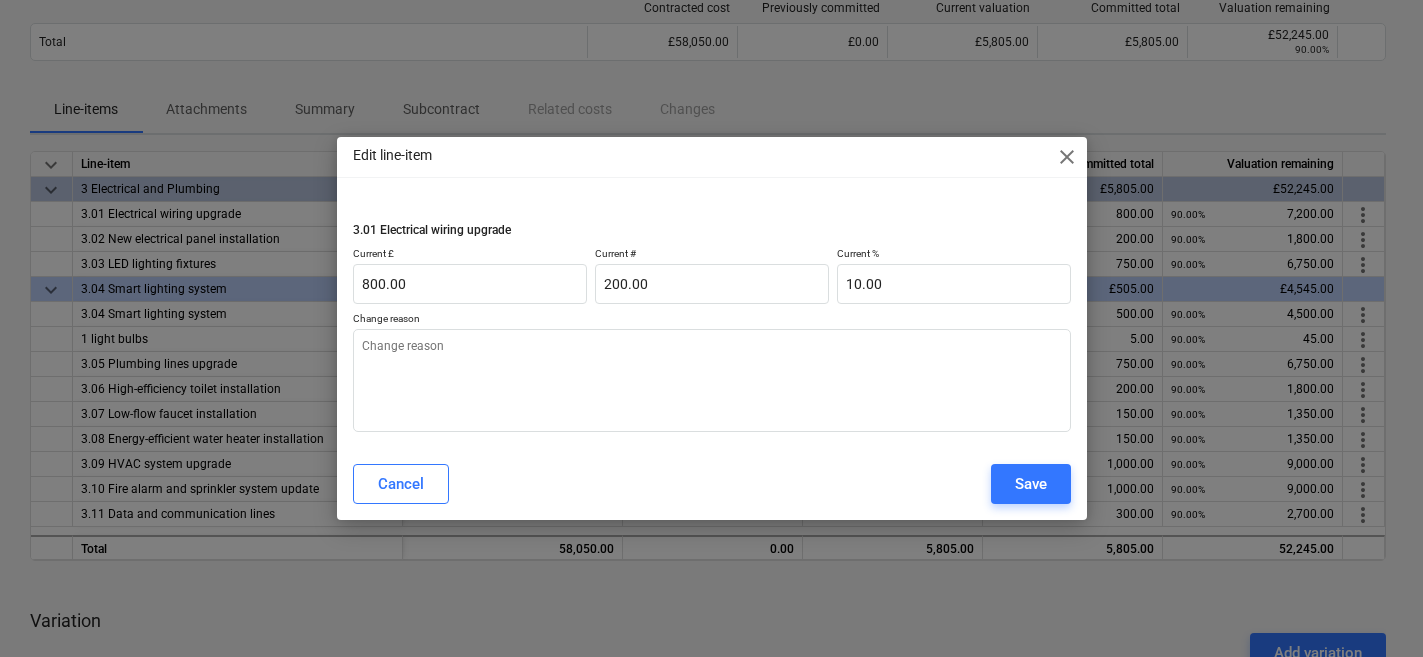 click on "close" at bounding box center [1067, 157] 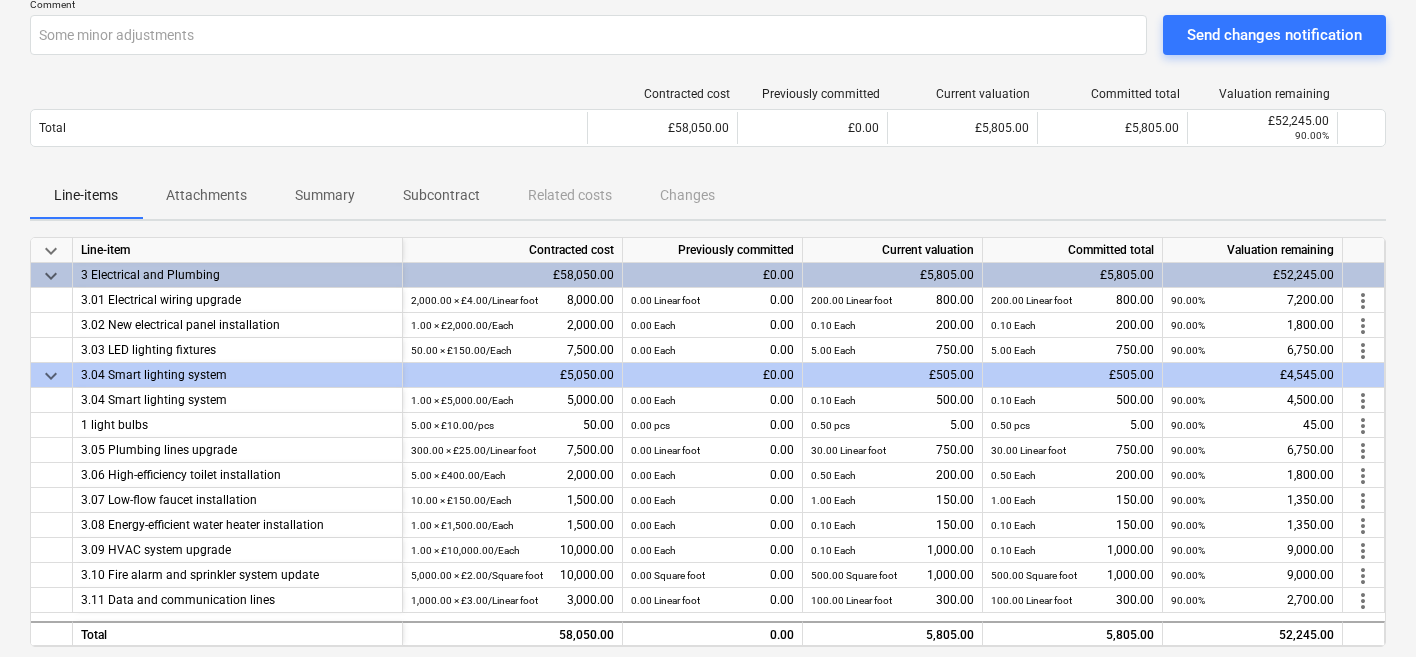 scroll, scrollTop: 0, scrollLeft: 0, axis: both 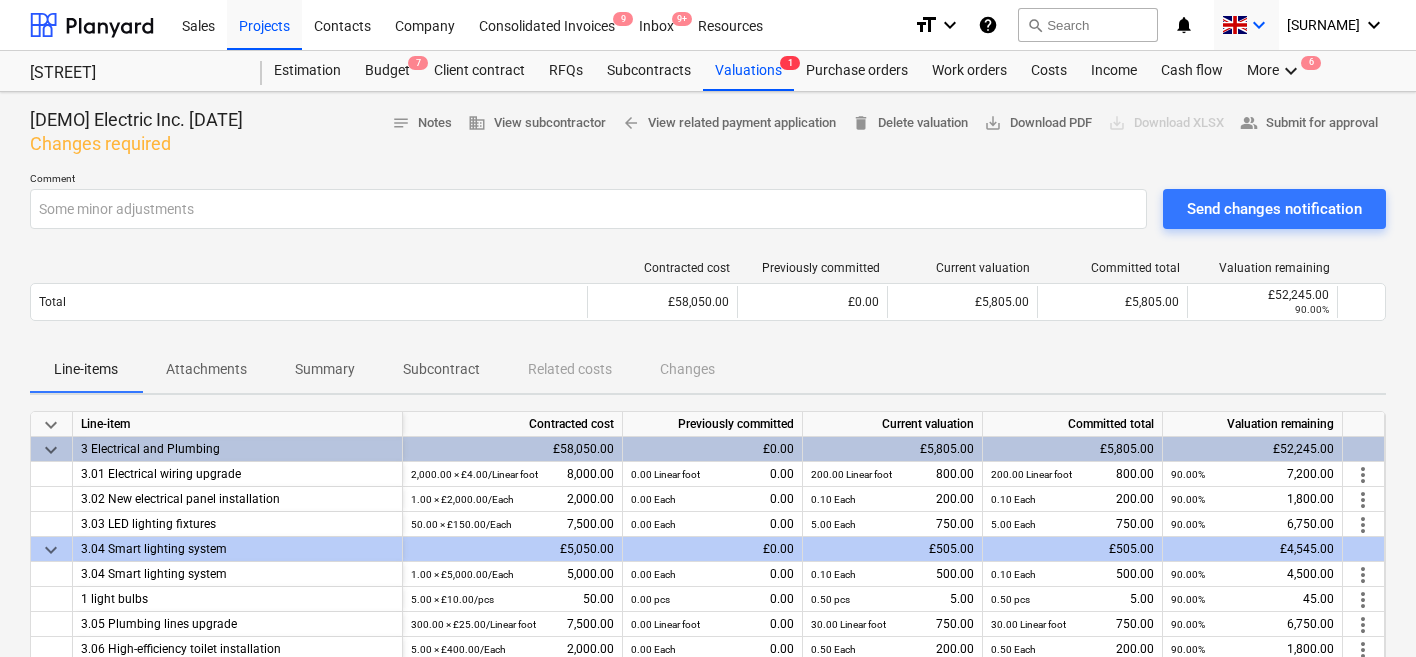 click on "keyboard_arrow_down" at bounding box center [1259, 25] 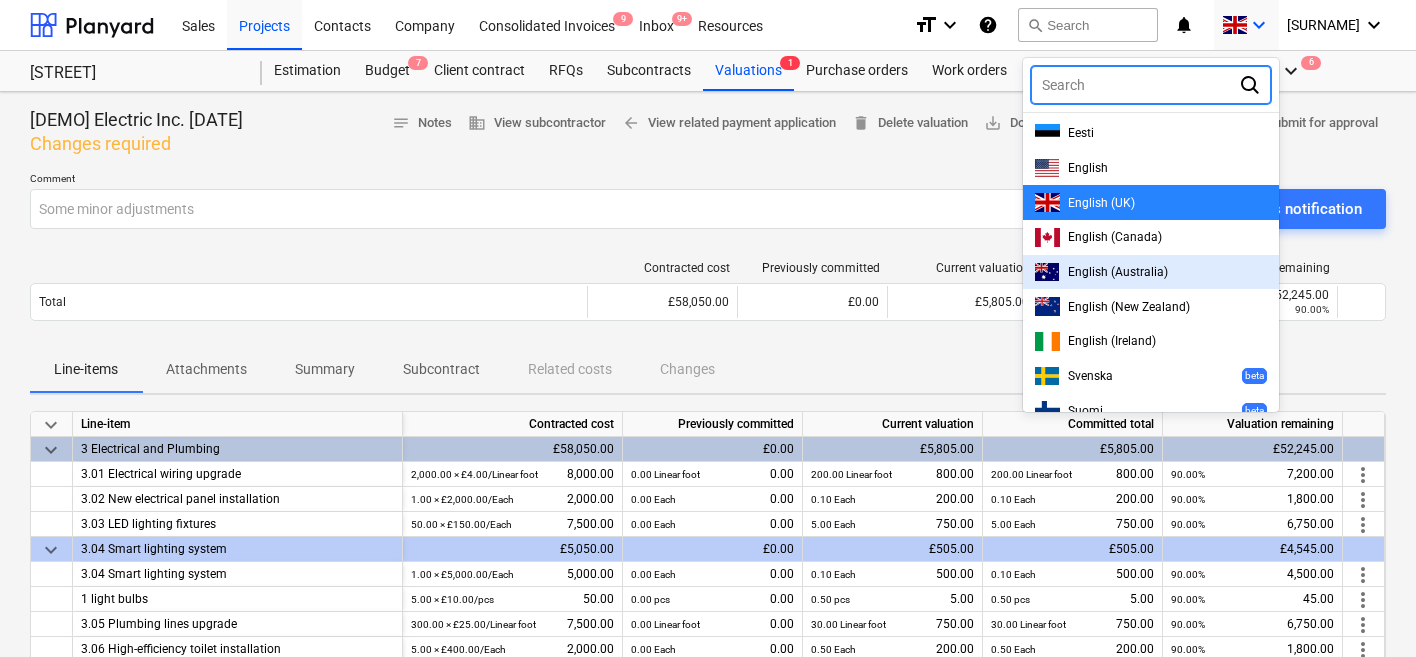 click on "English (Australia)" at bounding box center [1118, 272] 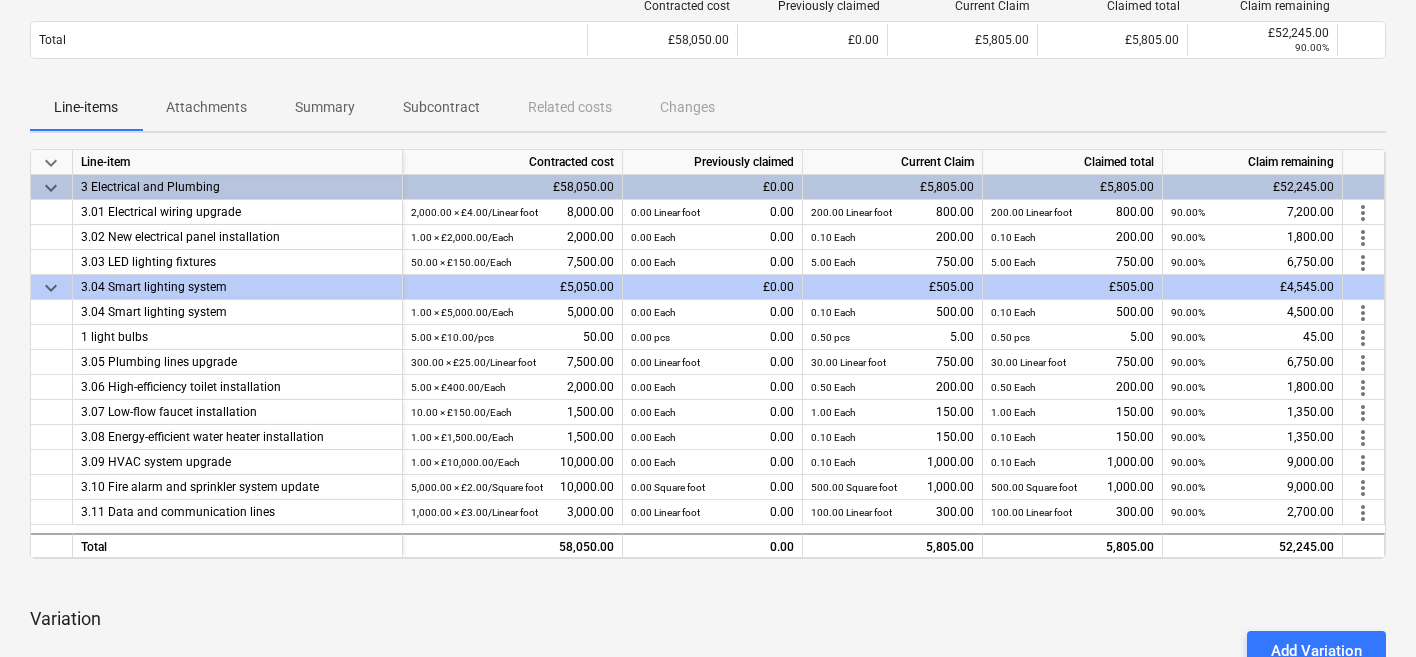 scroll, scrollTop: 264, scrollLeft: 0, axis: vertical 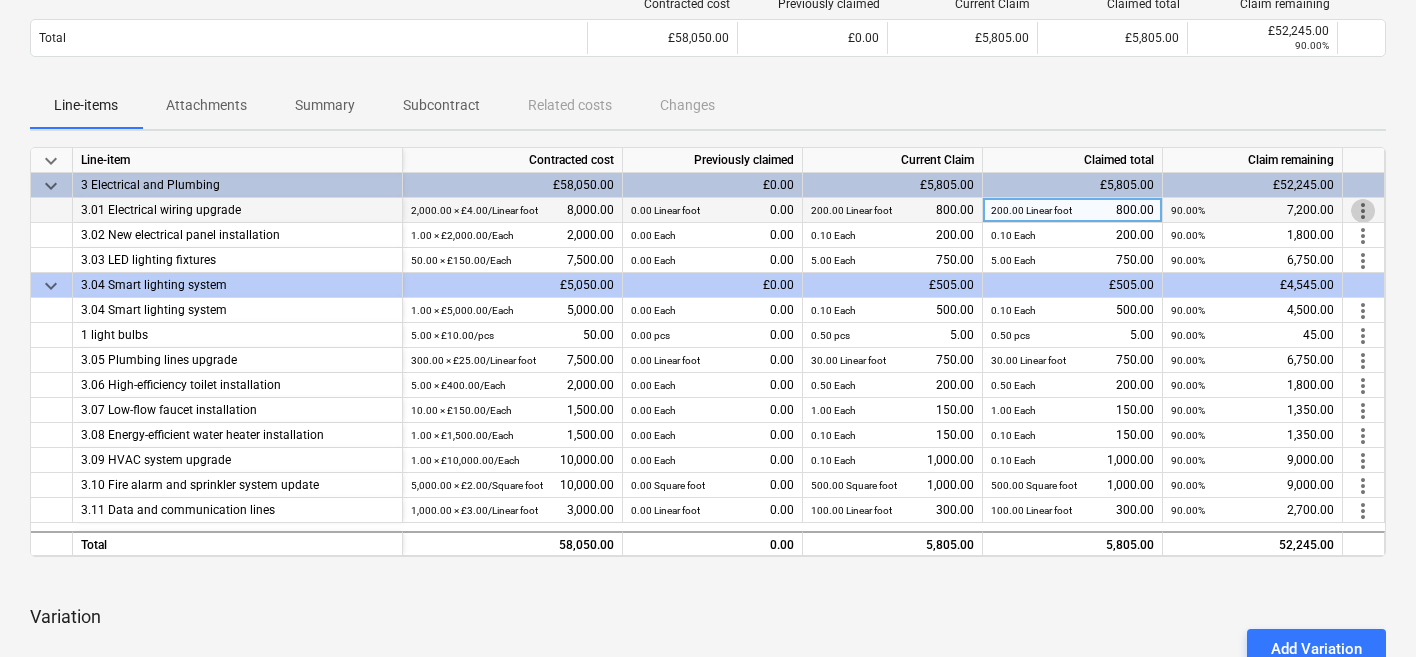 click on "more_vert" at bounding box center [1363, 211] 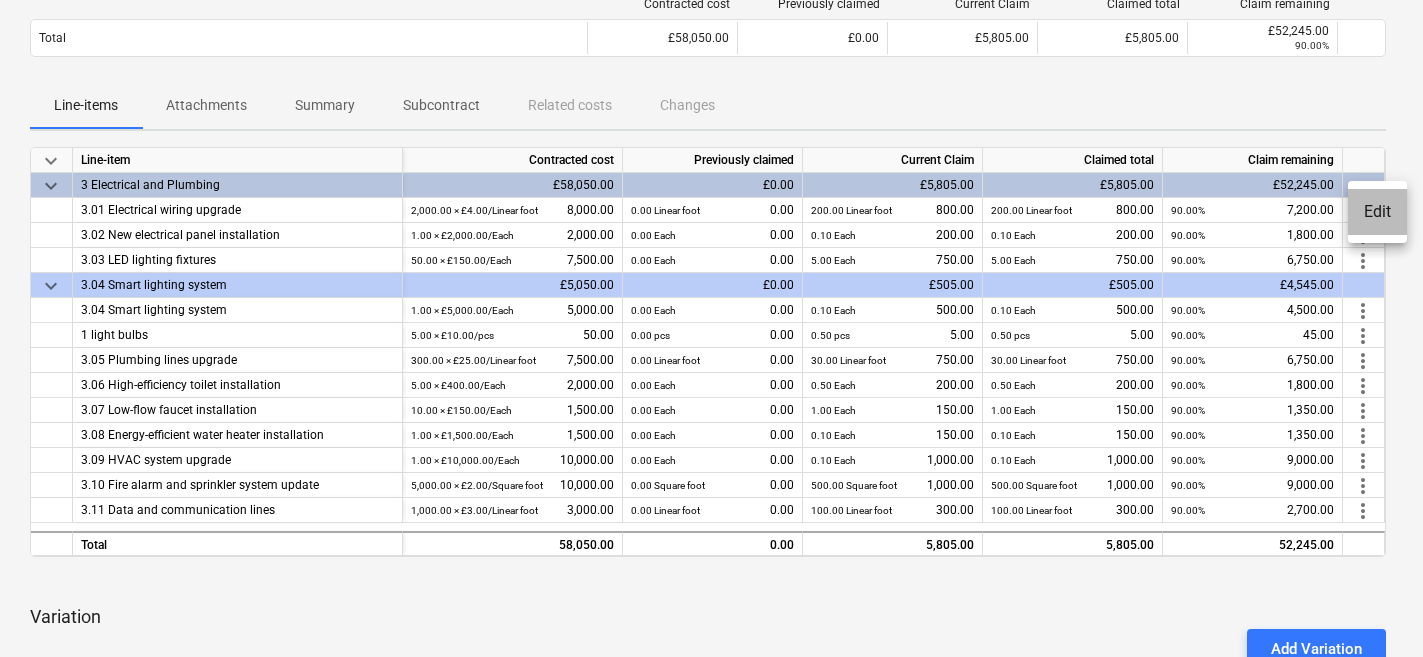 click on "Edit" at bounding box center (1377, 212) 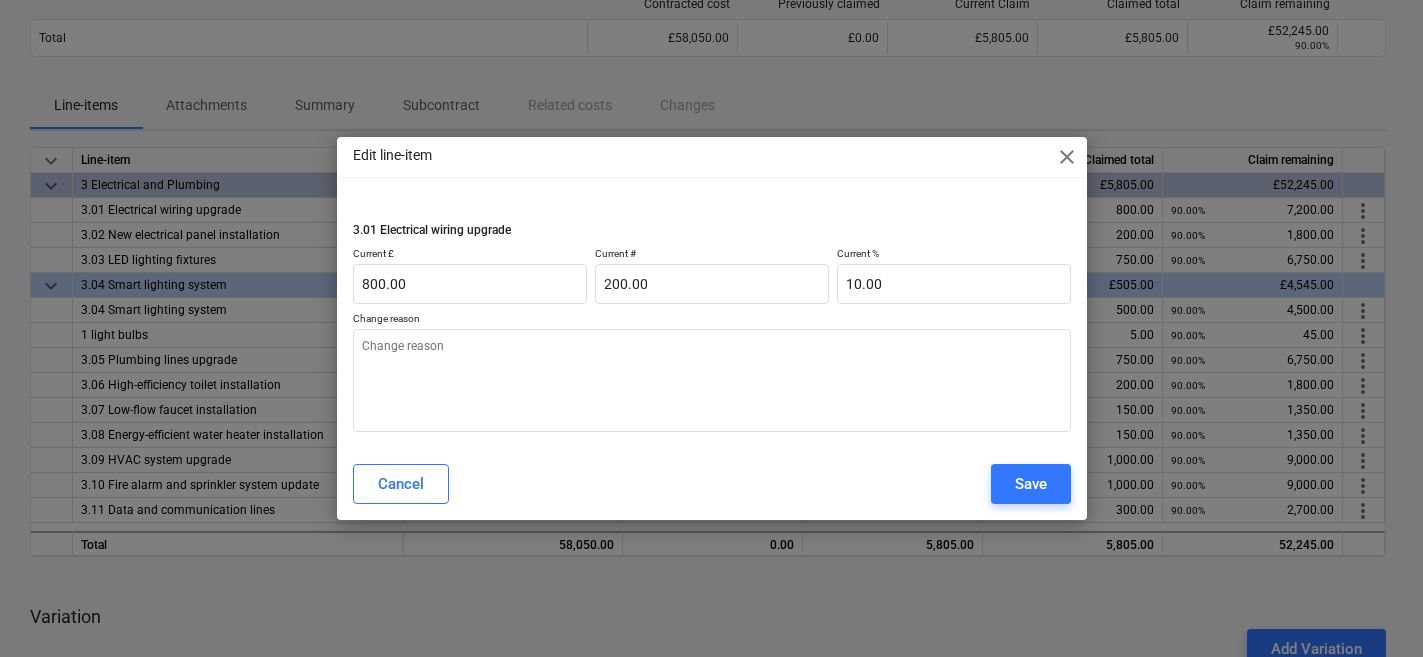 type on "x" 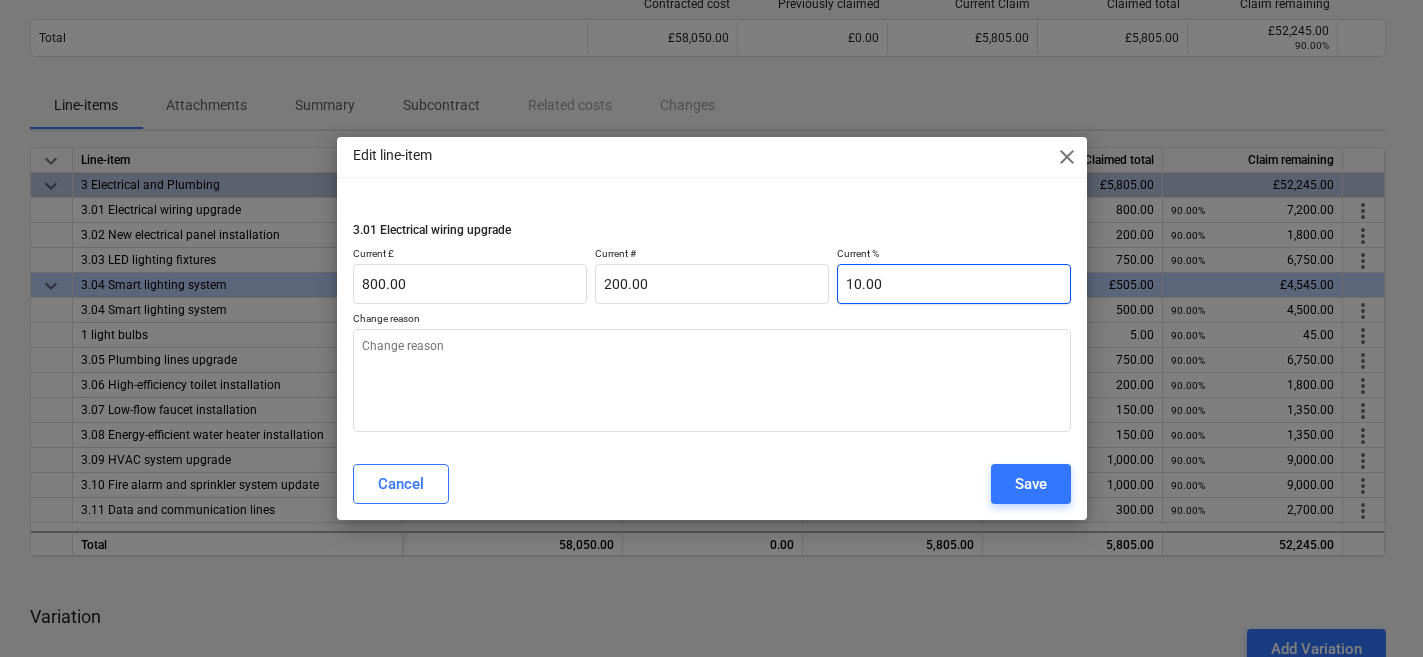 type on "10" 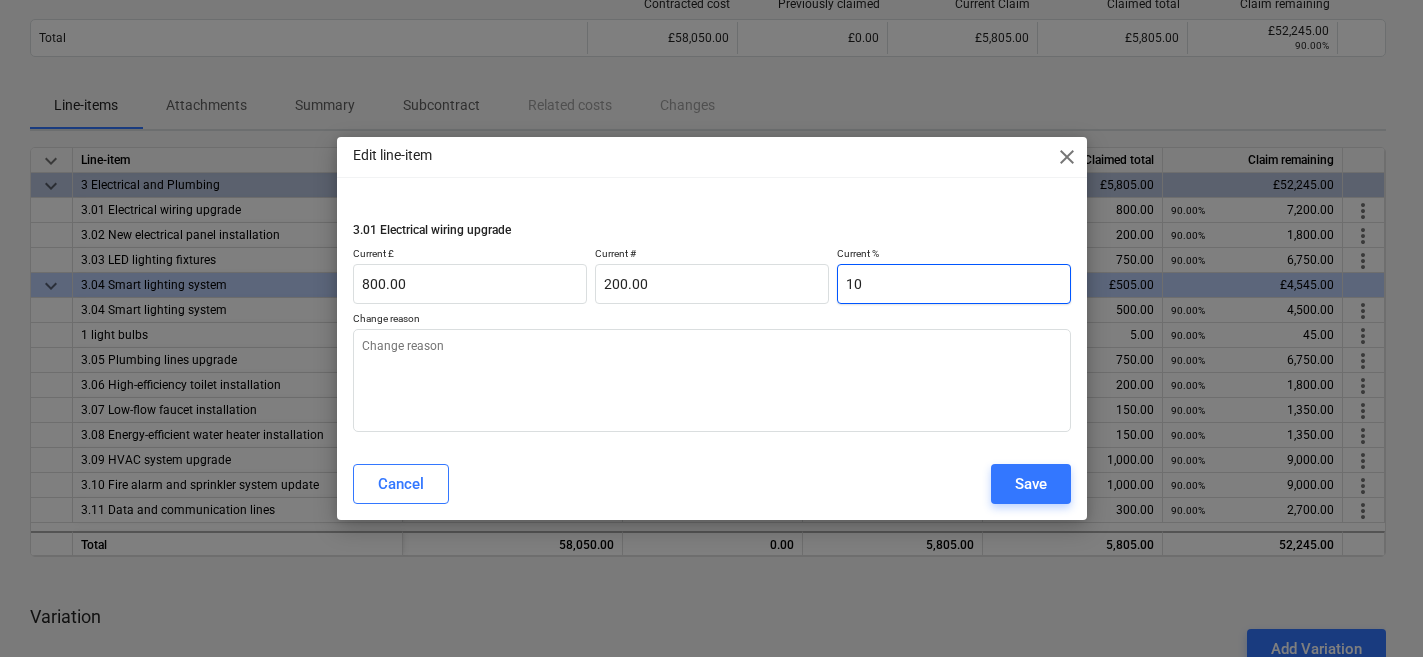 click on "10" at bounding box center (954, 284) 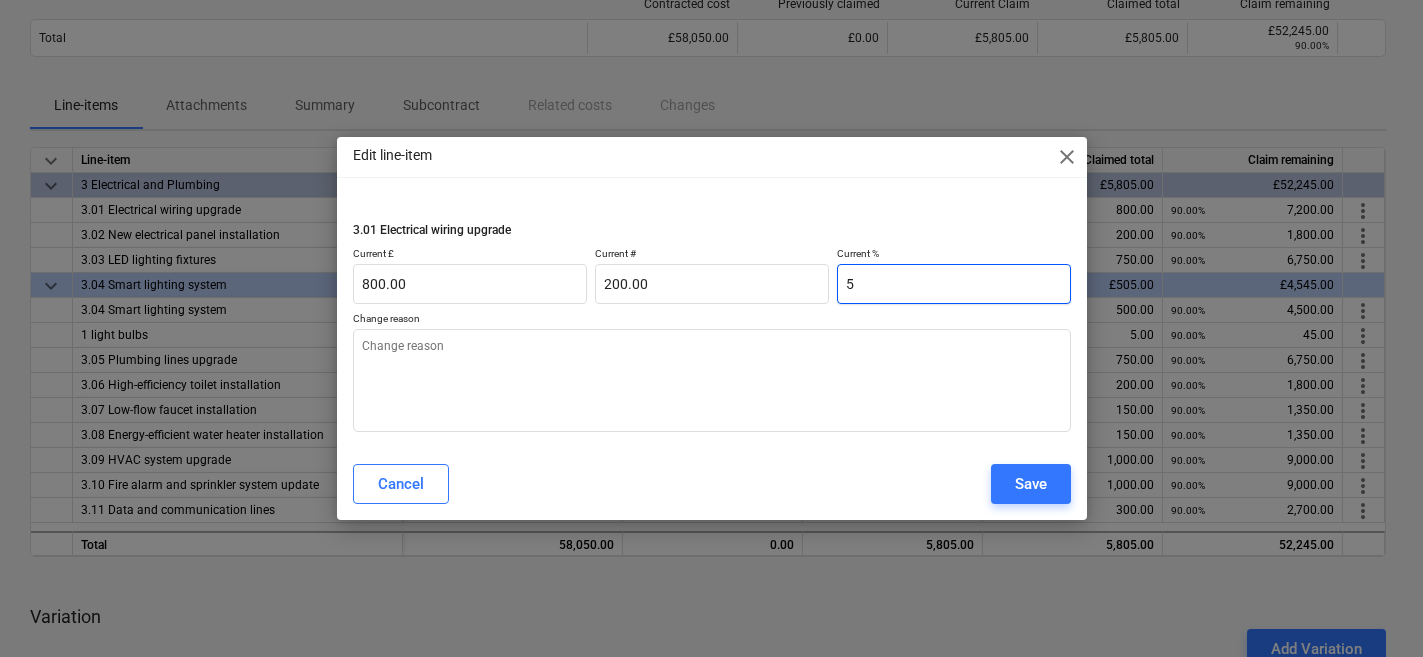 type on "400.00" 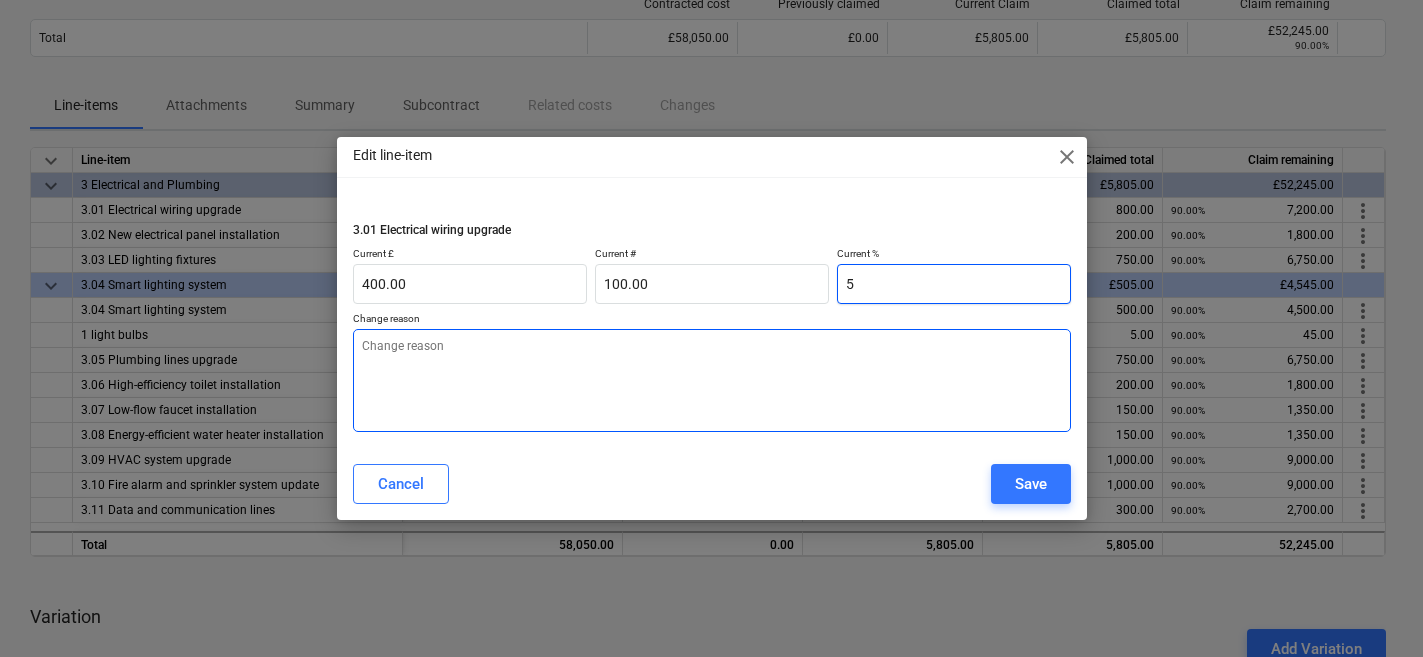 type on "5" 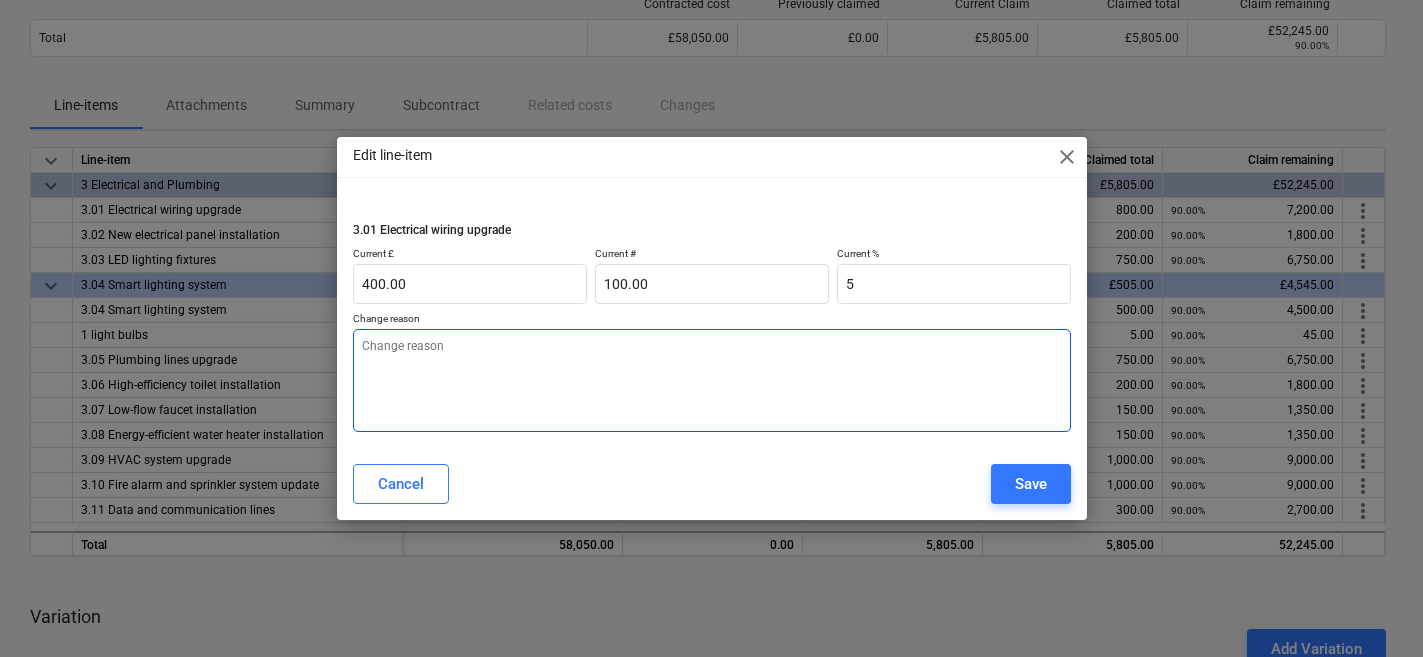 click at bounding box center (712, 380) 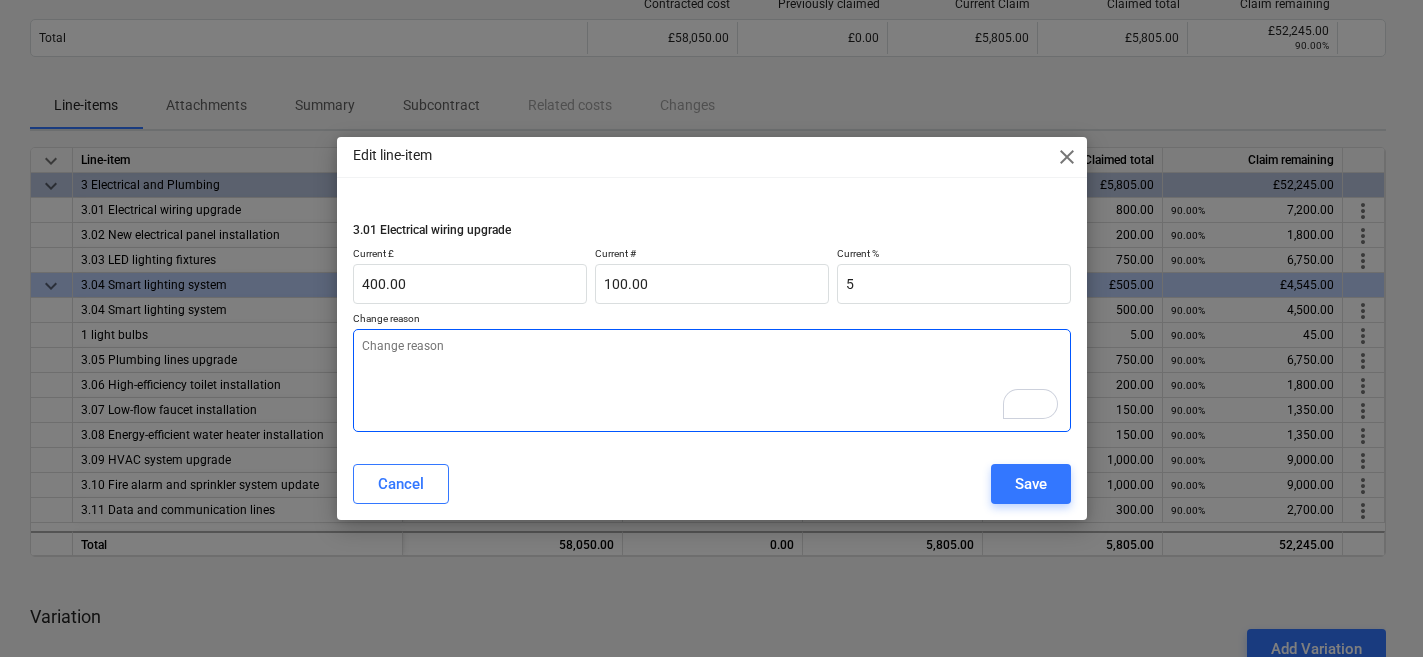 type on "x" 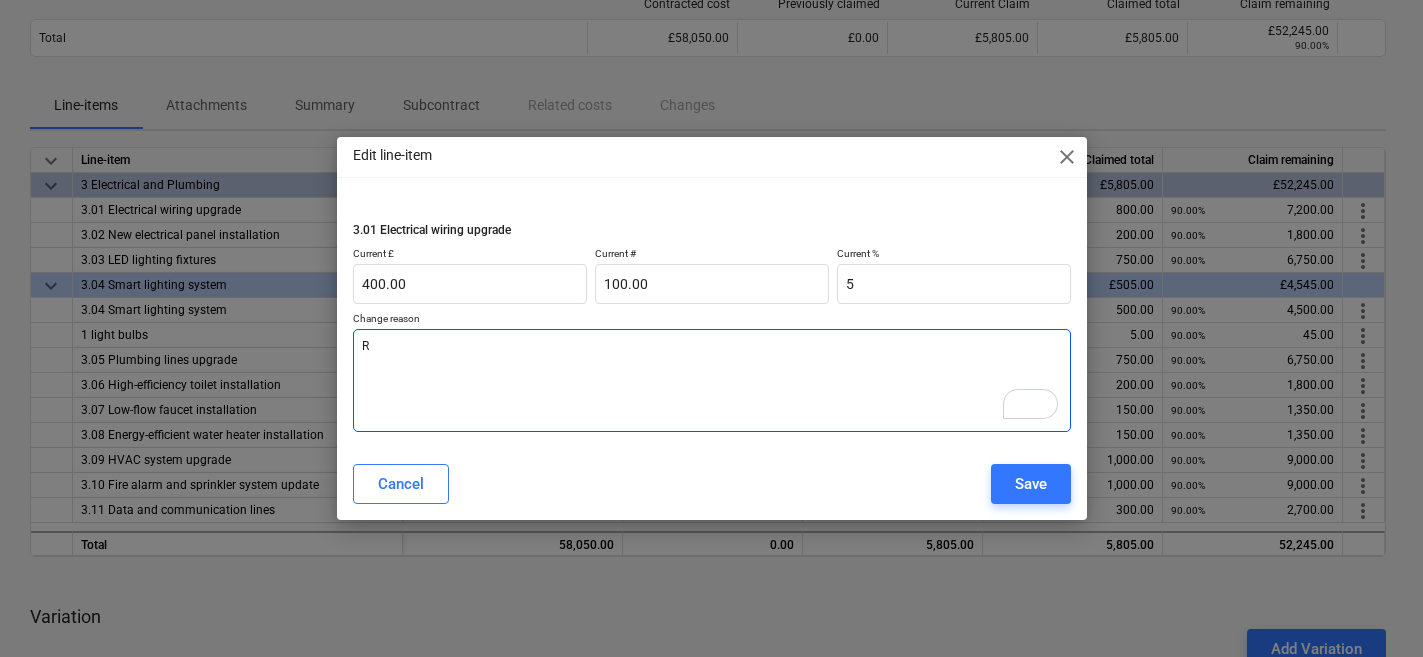 type on "x" 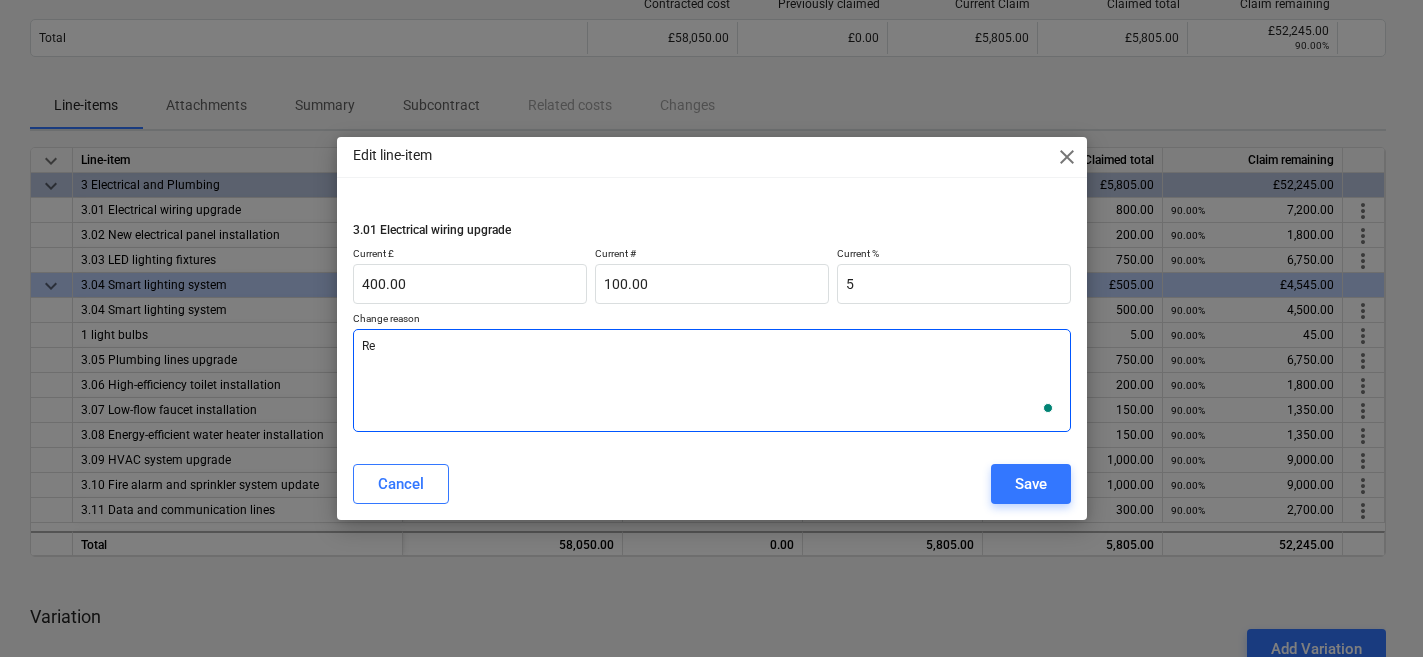 type on "x" 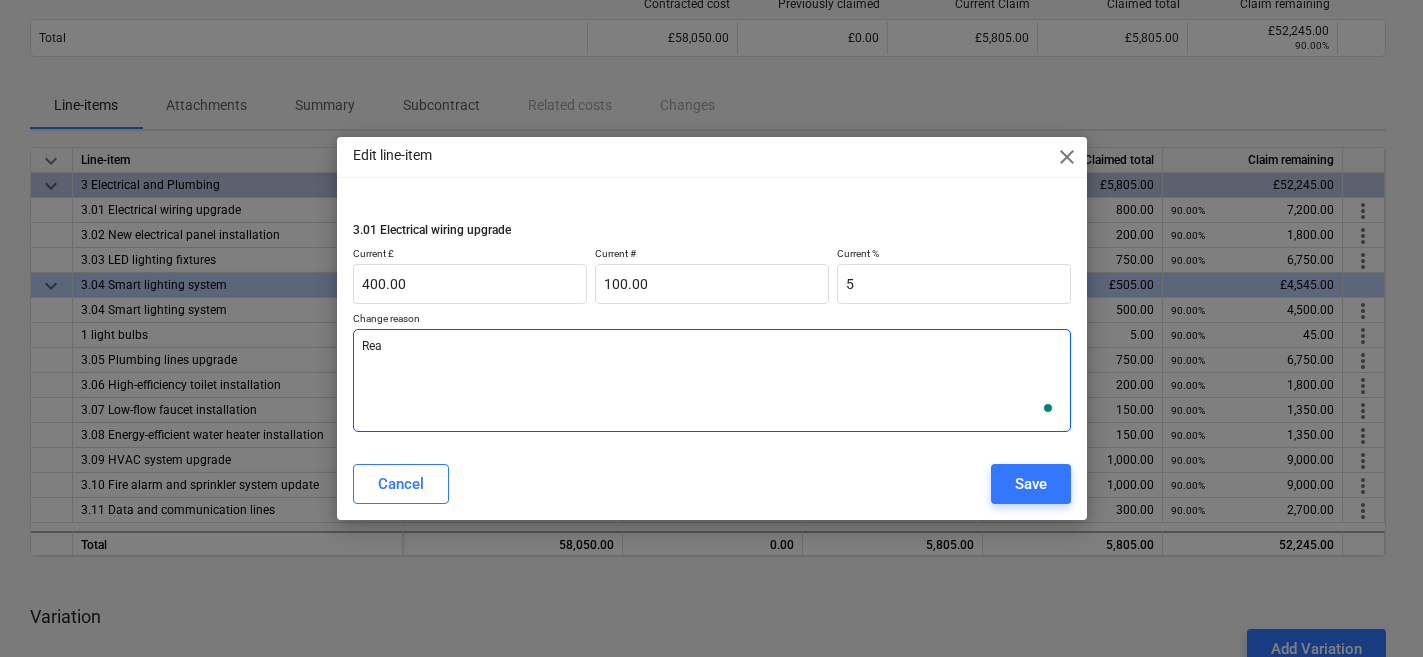 type on "x" 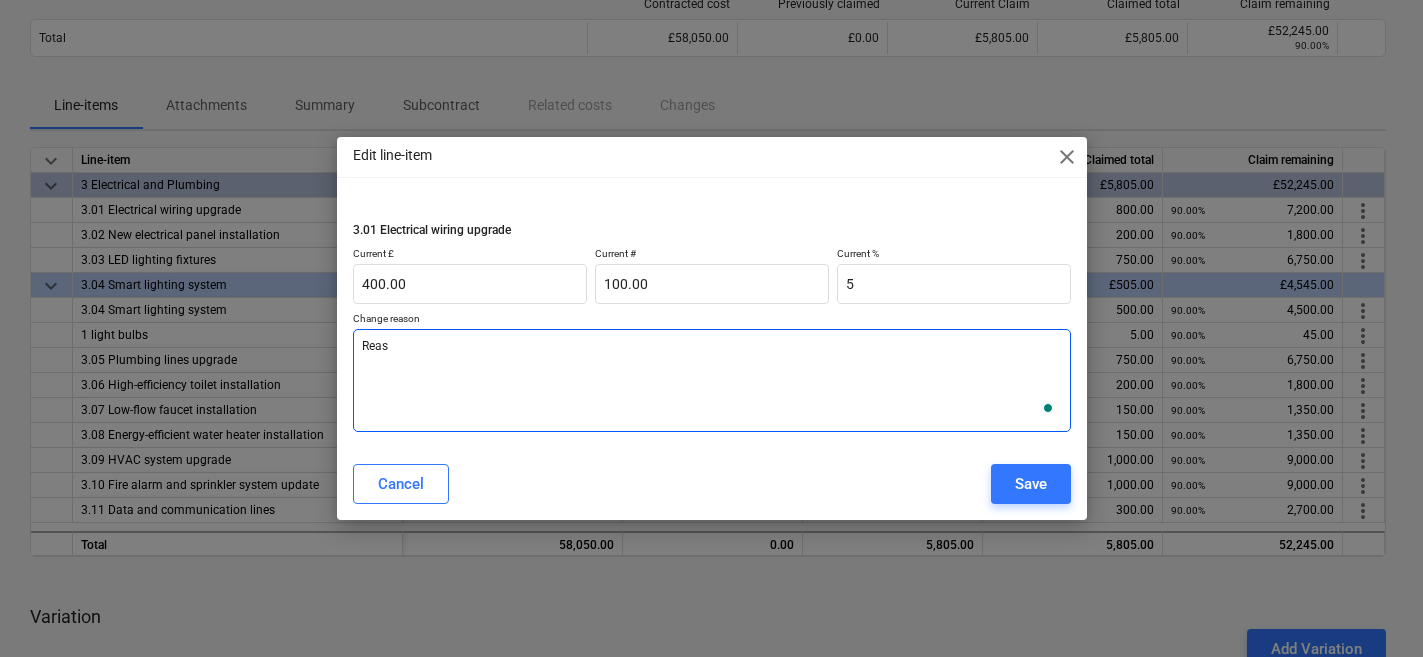 type on "x" 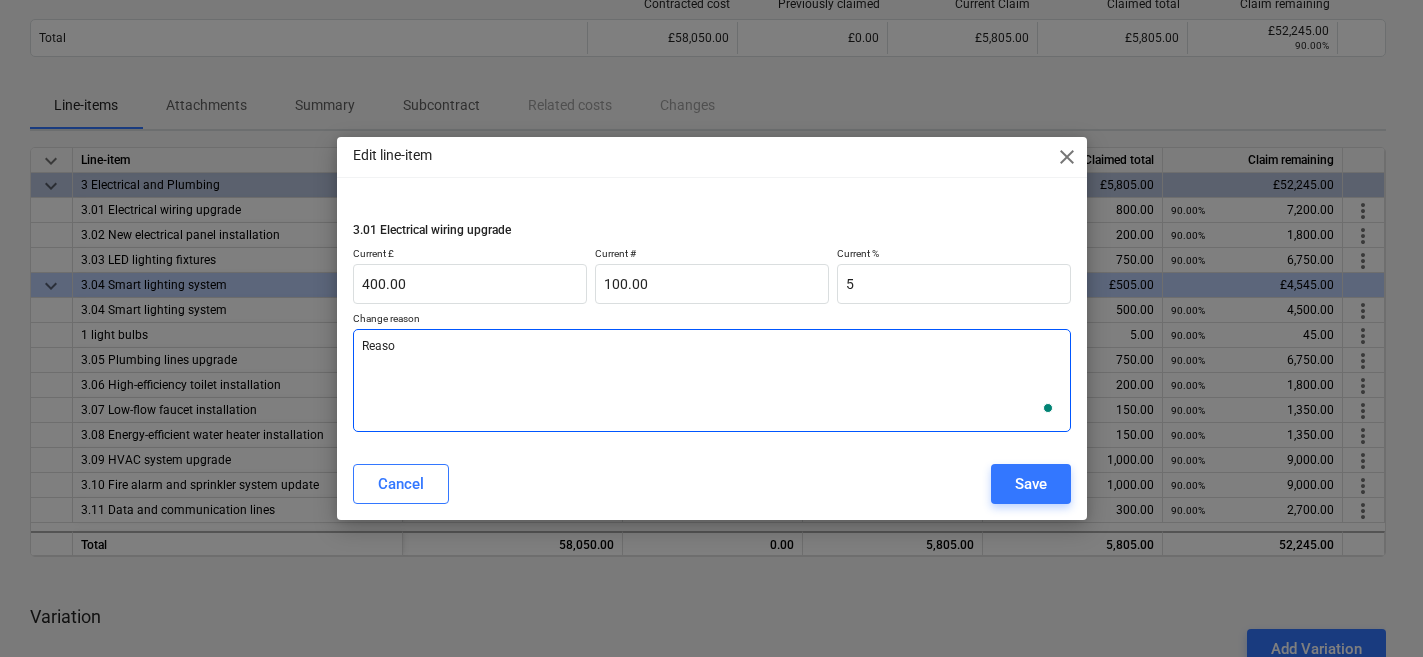 type on "x" 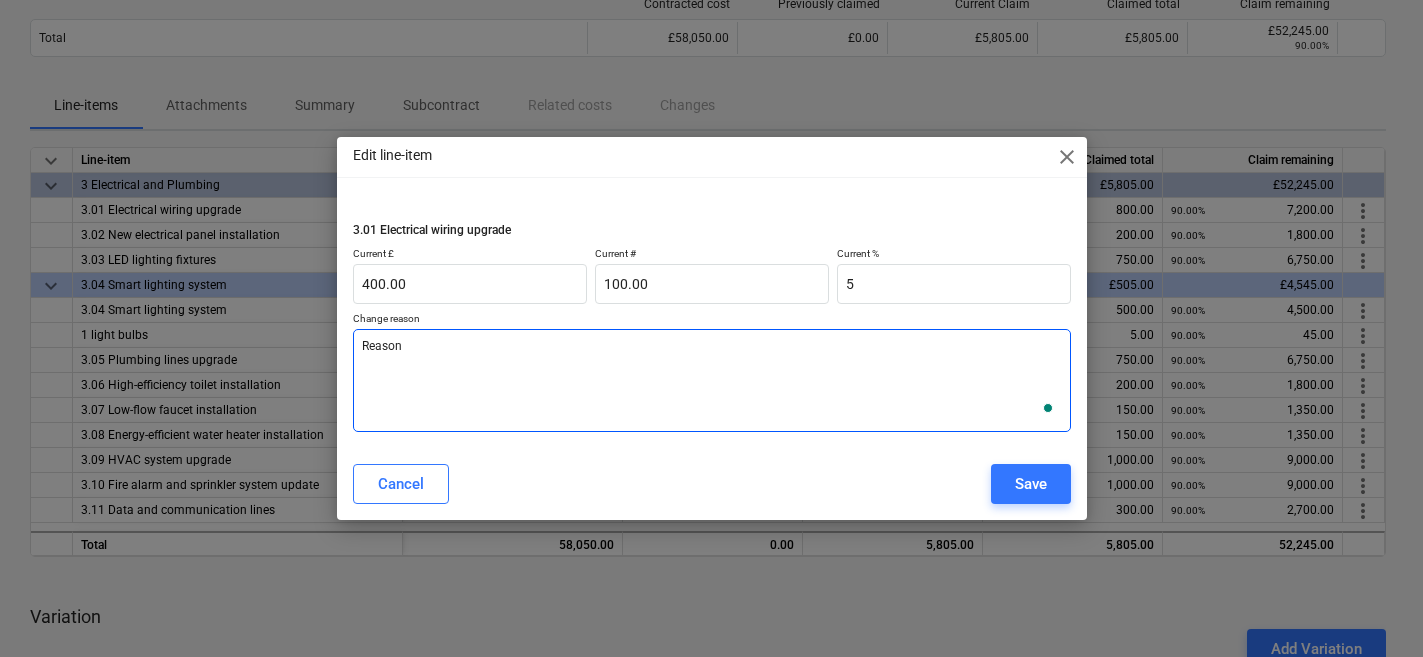 type on "x" 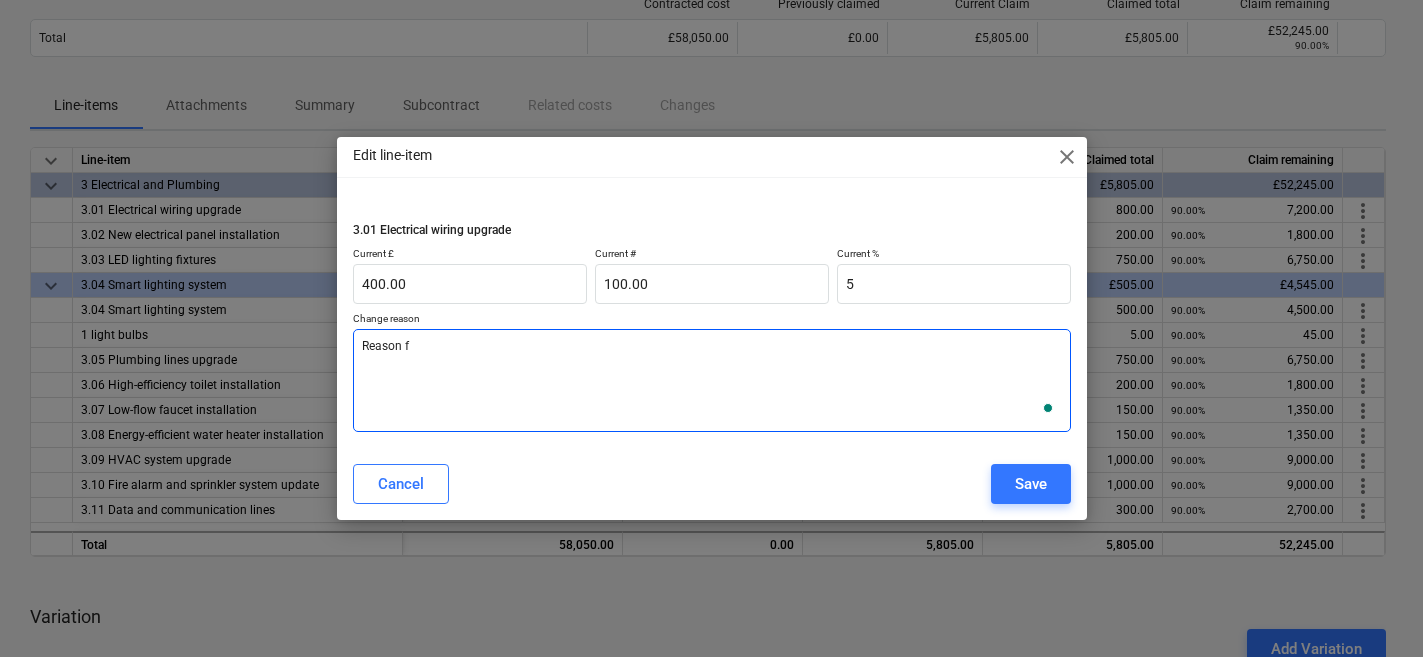 type on "x" 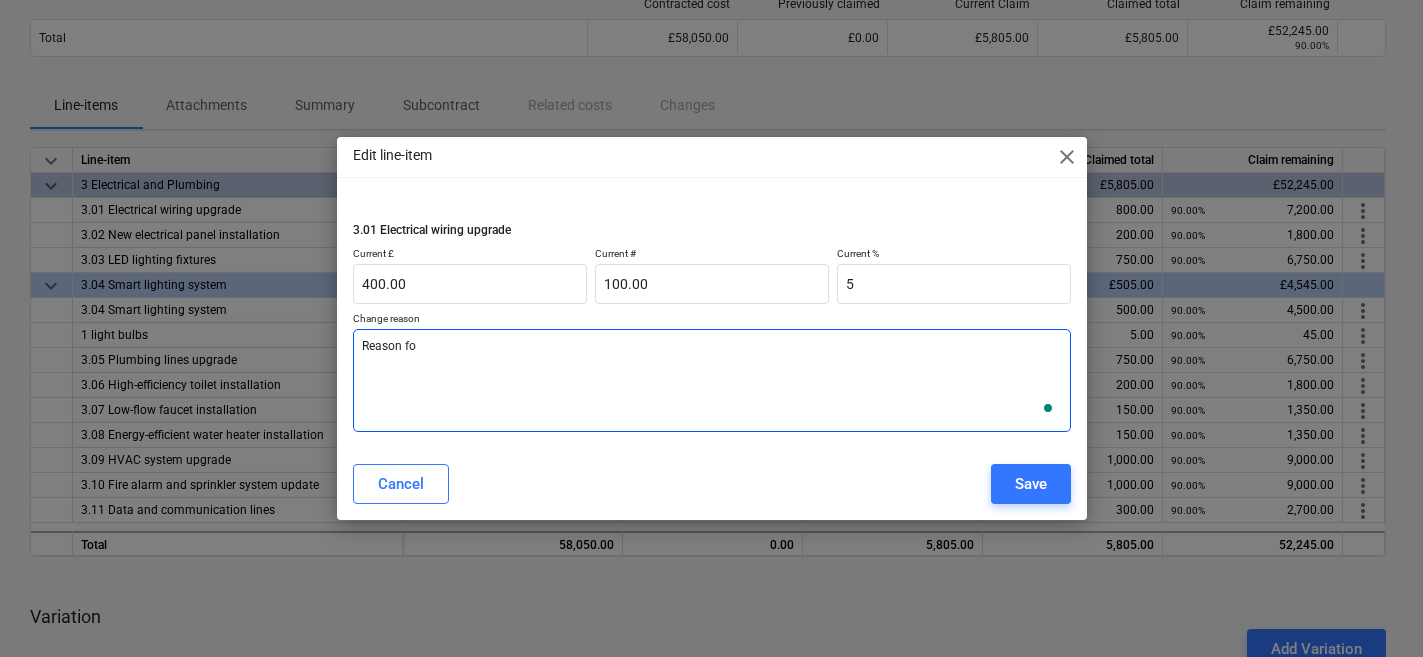 type on "x" 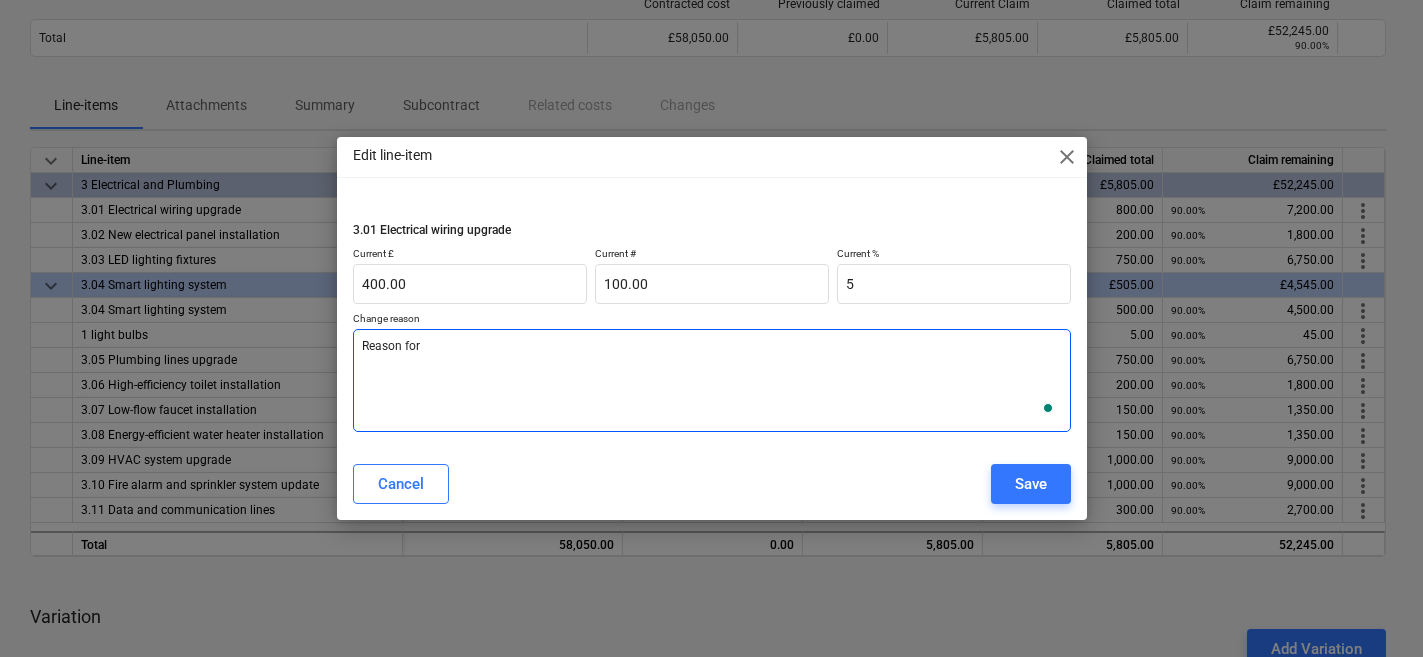 type on "x" 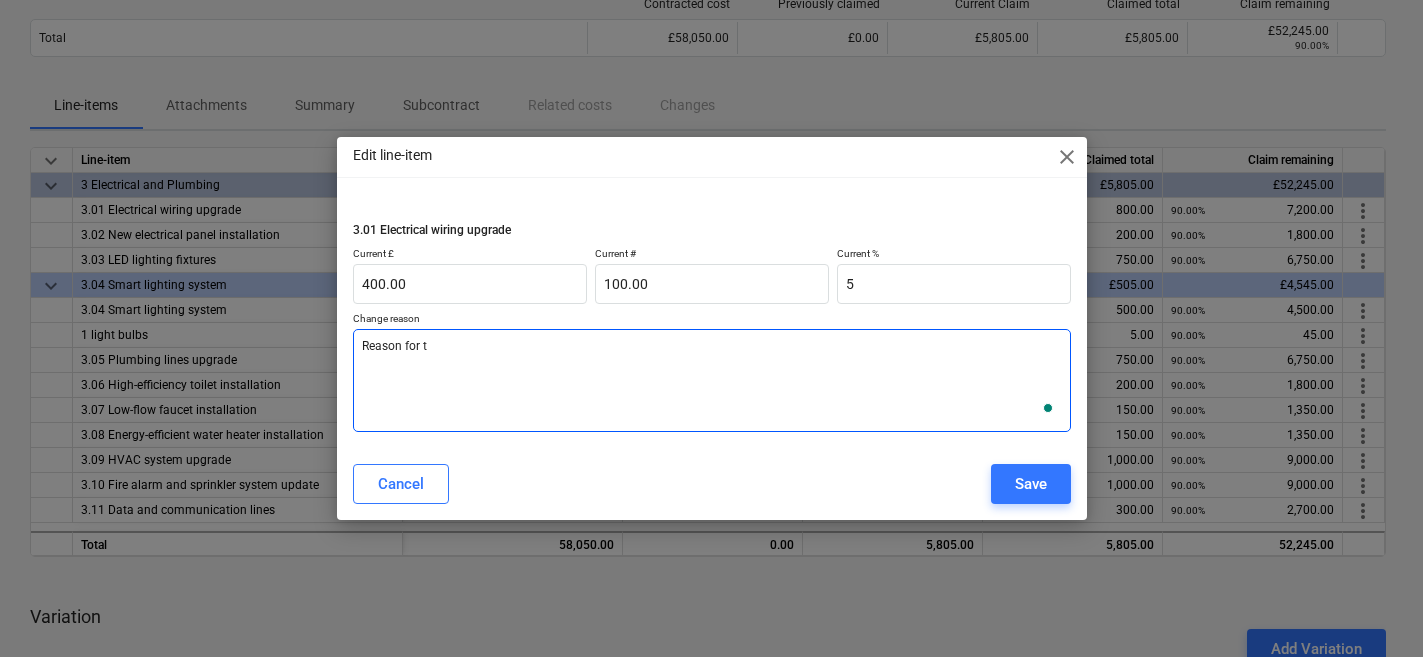 type on "x" 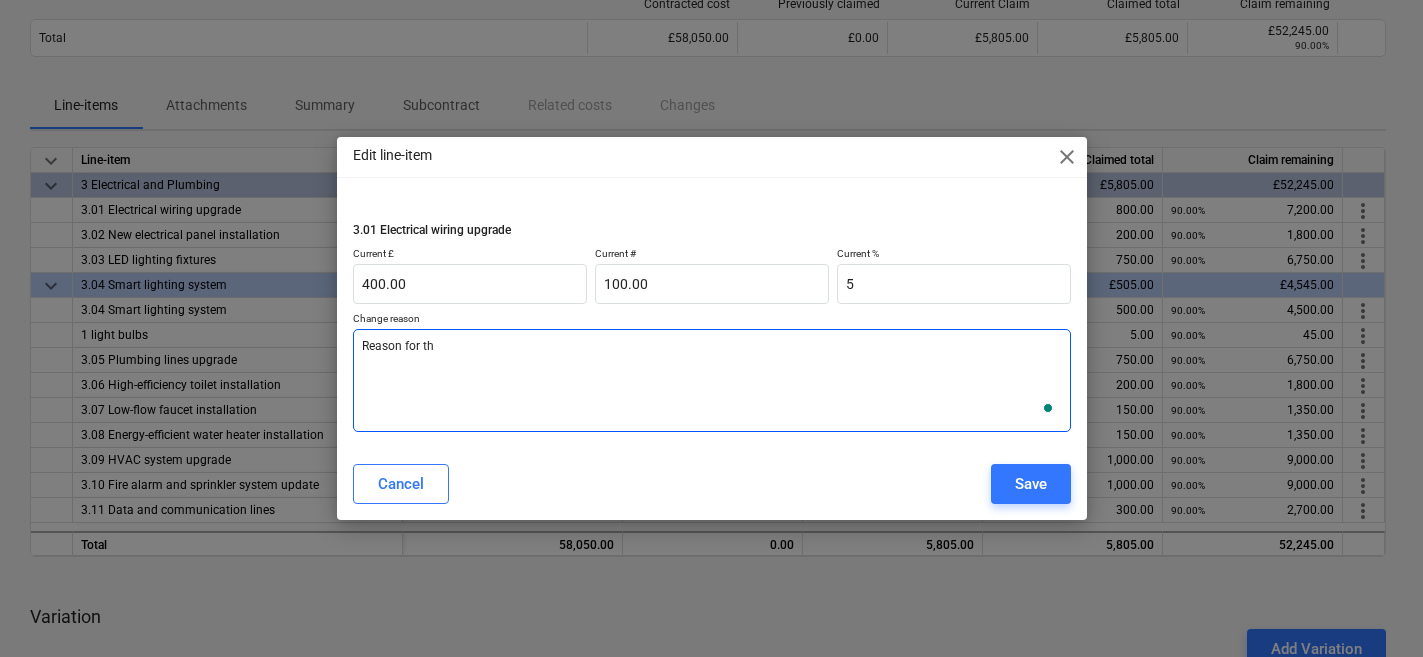 type on "x" 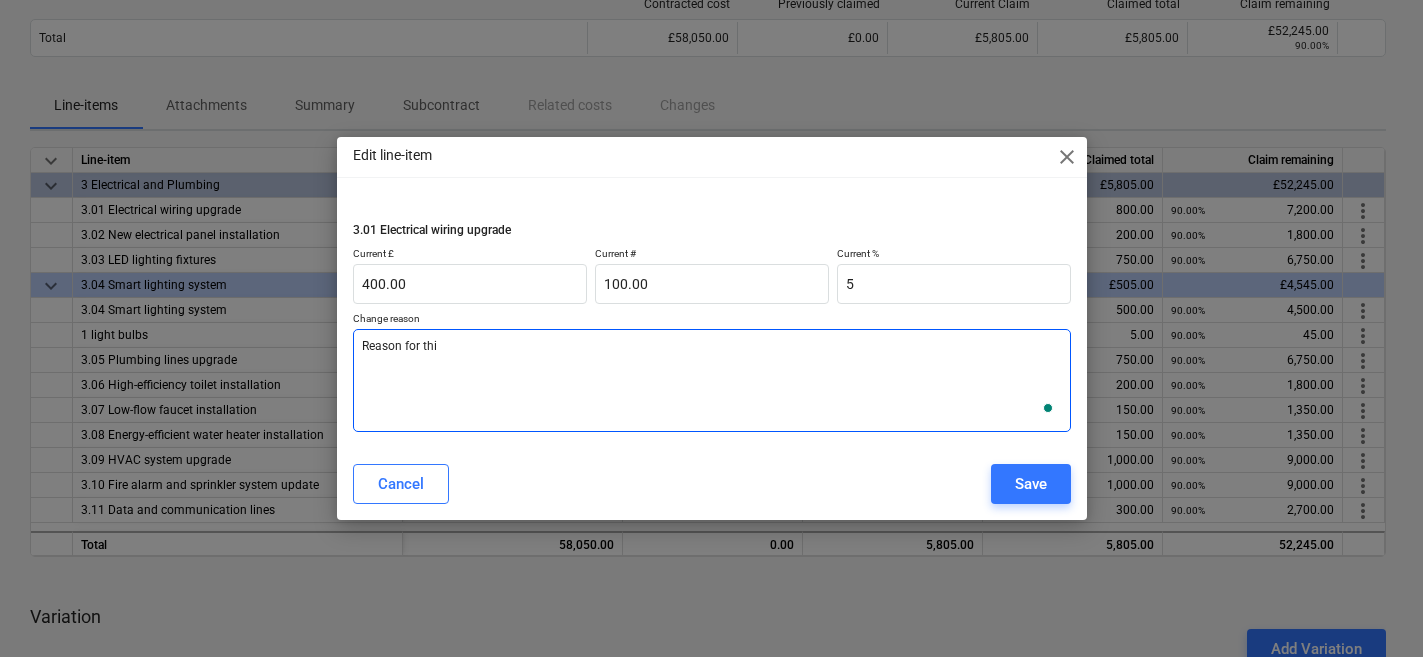 type on "x" 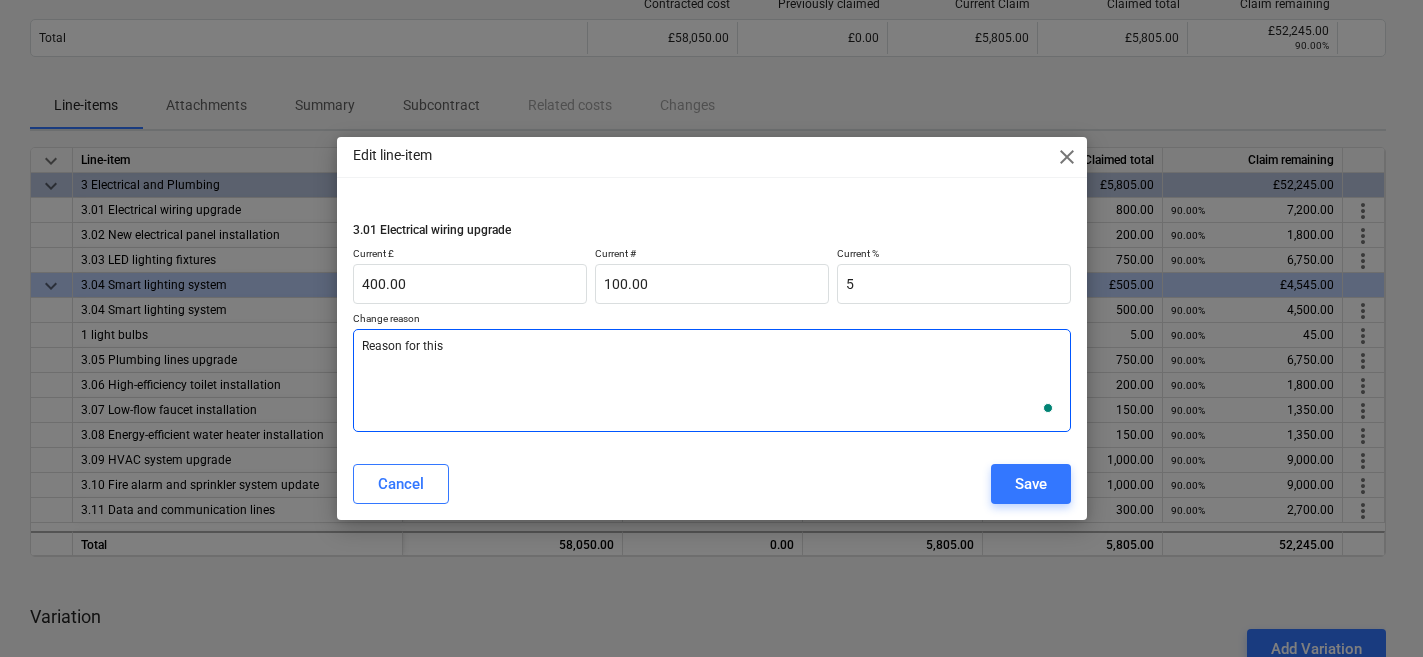 type on "Reason for this" 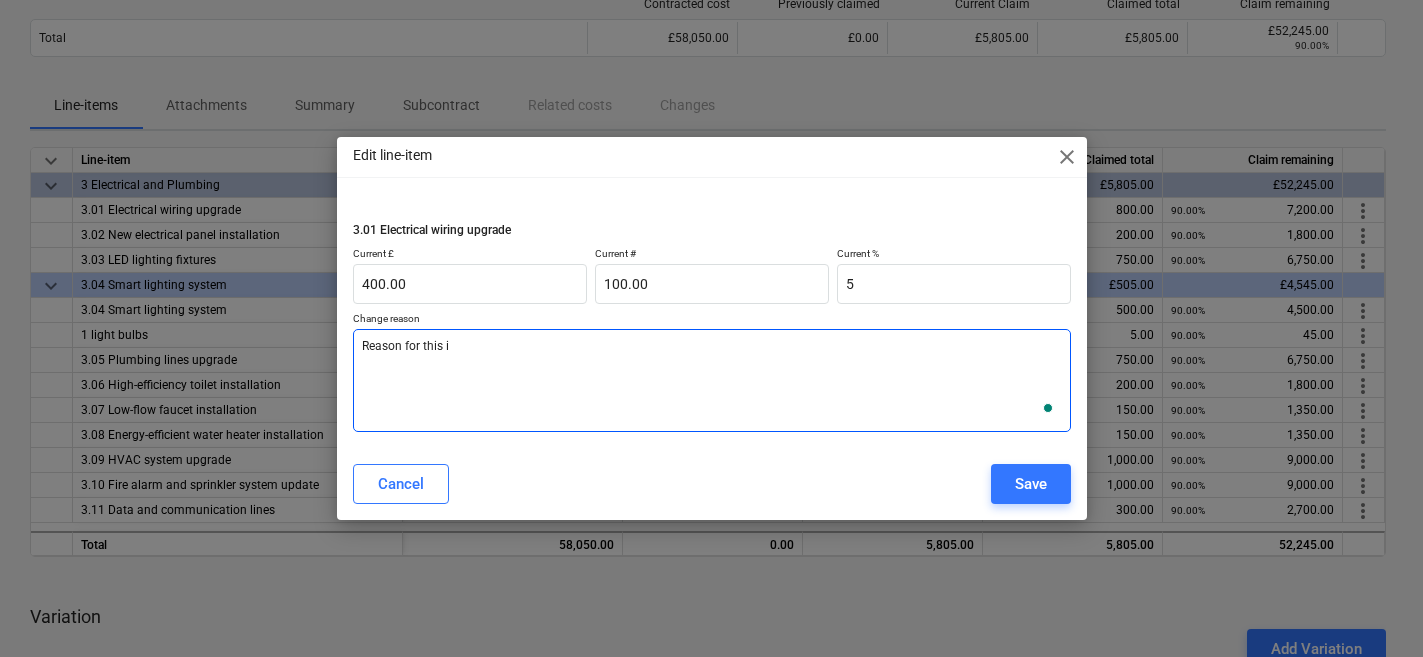 type on "x" 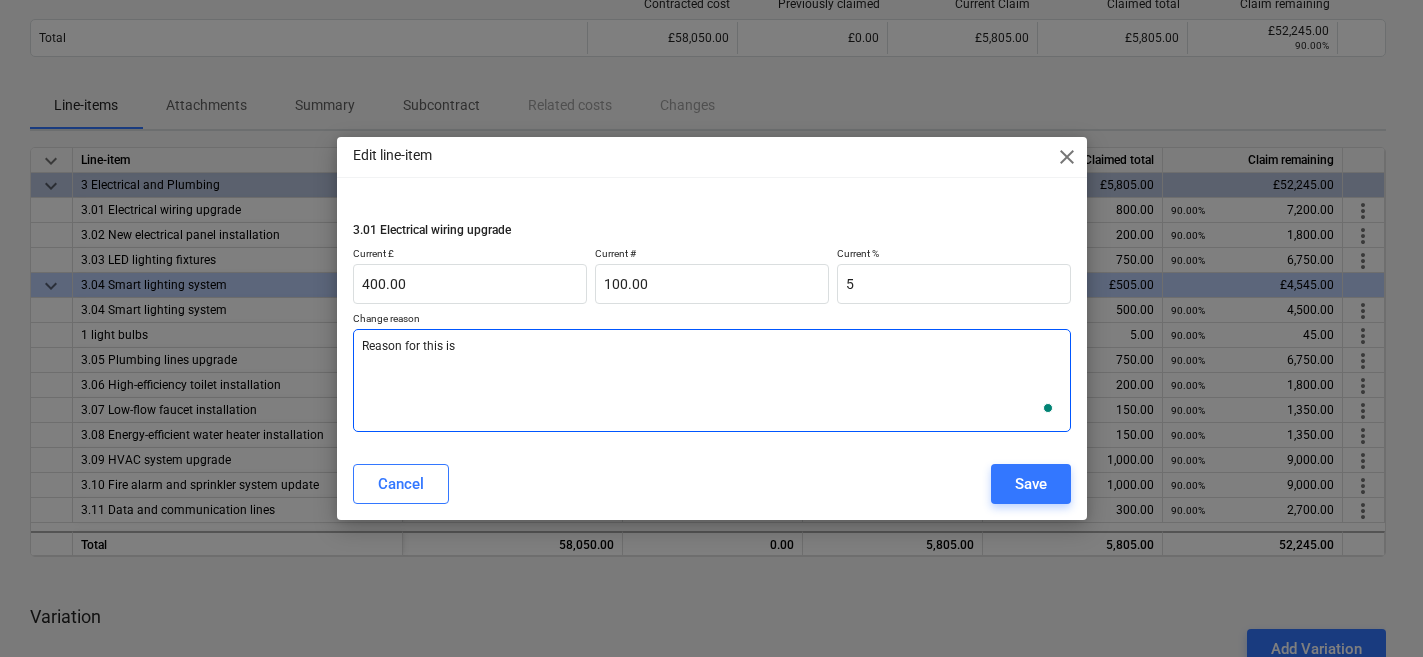 type on "x" 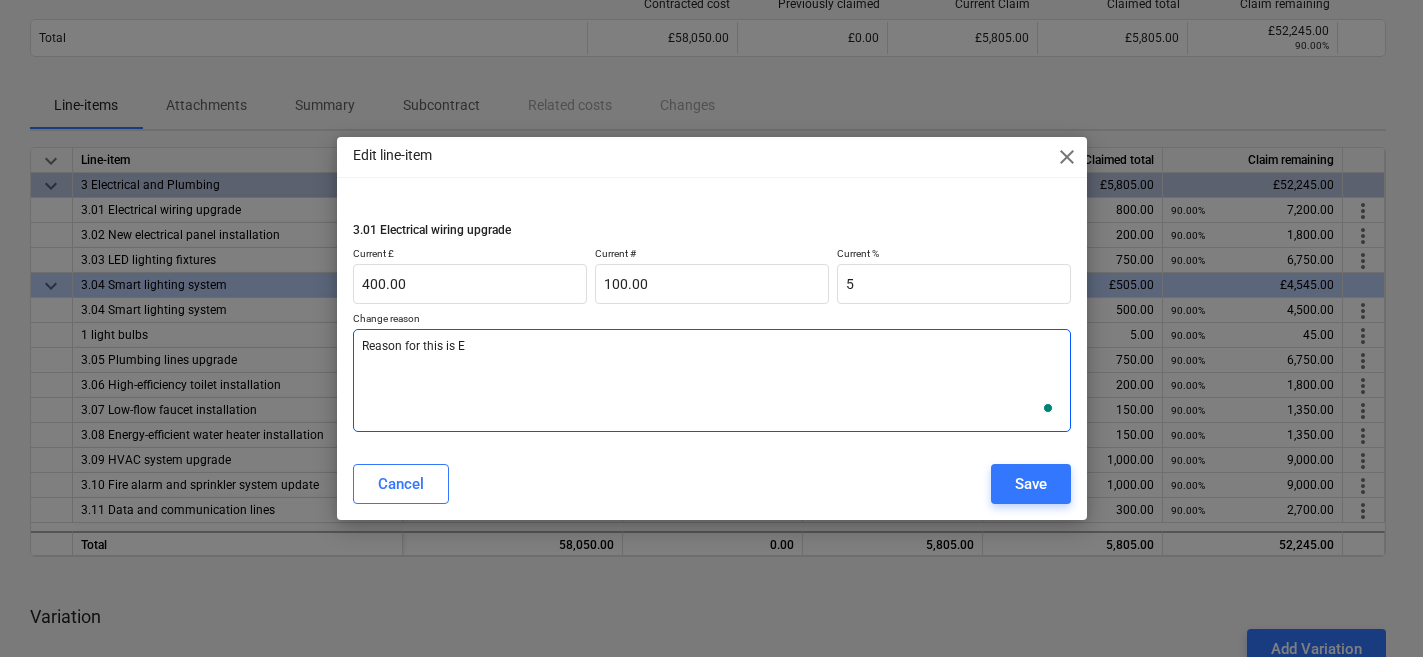 type on "x" 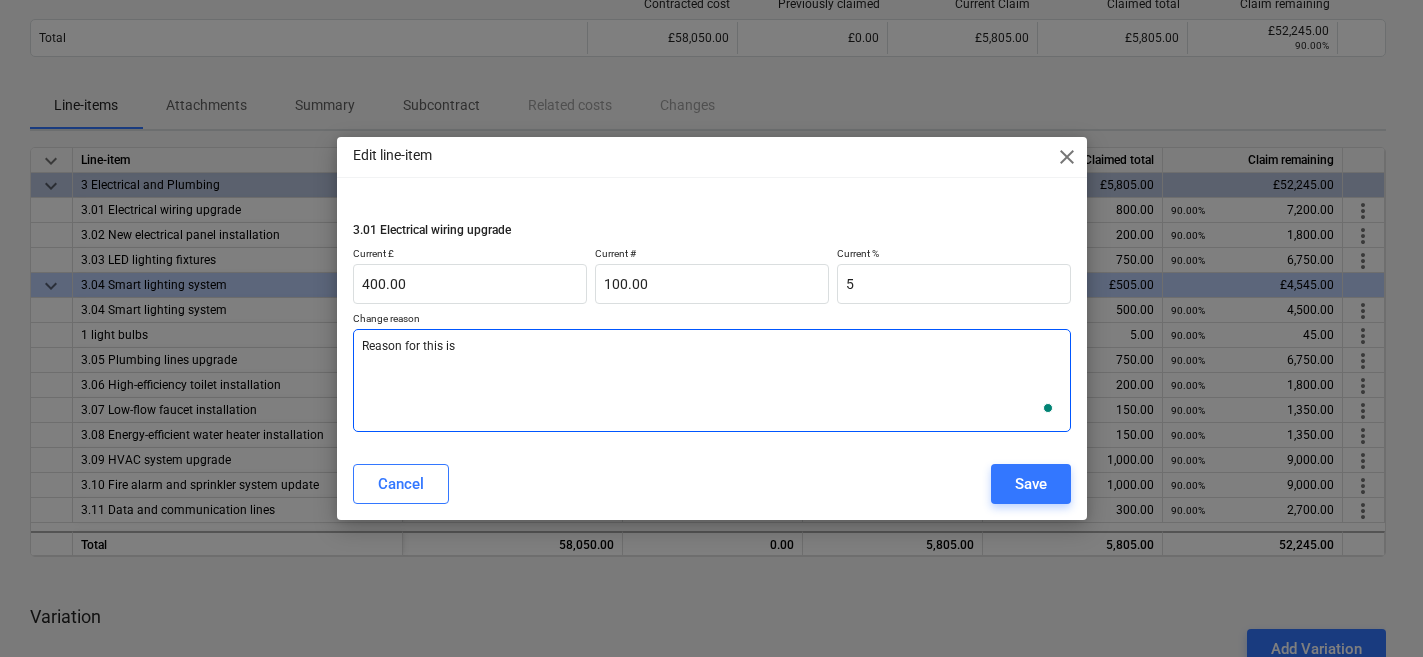 type on "x" 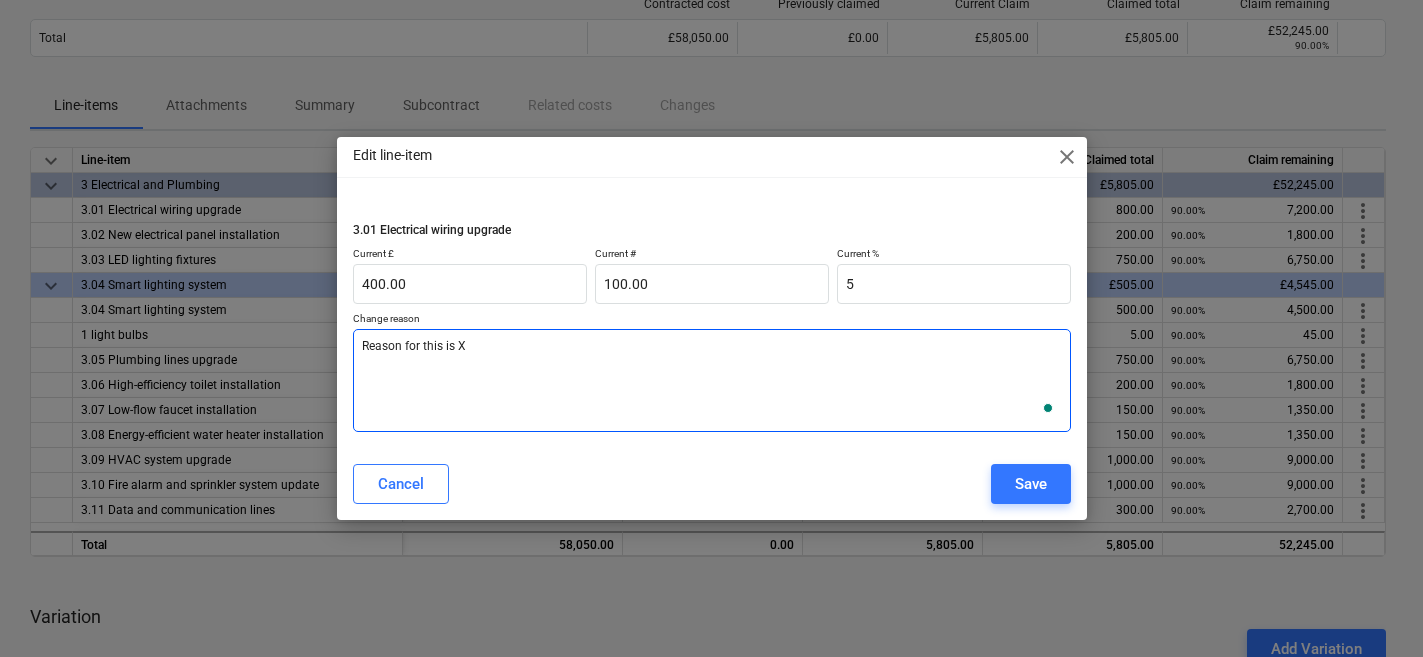 type on "x" 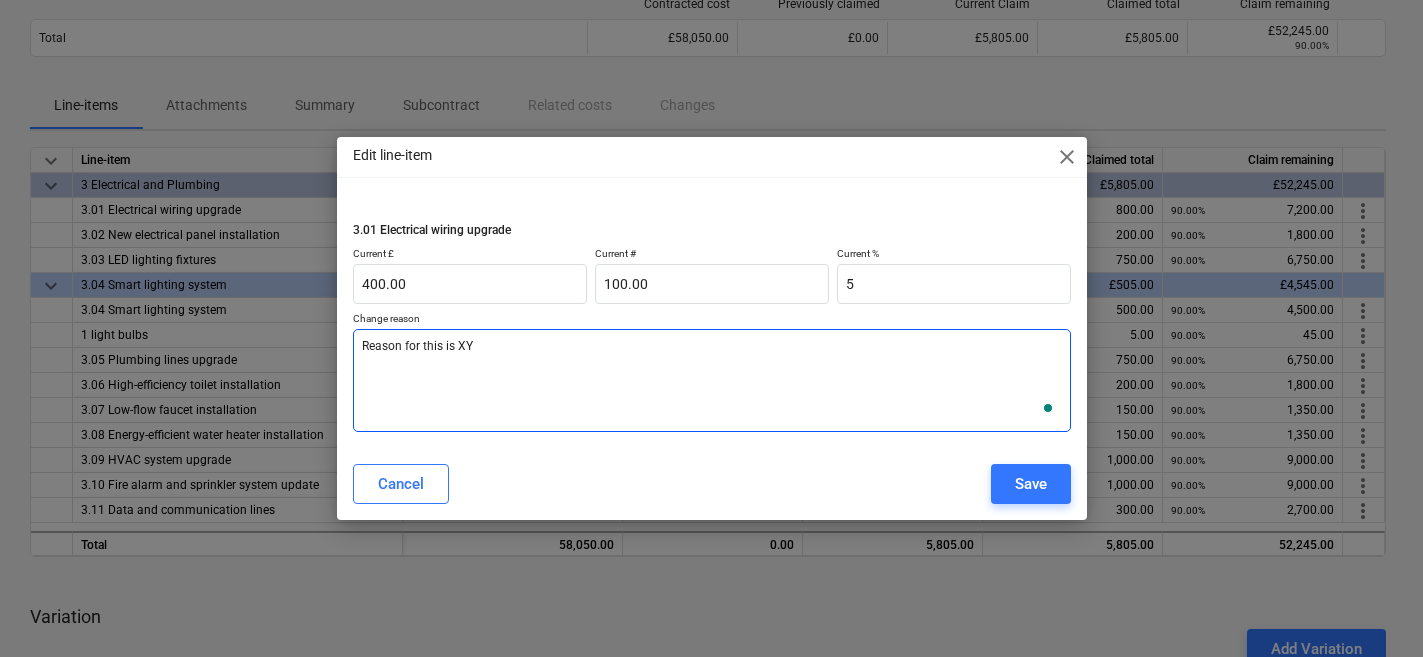 type on "x" 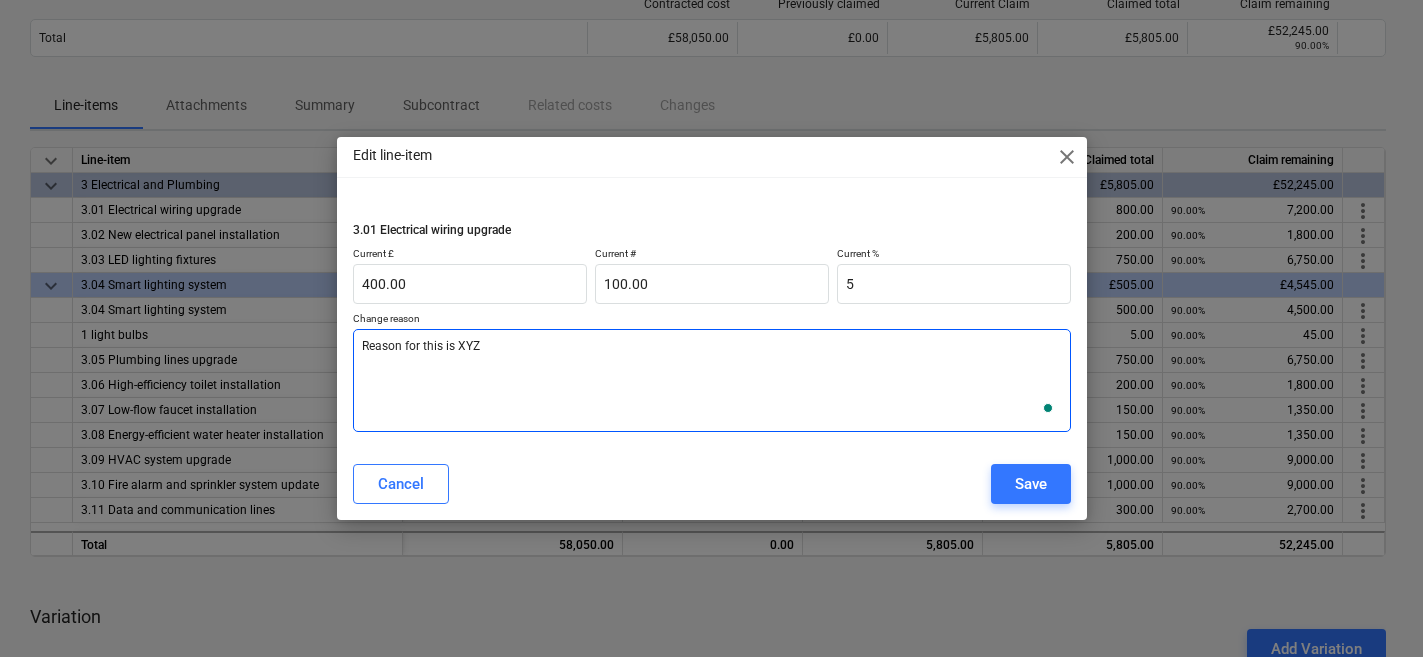 type on "x" 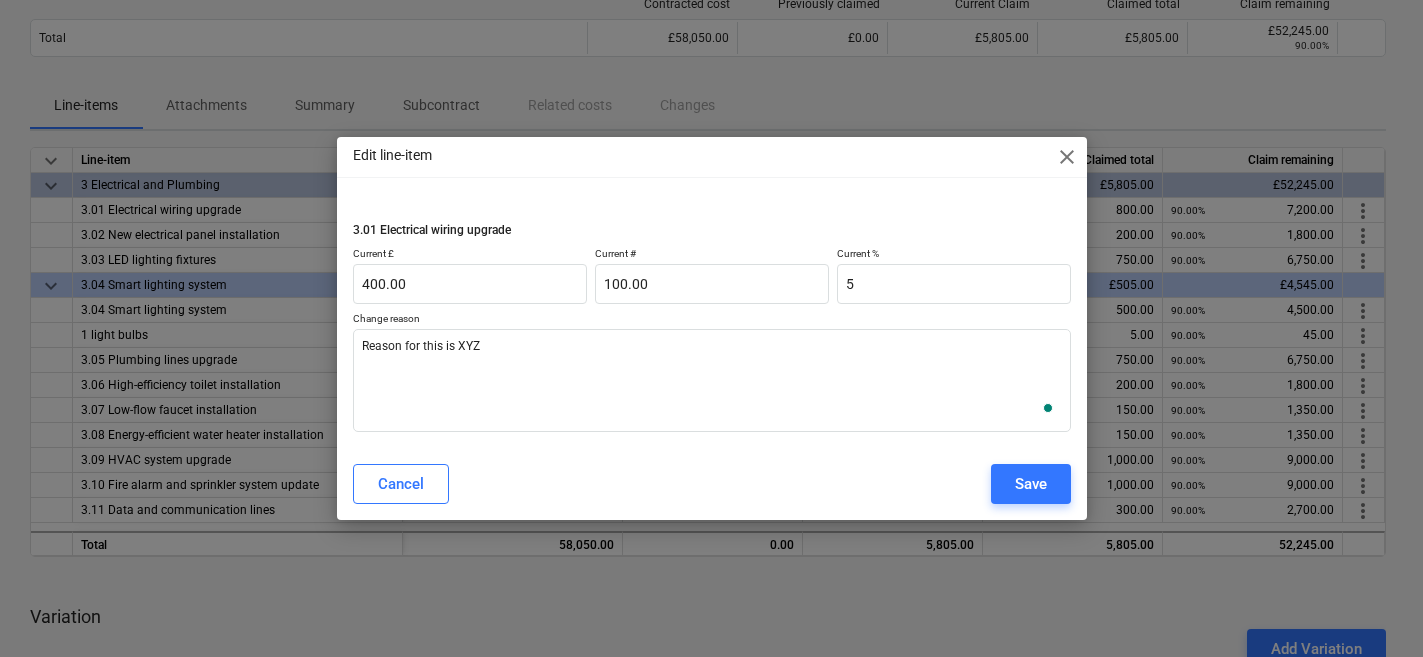 click on "Edit line-item close 3.01 Electrical wiring upgrade Current £ 400.00 Current # 100.00 Current % 5 Change reason Reason for this is XYZ Cancel Save" at bounding box center [712, 329] 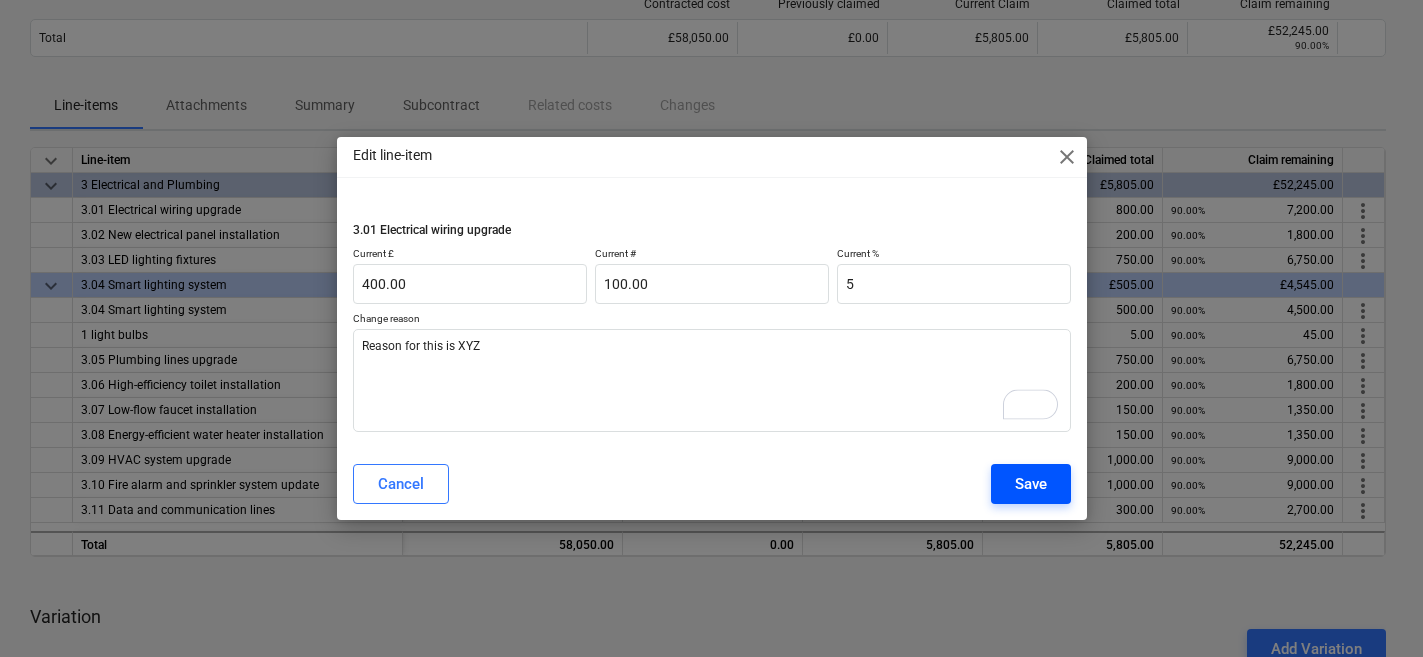 click on "Save" at bounding box center (1031, 484) 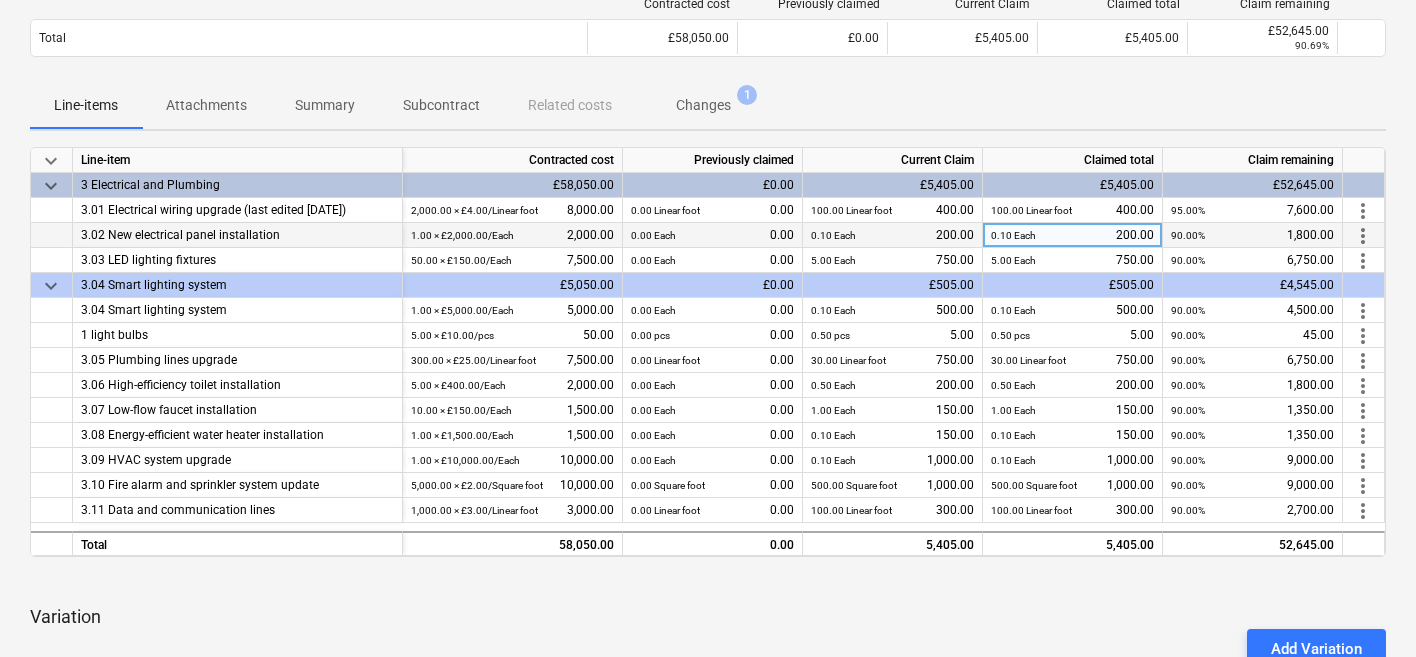 click on "more_vert" at bounding box center (1363, 236) 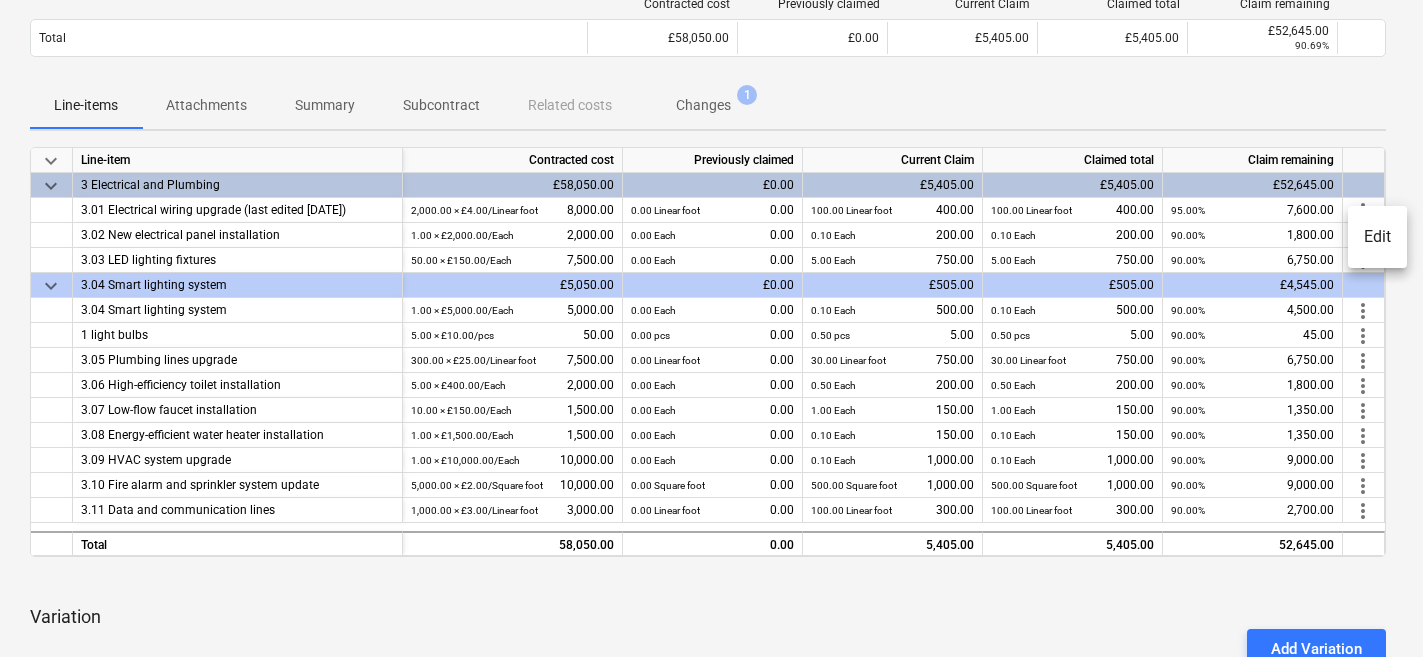 click on "Edit" at bounding box center (1377, 237) 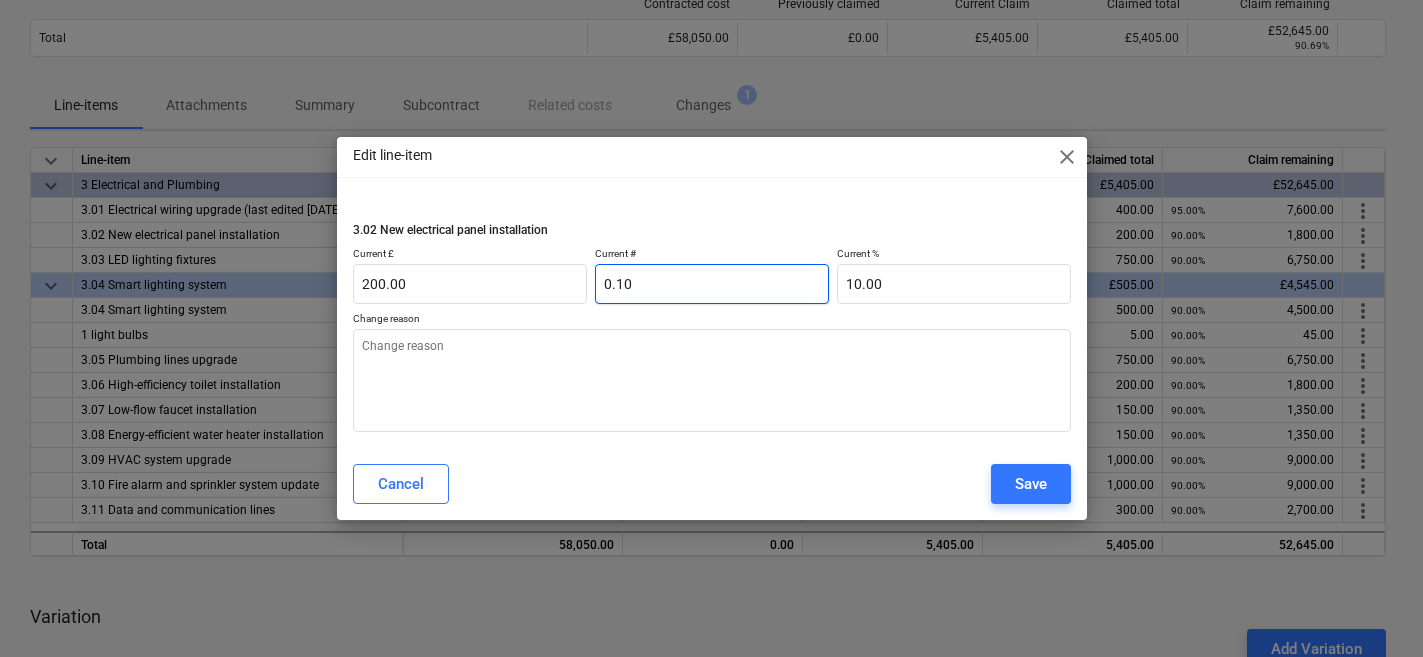type on "x" 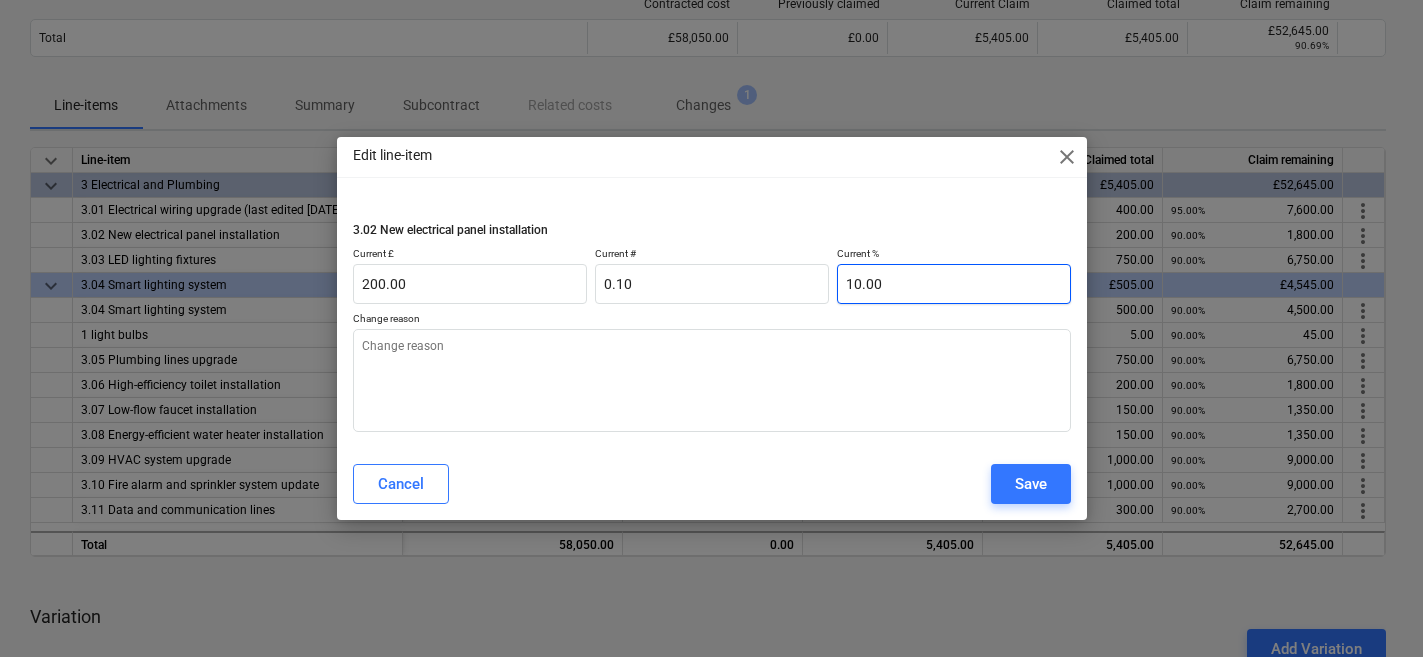 type on "10" 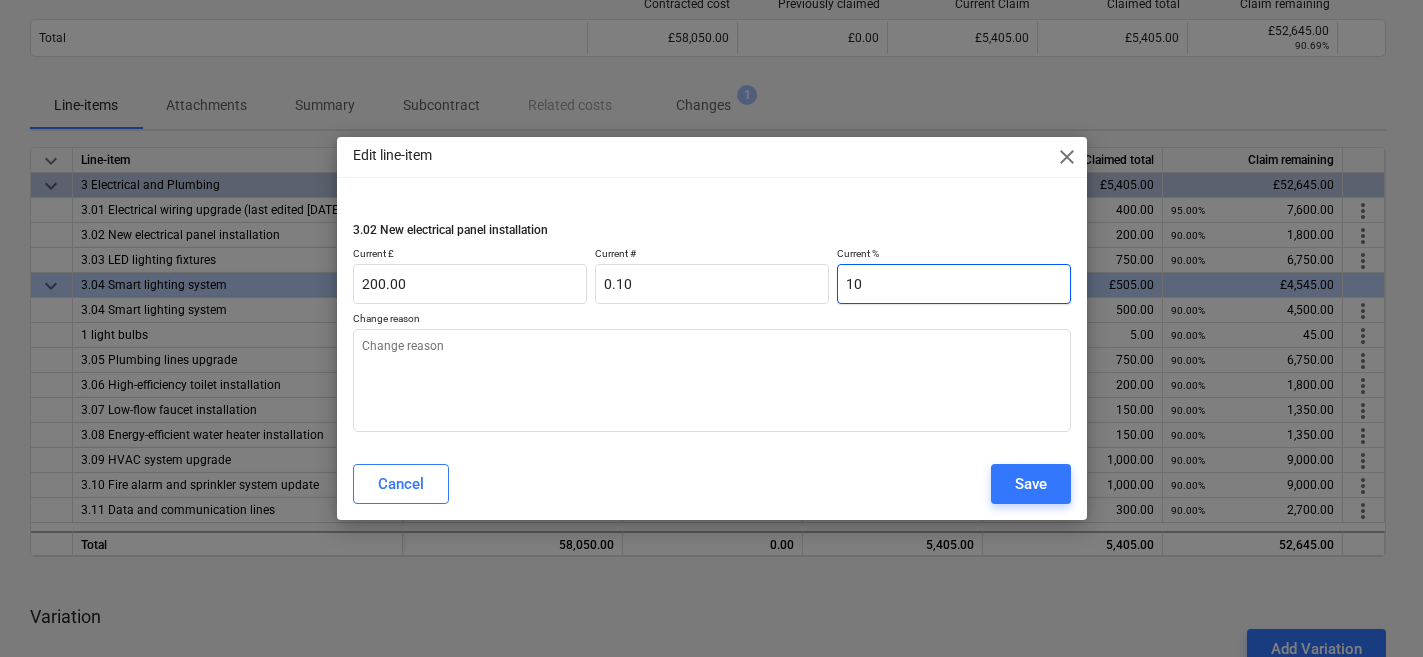 click on "10" at bounding box center [954, 284] 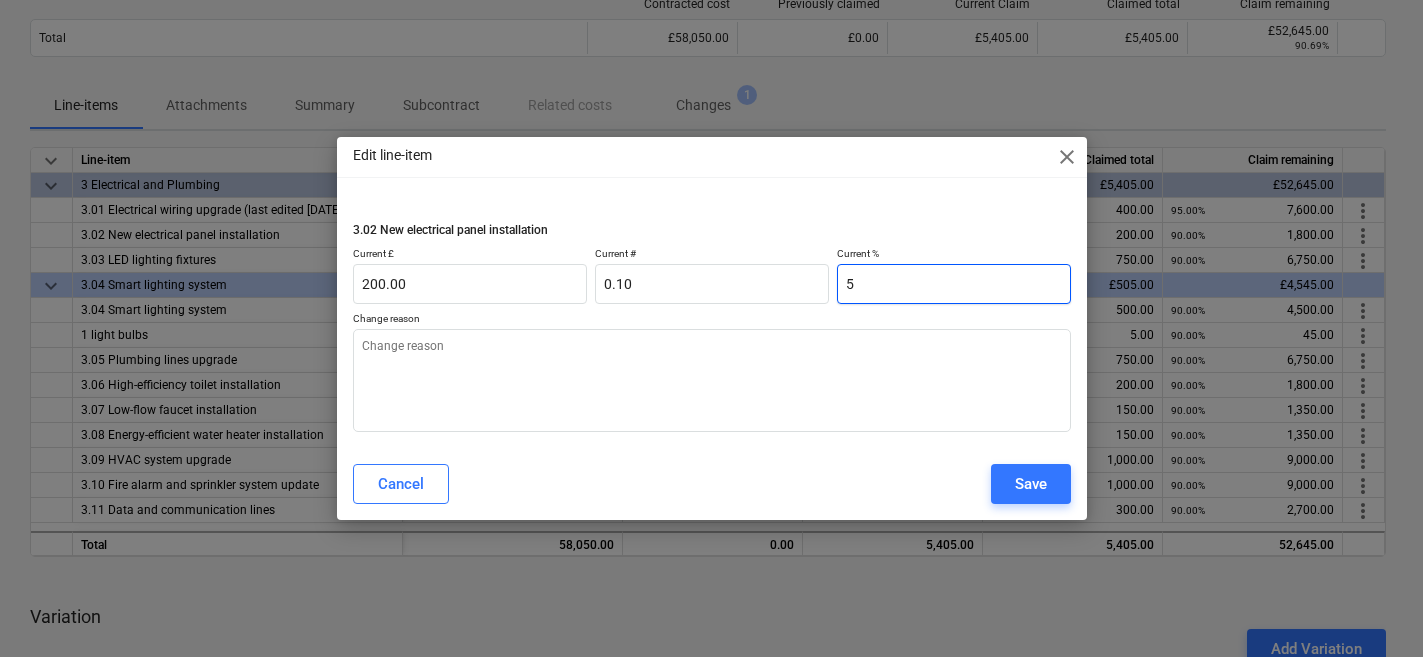type on "100.00" 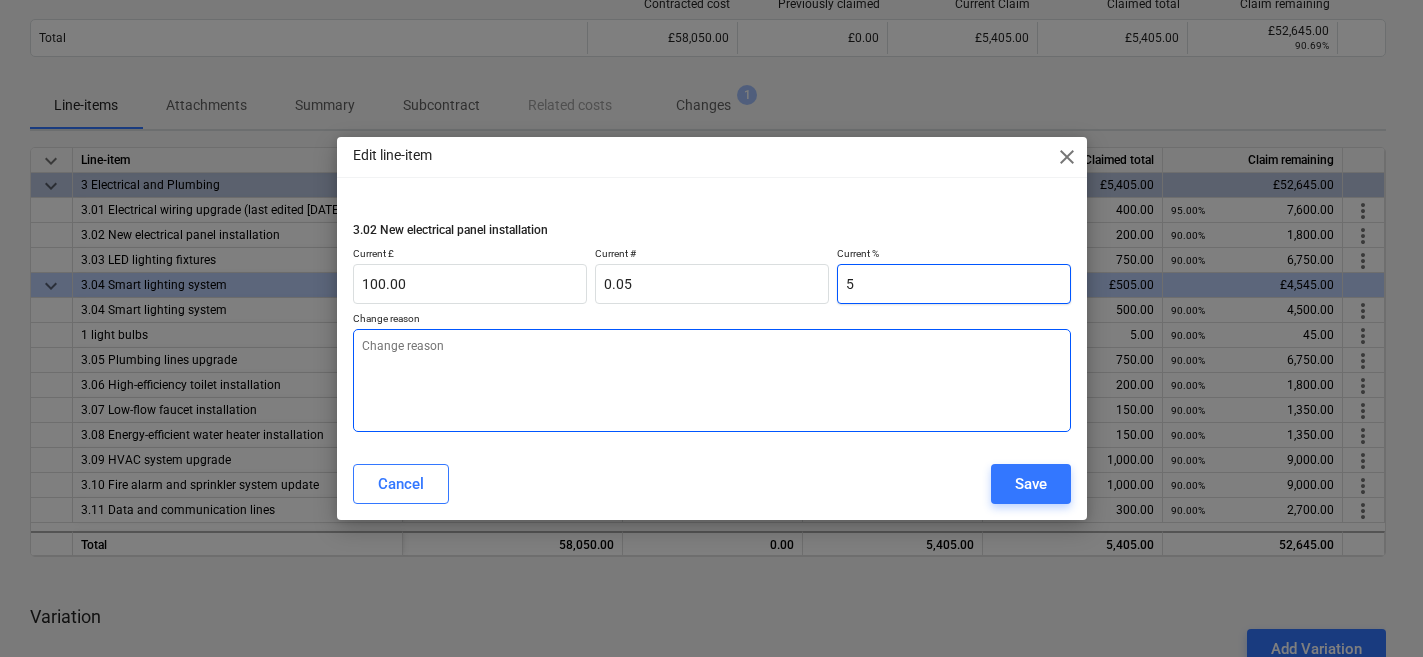 type on "5" 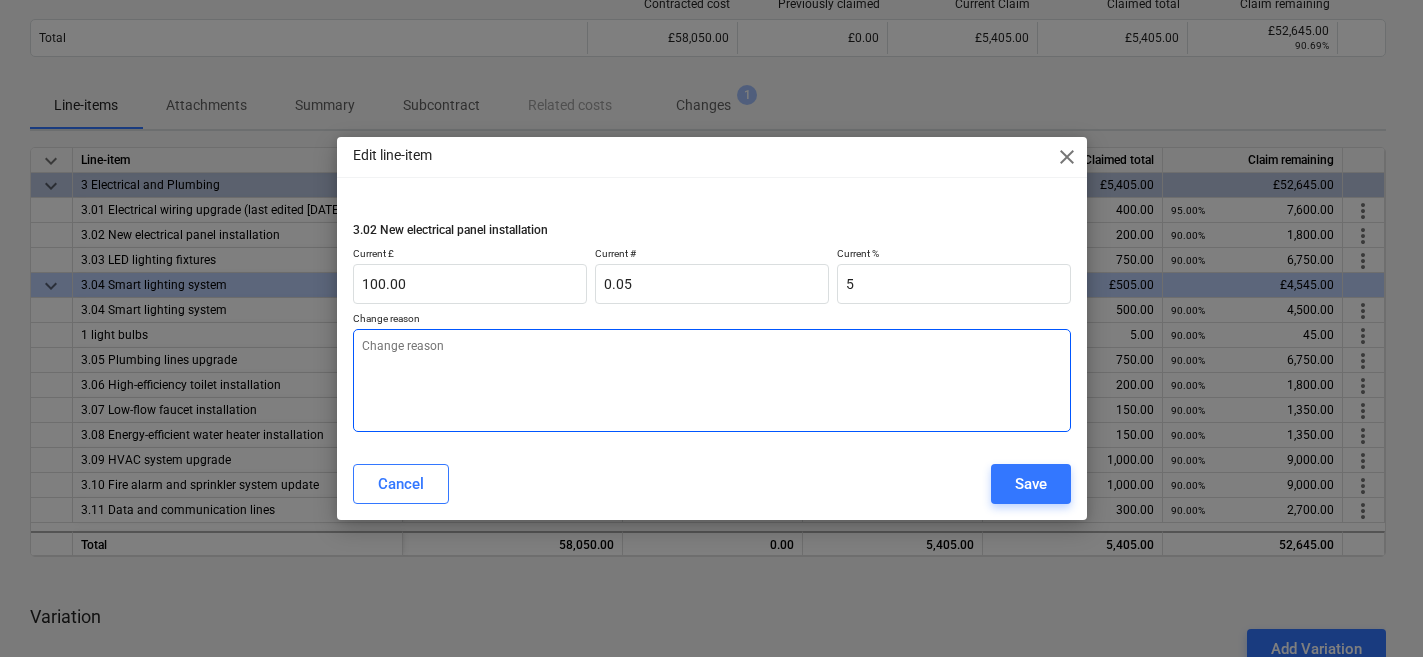 click at bounding box center [712, 380] 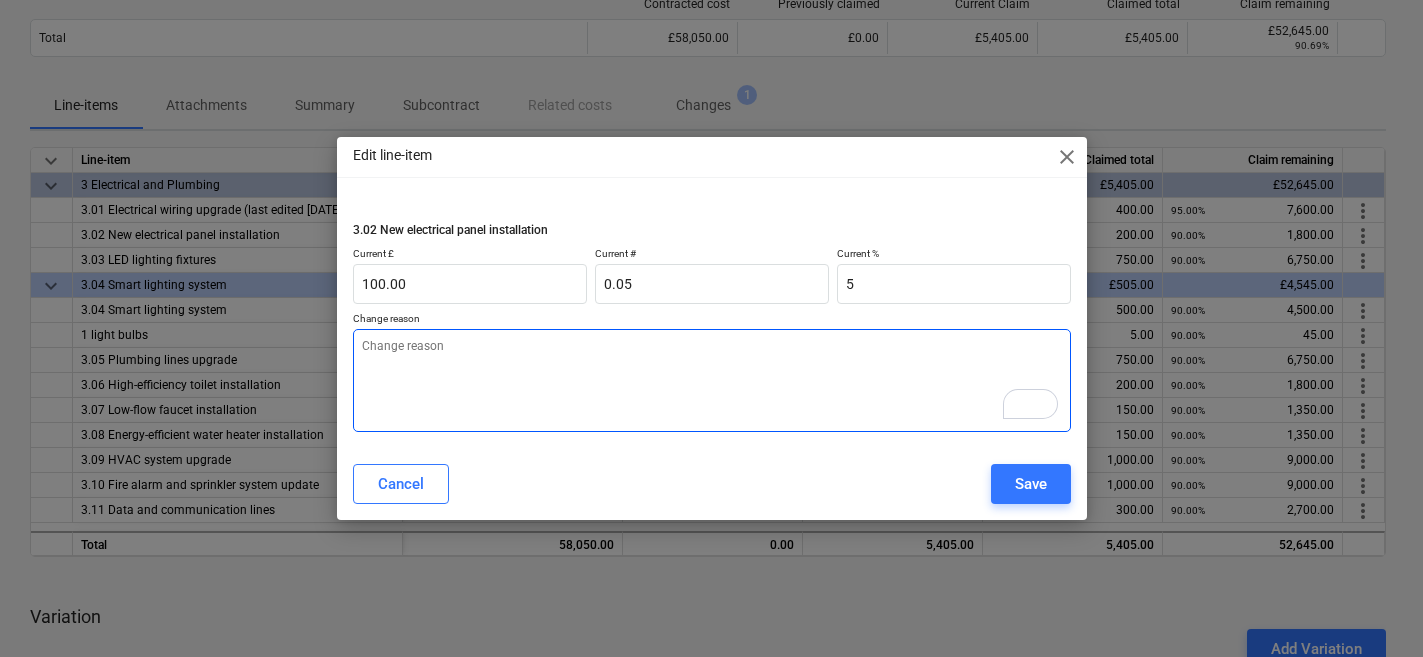 type on "x" 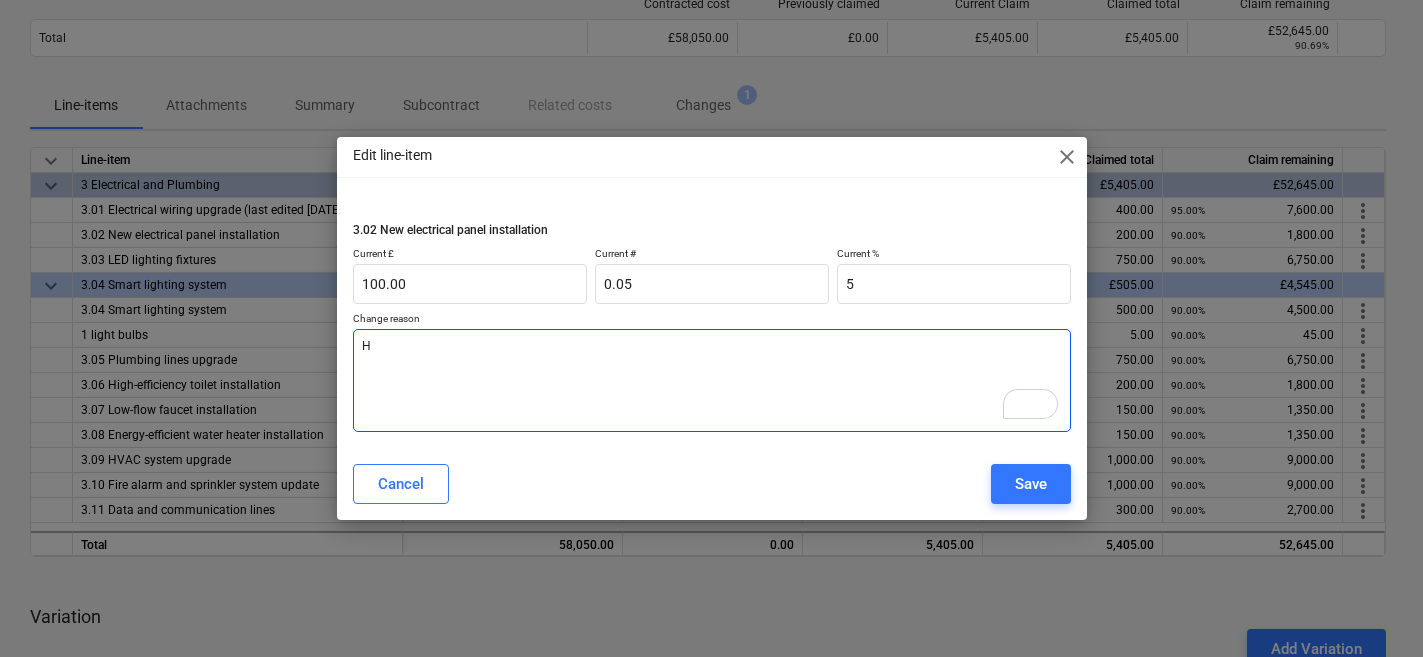 type on "x" 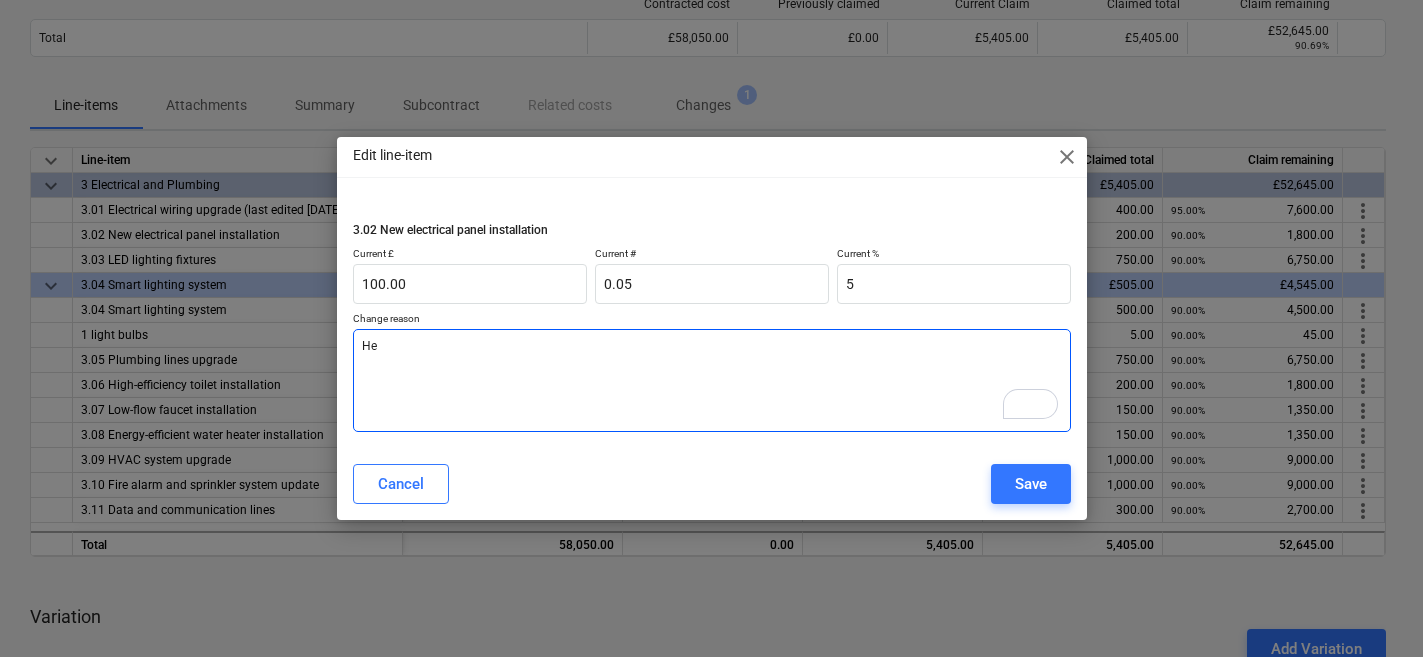 type on "He" 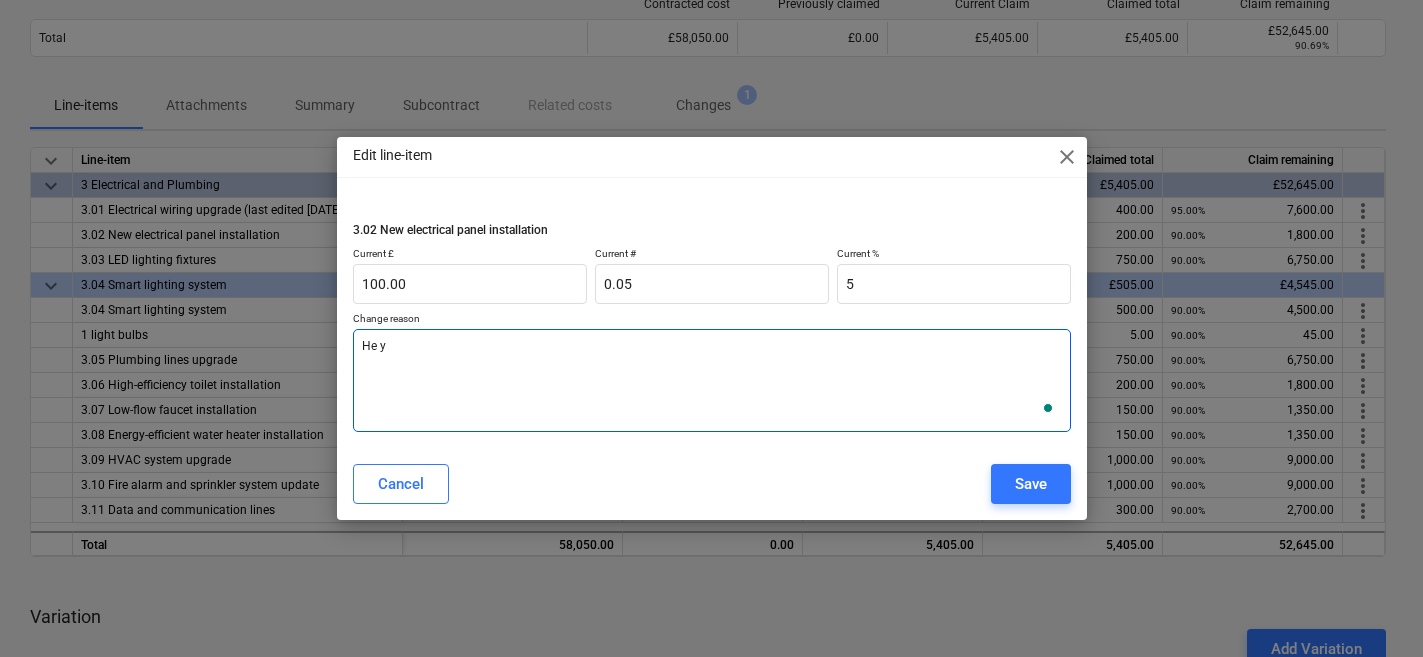type on "x" 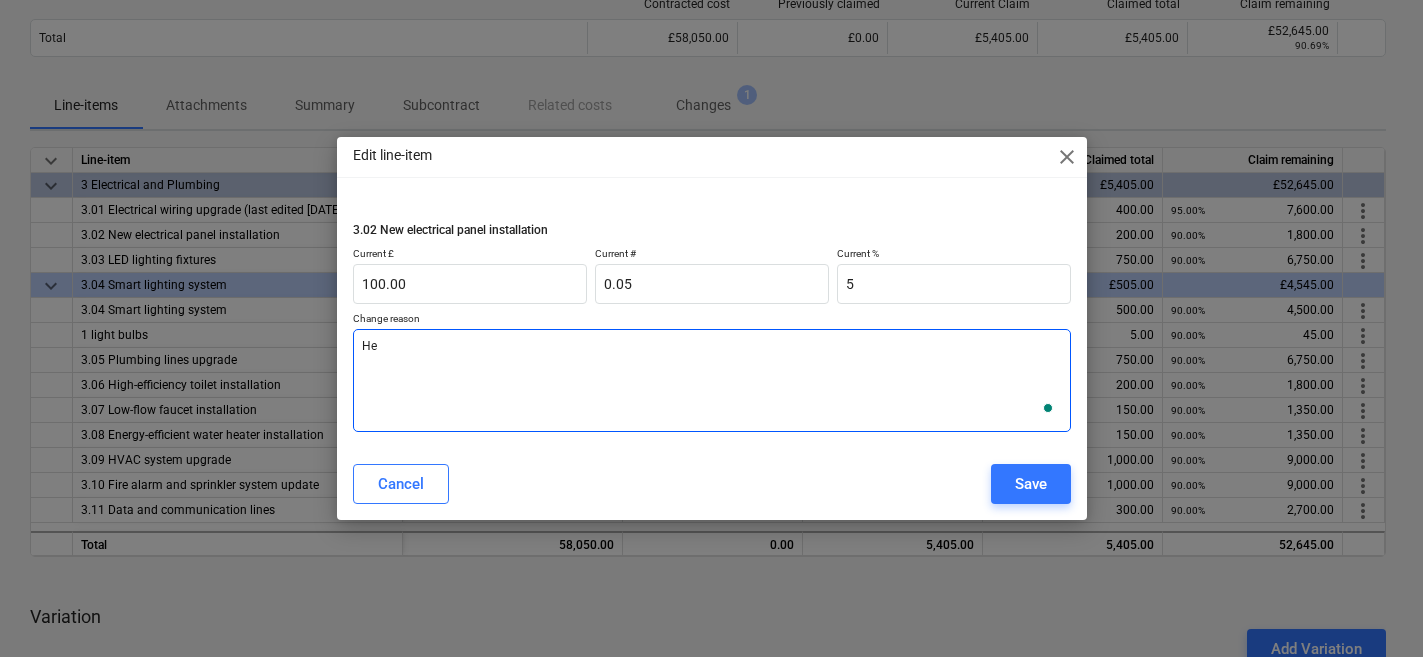type on "x" 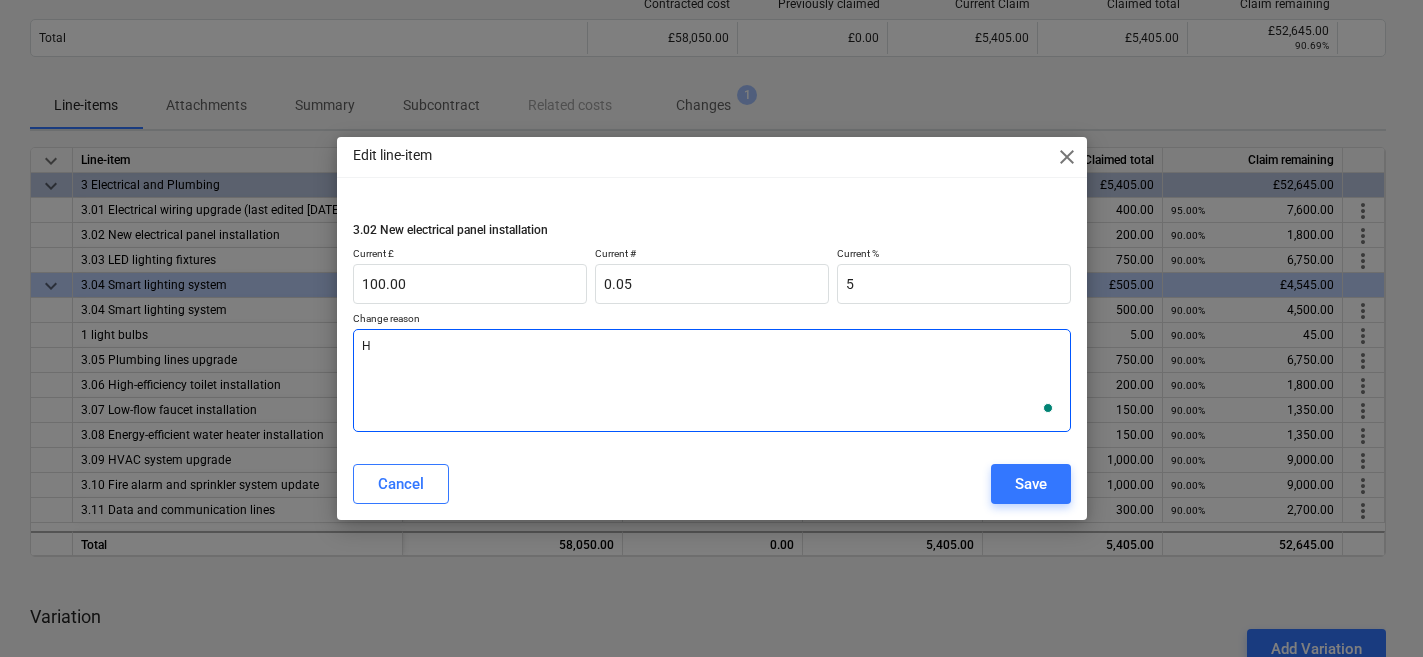 type on "x" 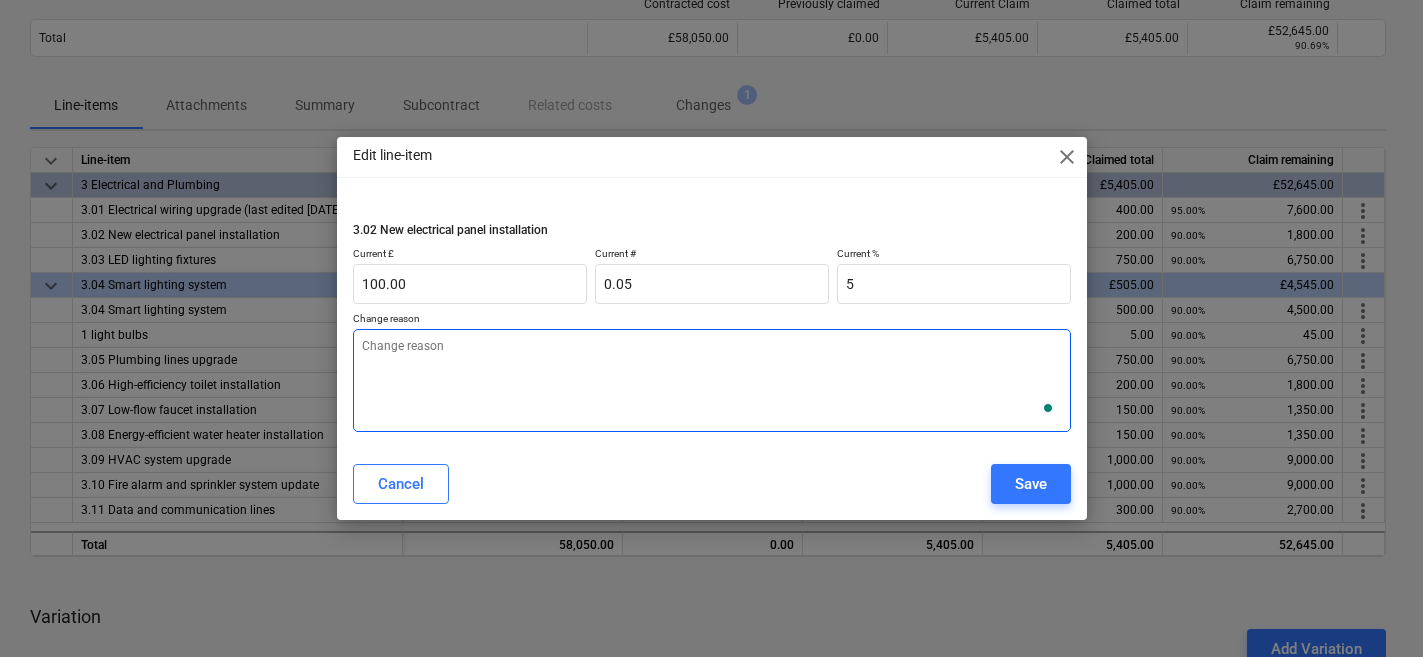 type on "x" 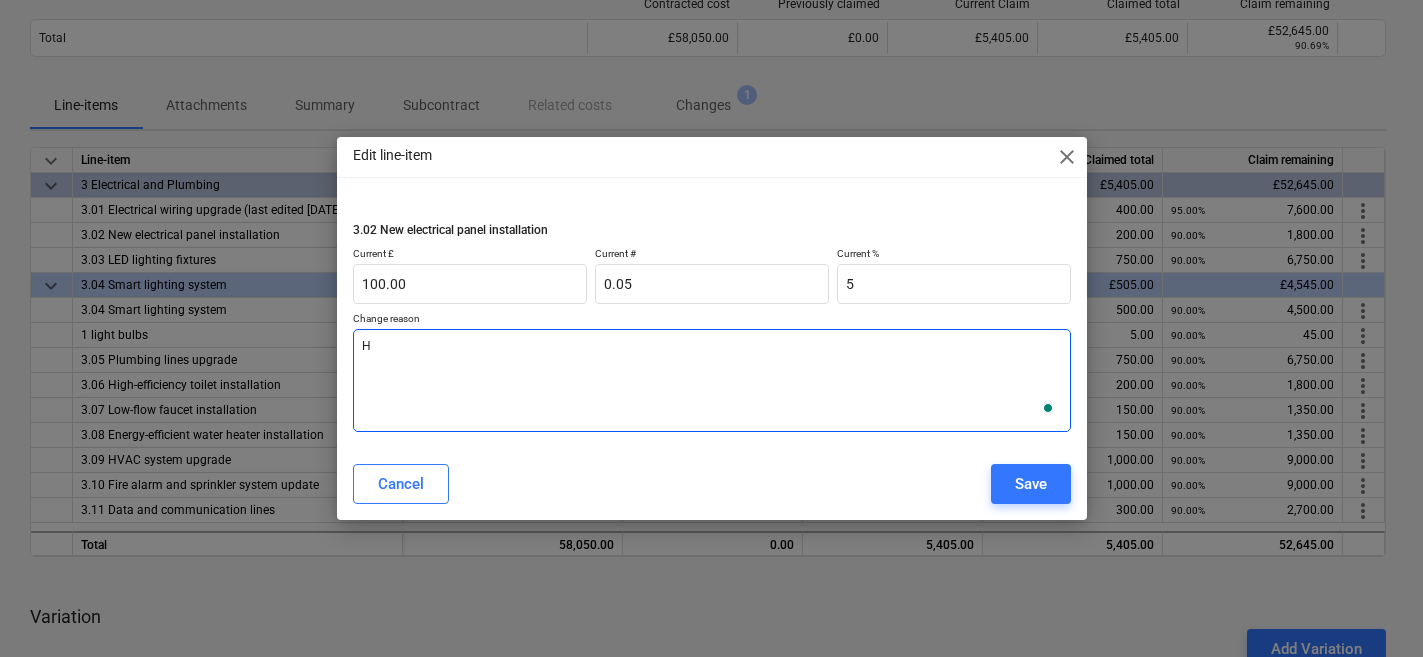 type on "x" 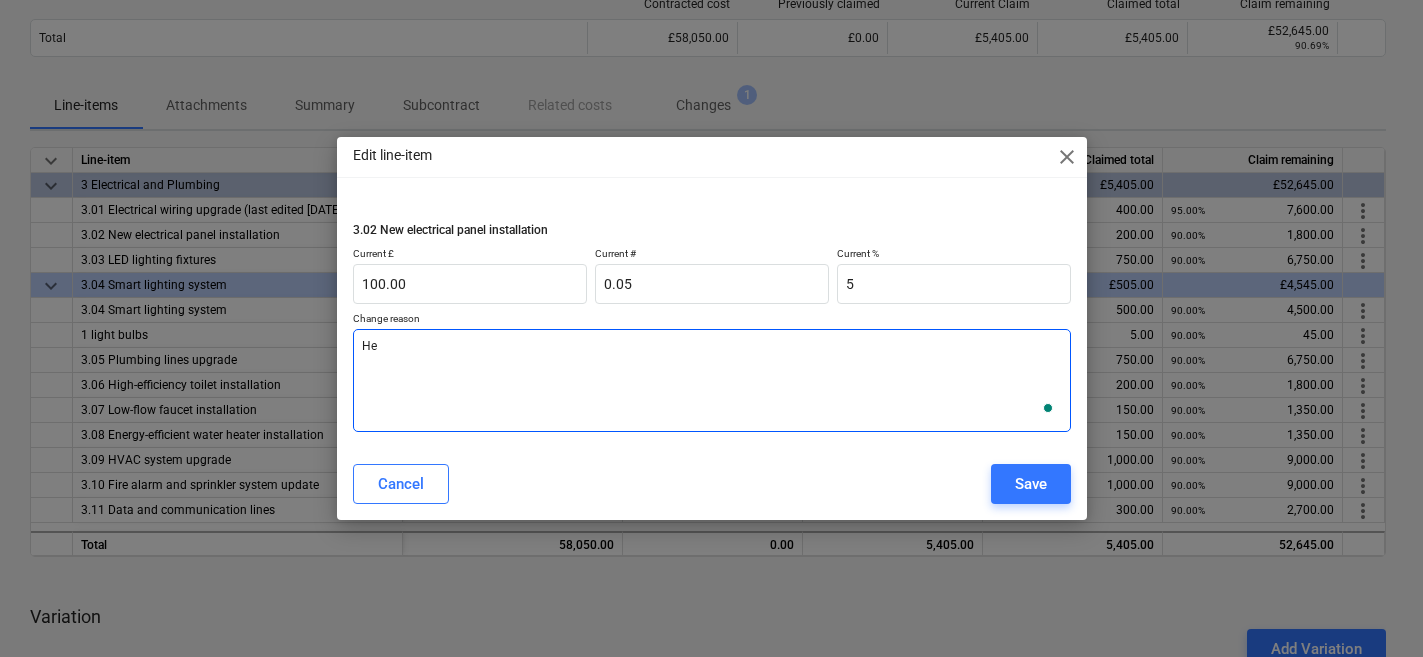 type on "x" 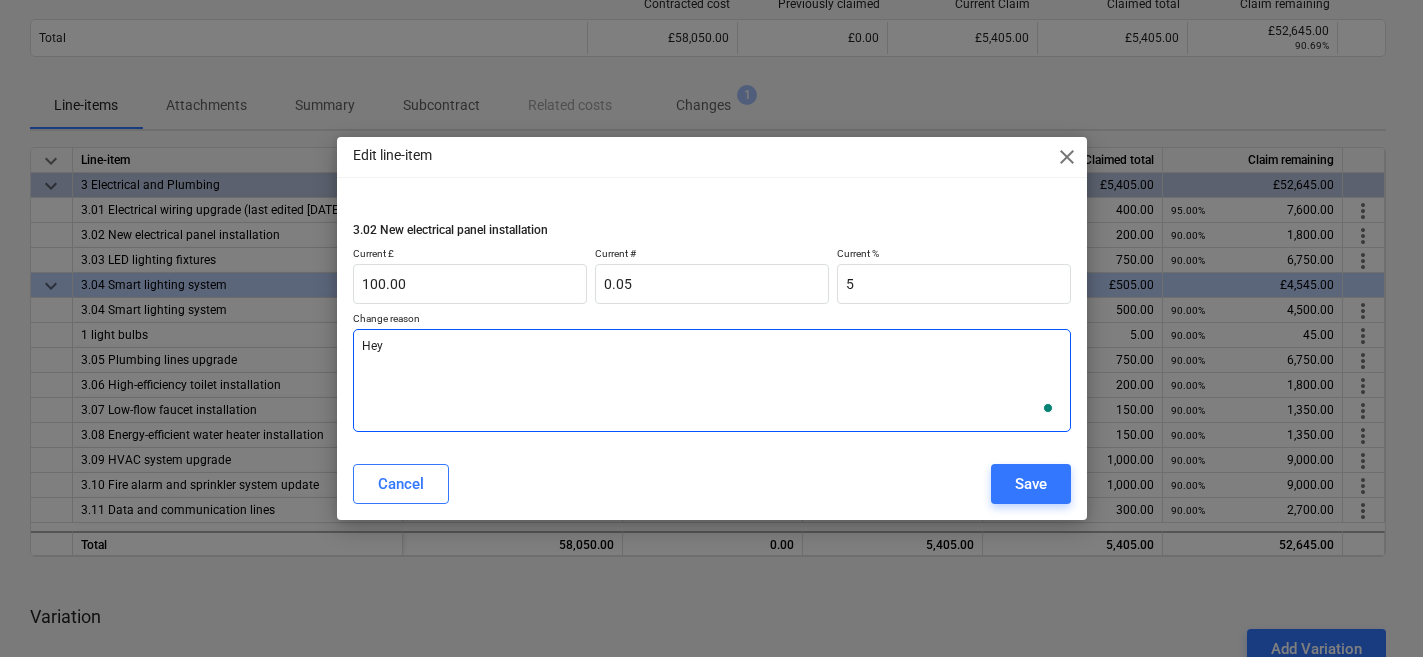 type on "x" 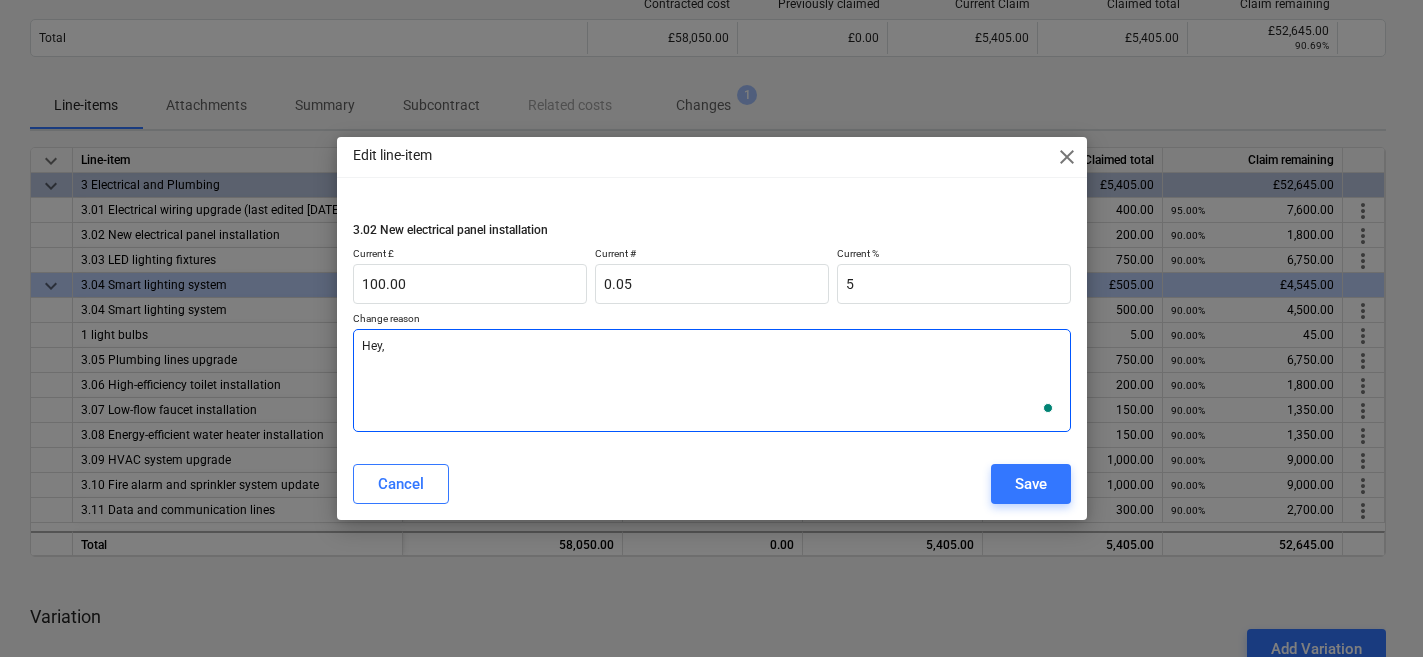 type on "x" 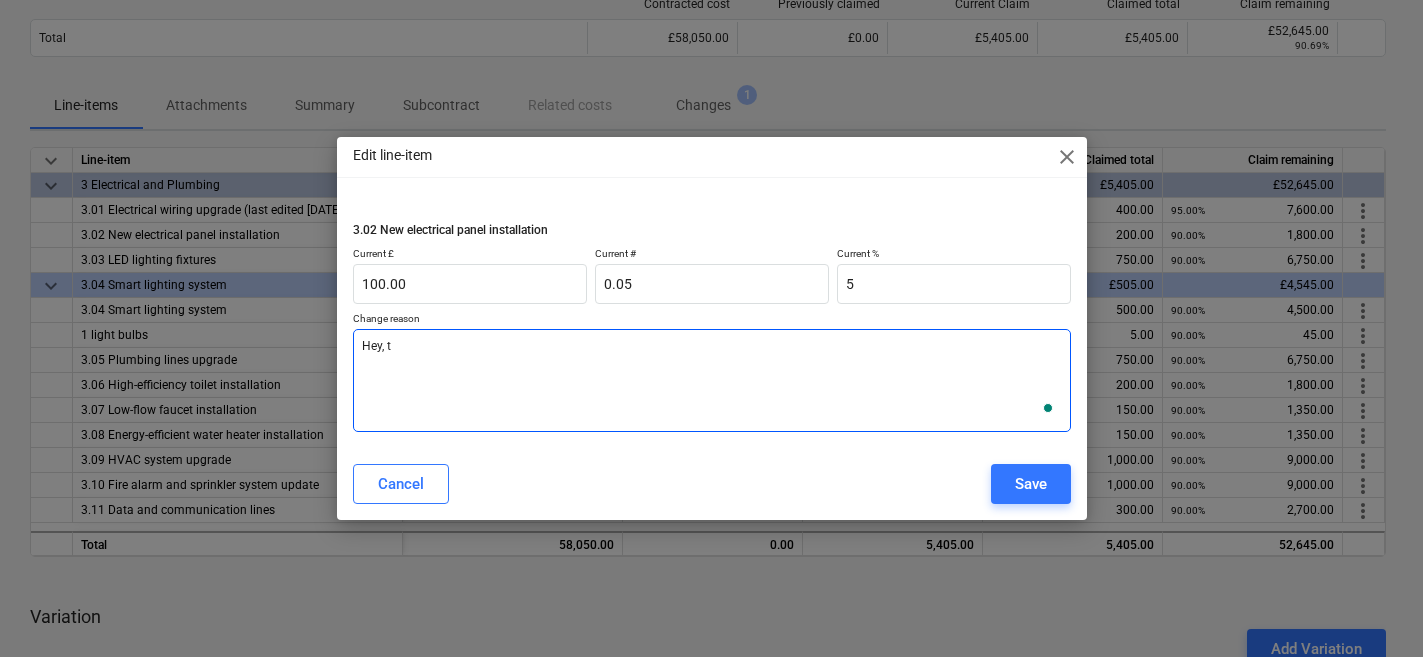 type on "x" 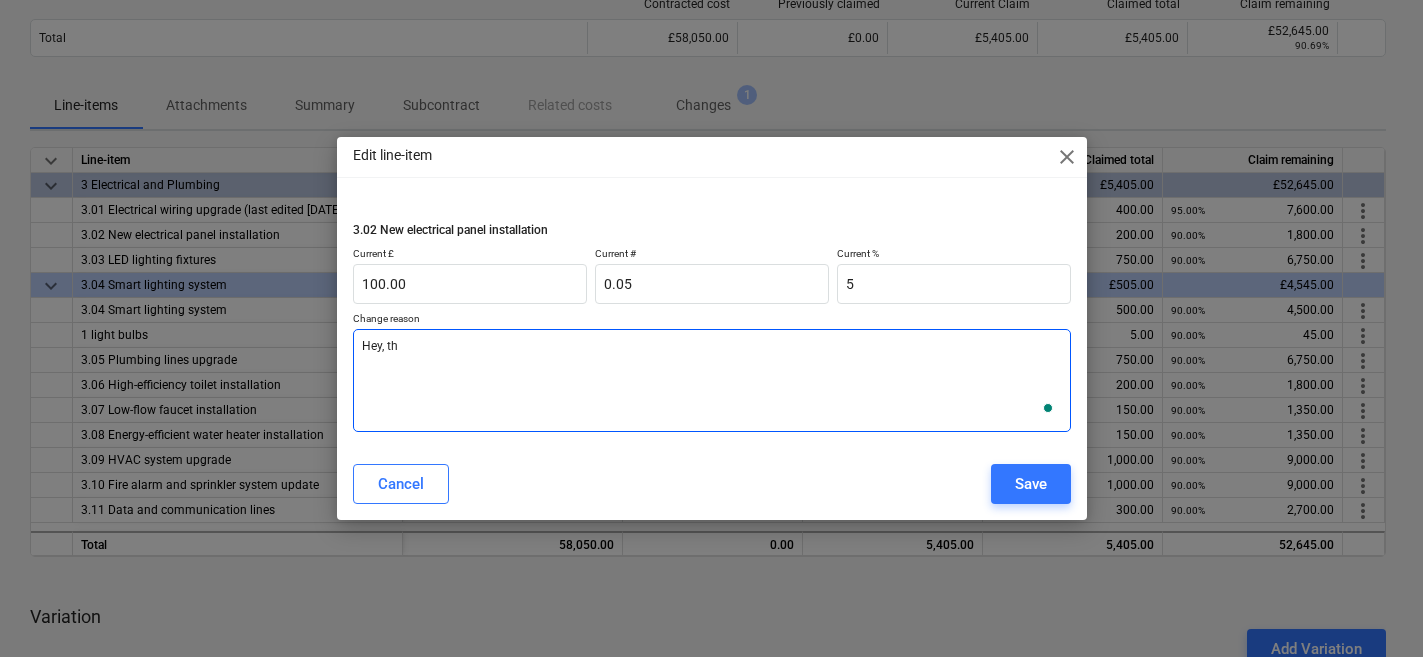 type on "x" 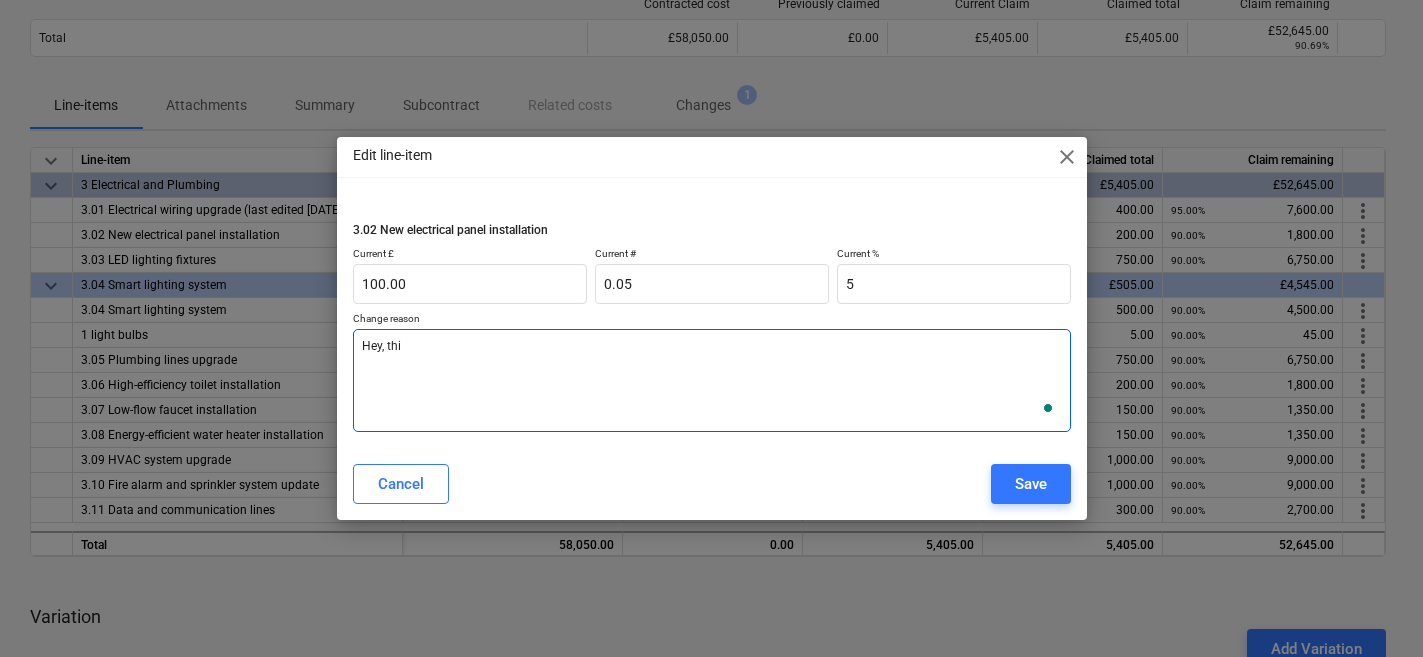 type on "x" 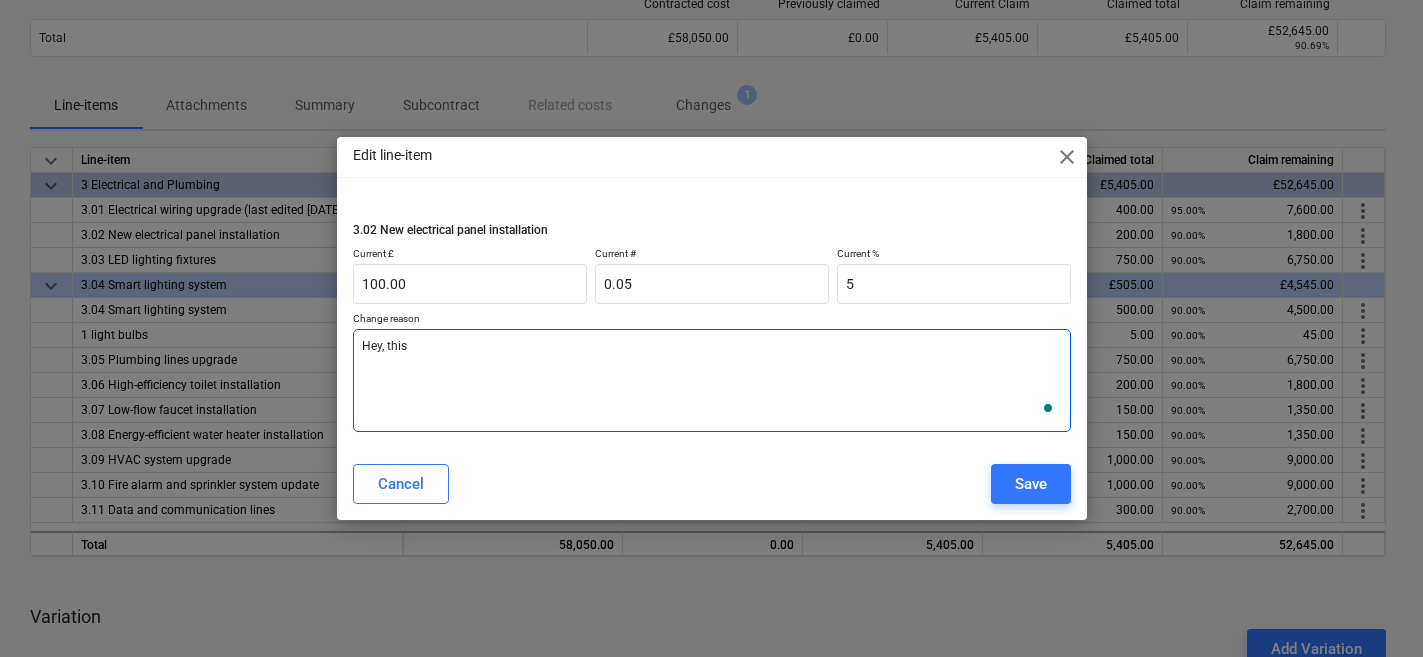 type on "x" 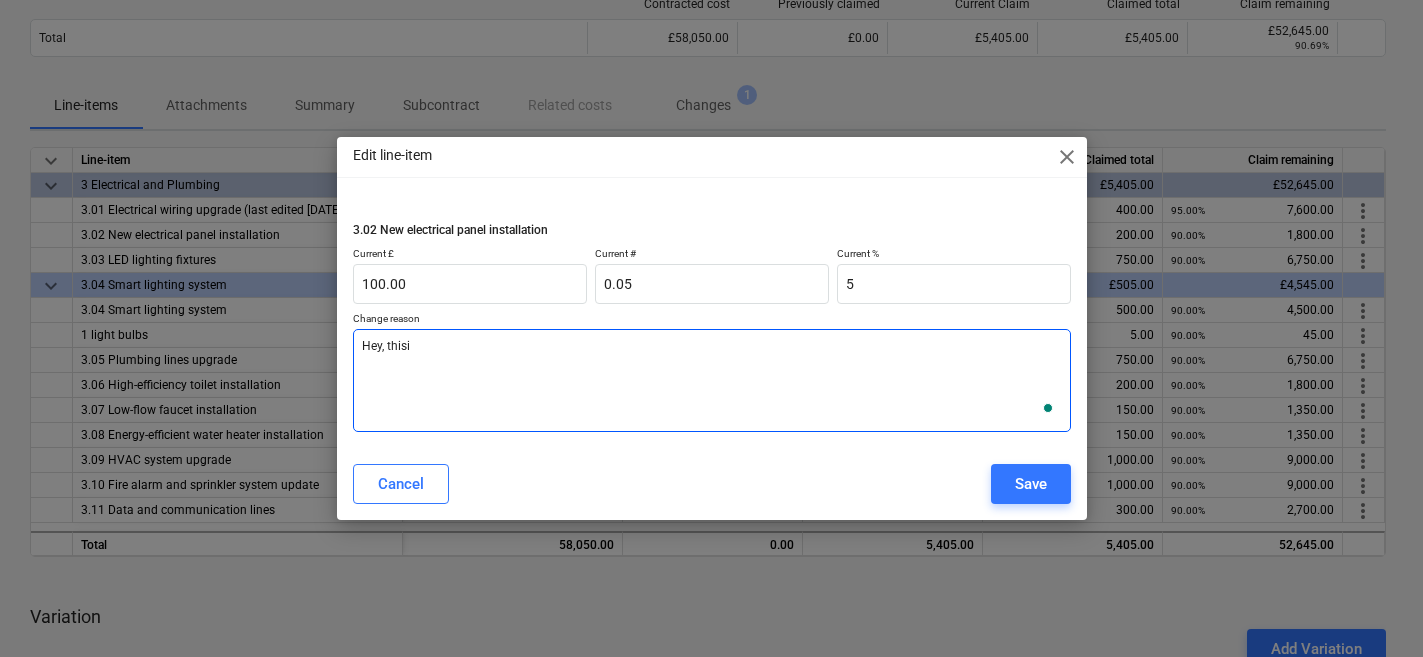 type on "x" 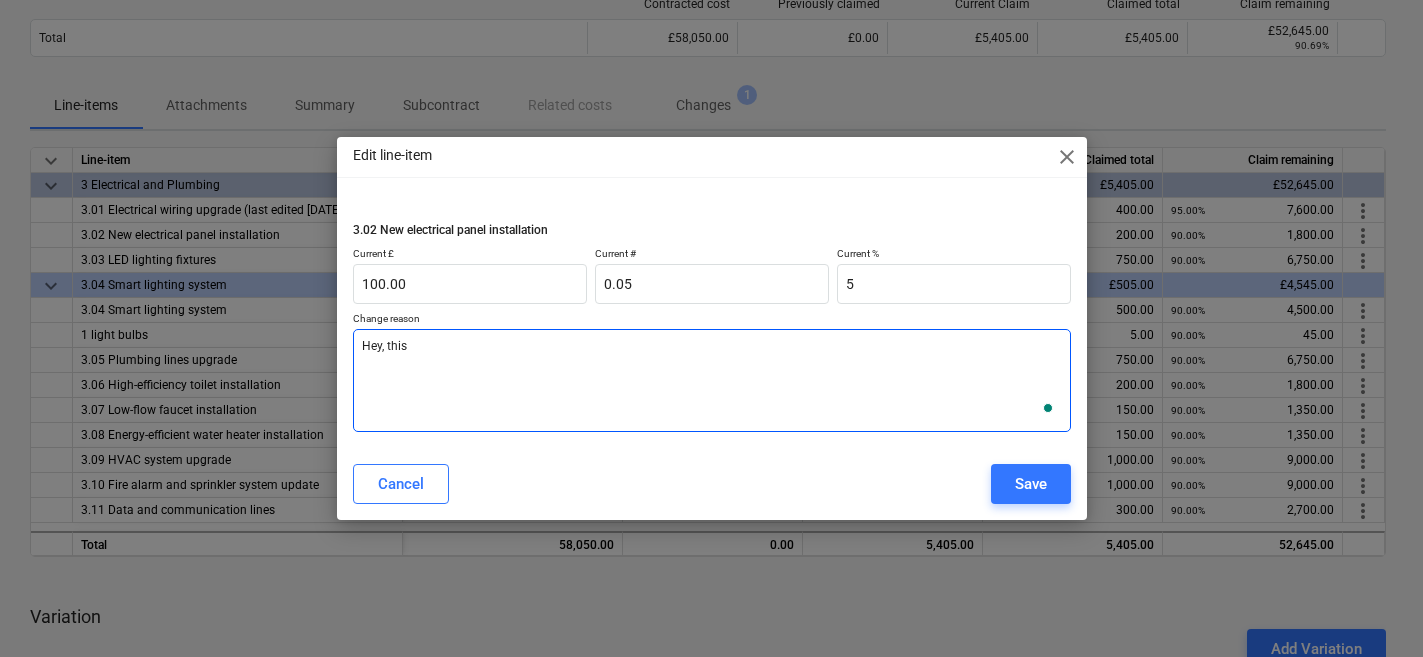 type on "x" 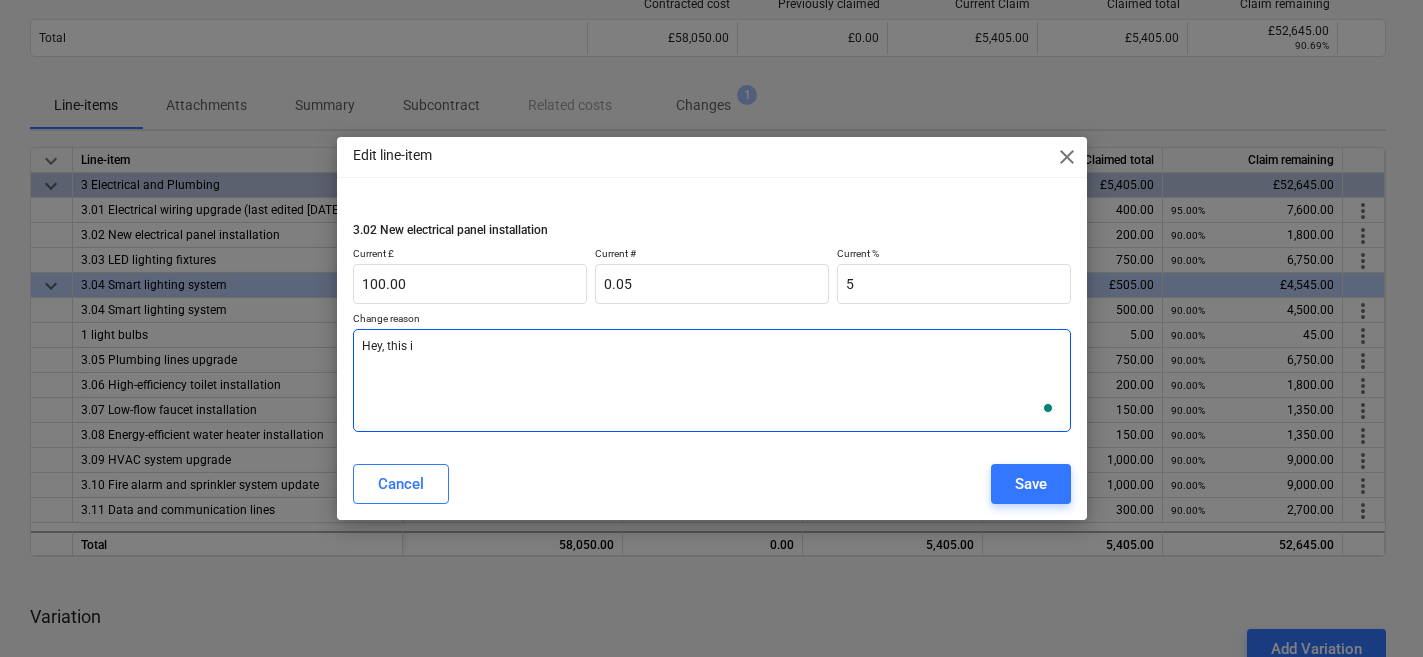type on "x" 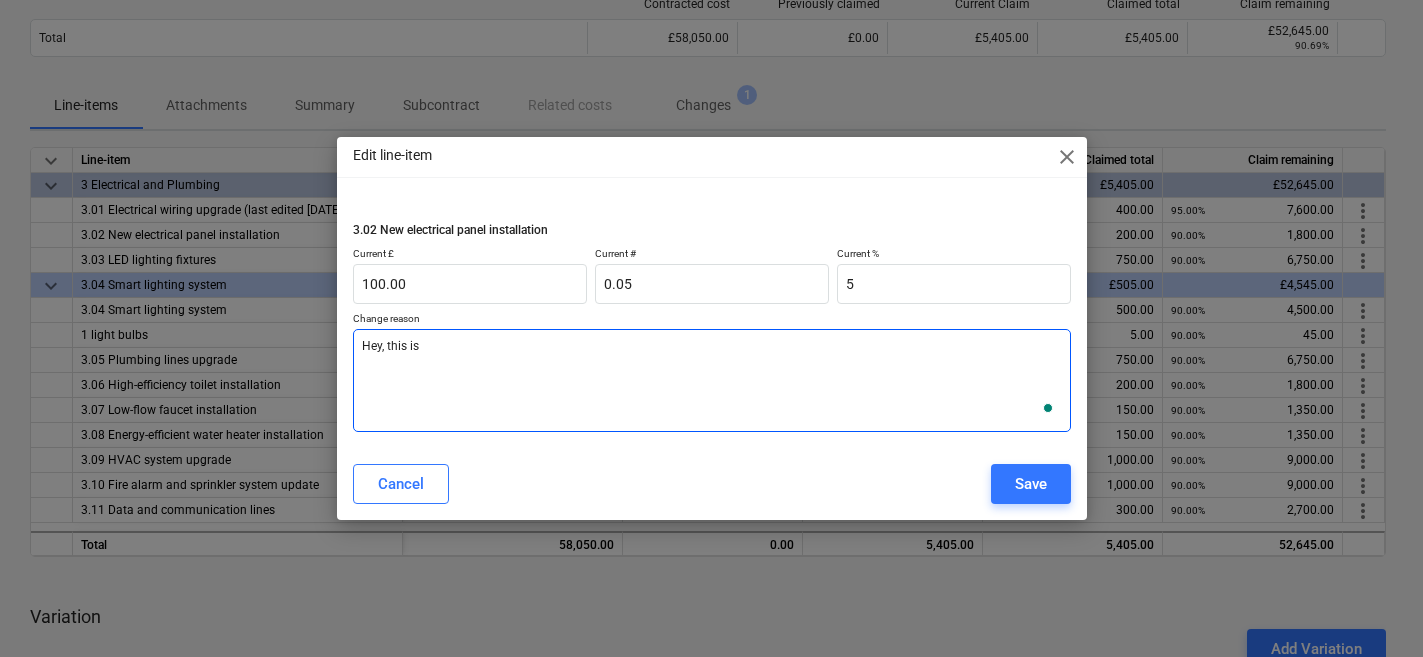 type on "x" 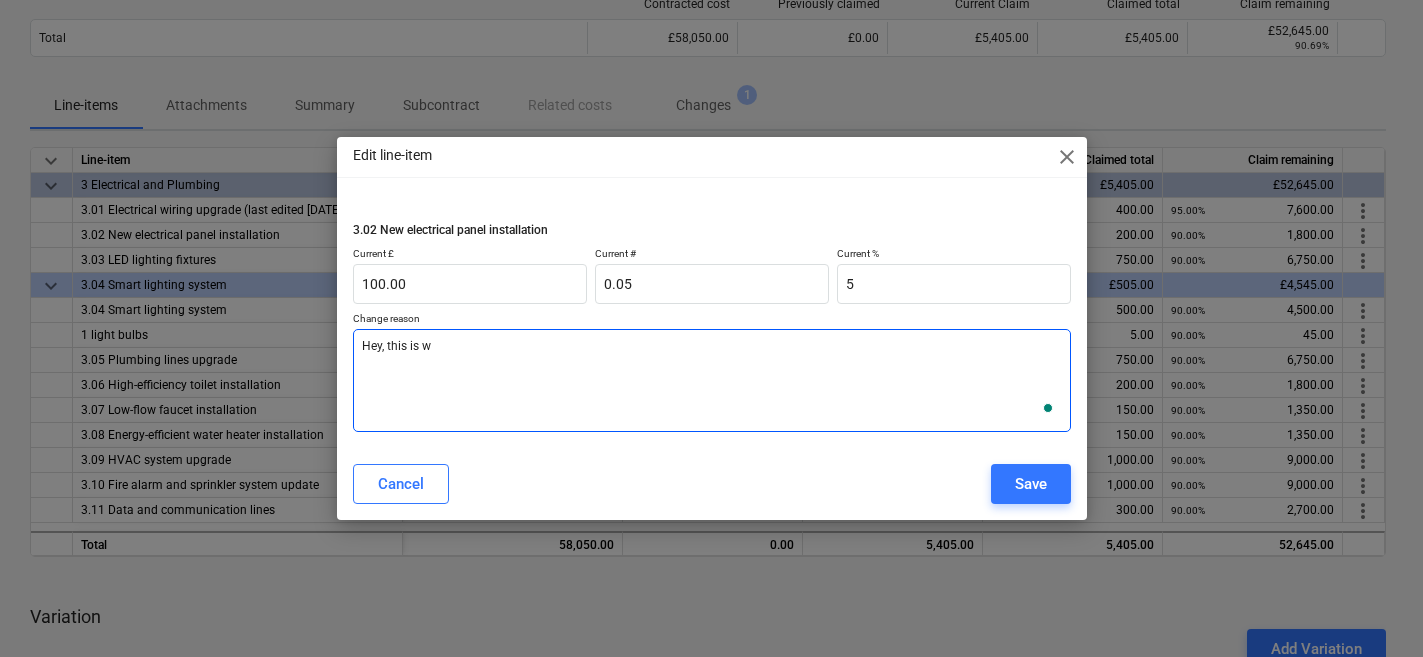 type on "x" 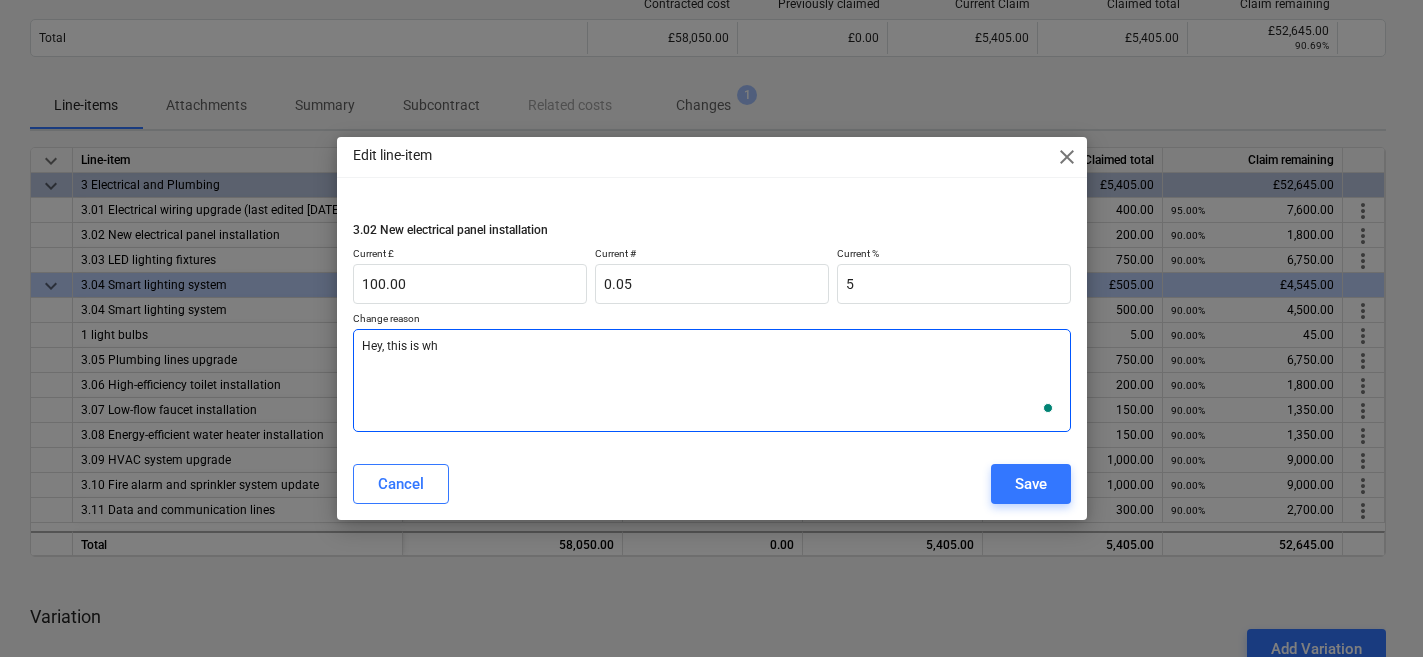 type on "Hey, this is why" 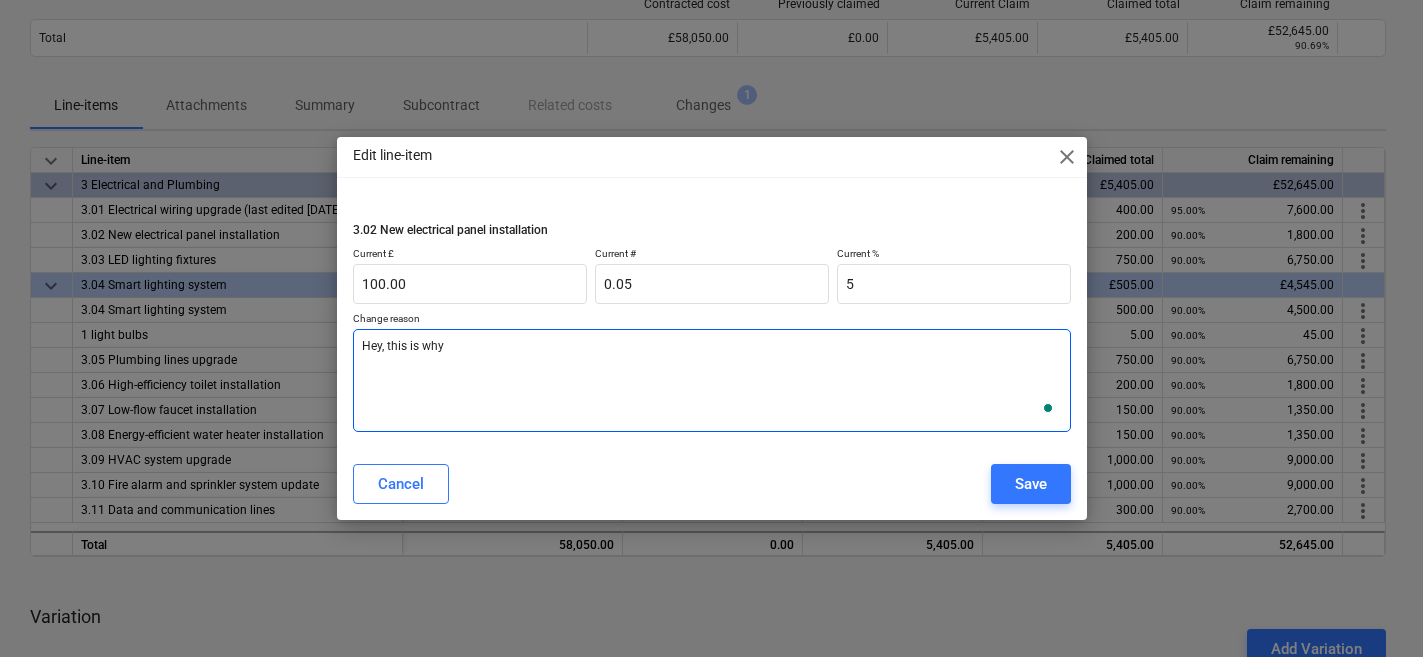 type on "x" 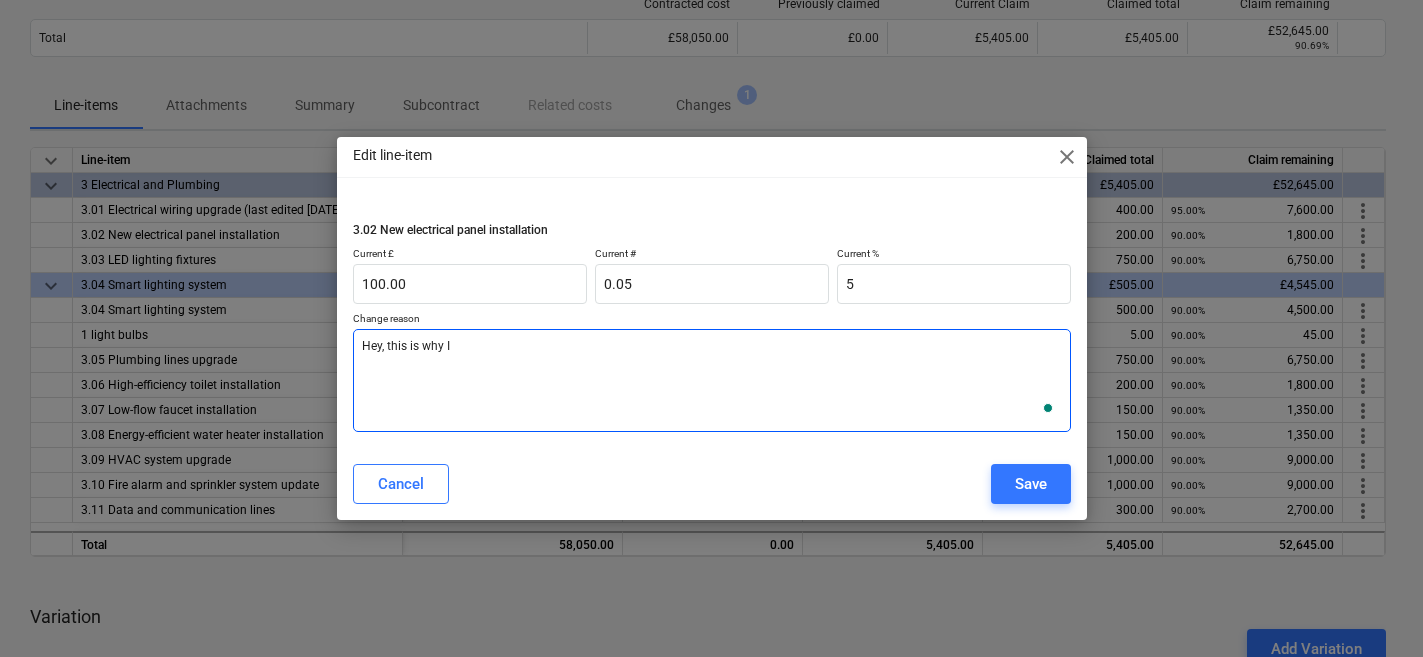type on "x" 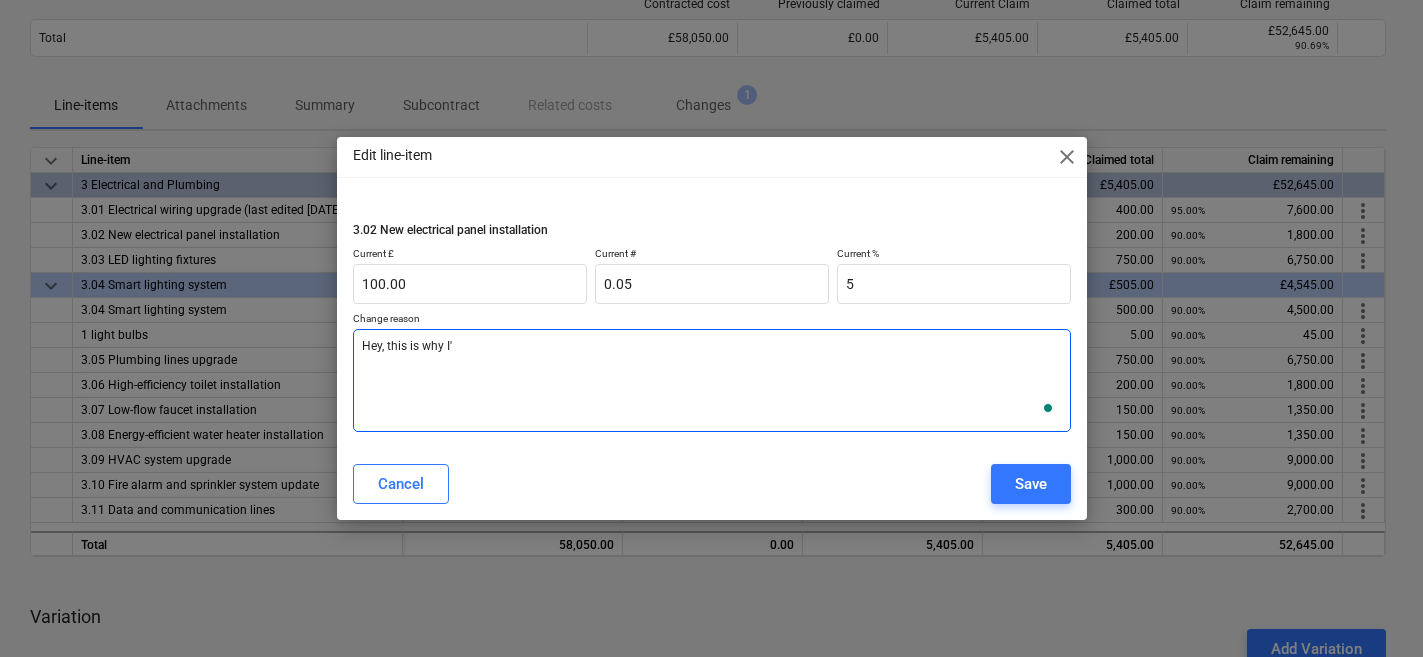 type on "Hey, this is why I'v" 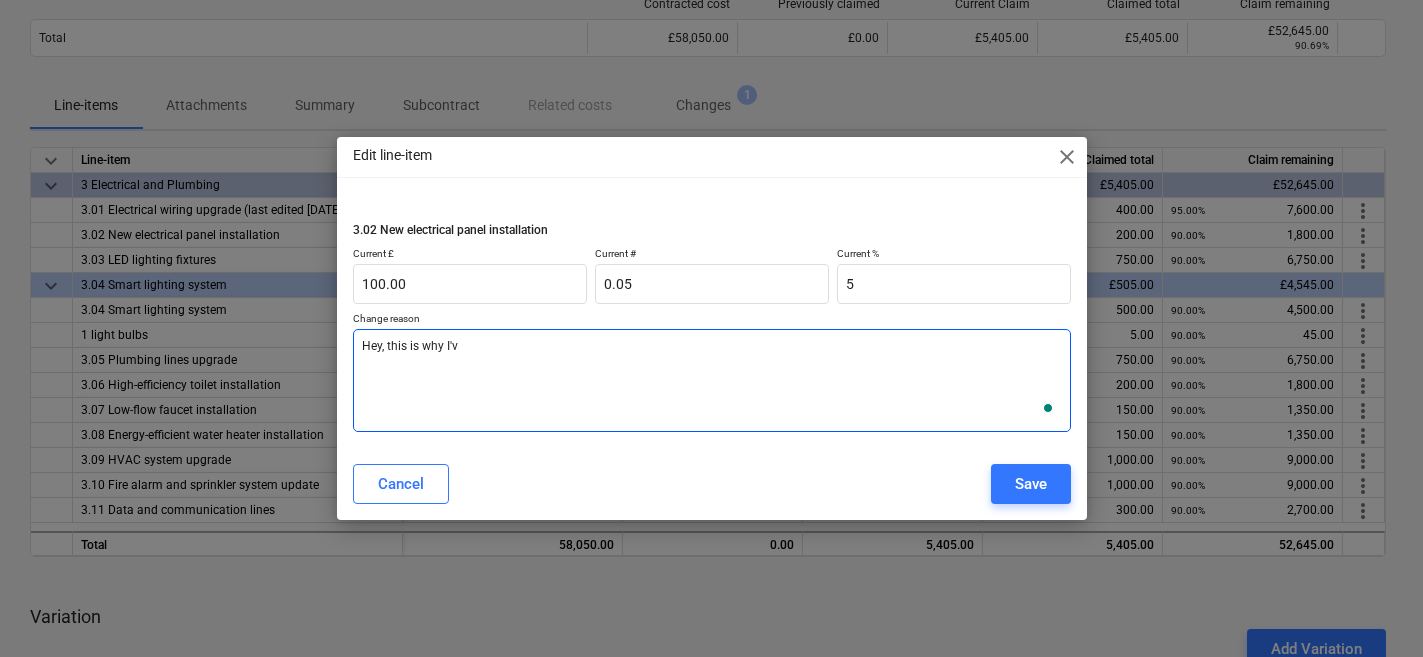 type on "x" 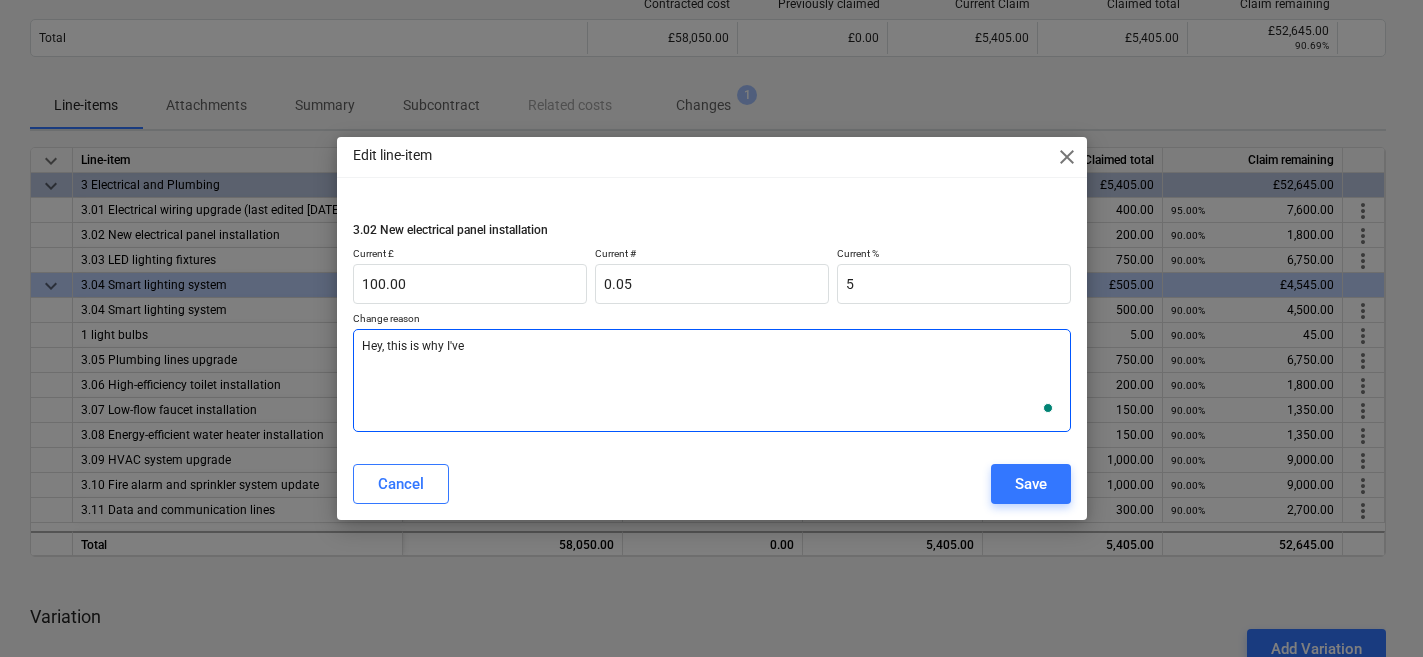 type on "x" 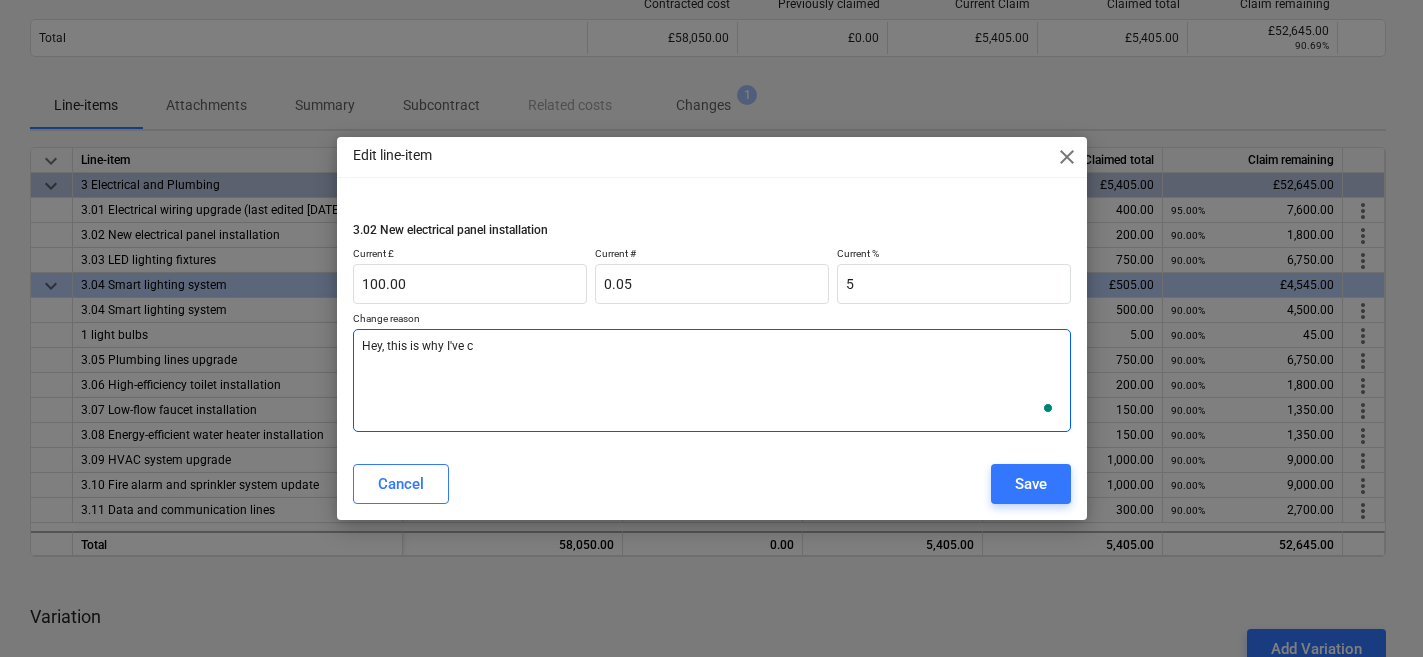 type on "x" 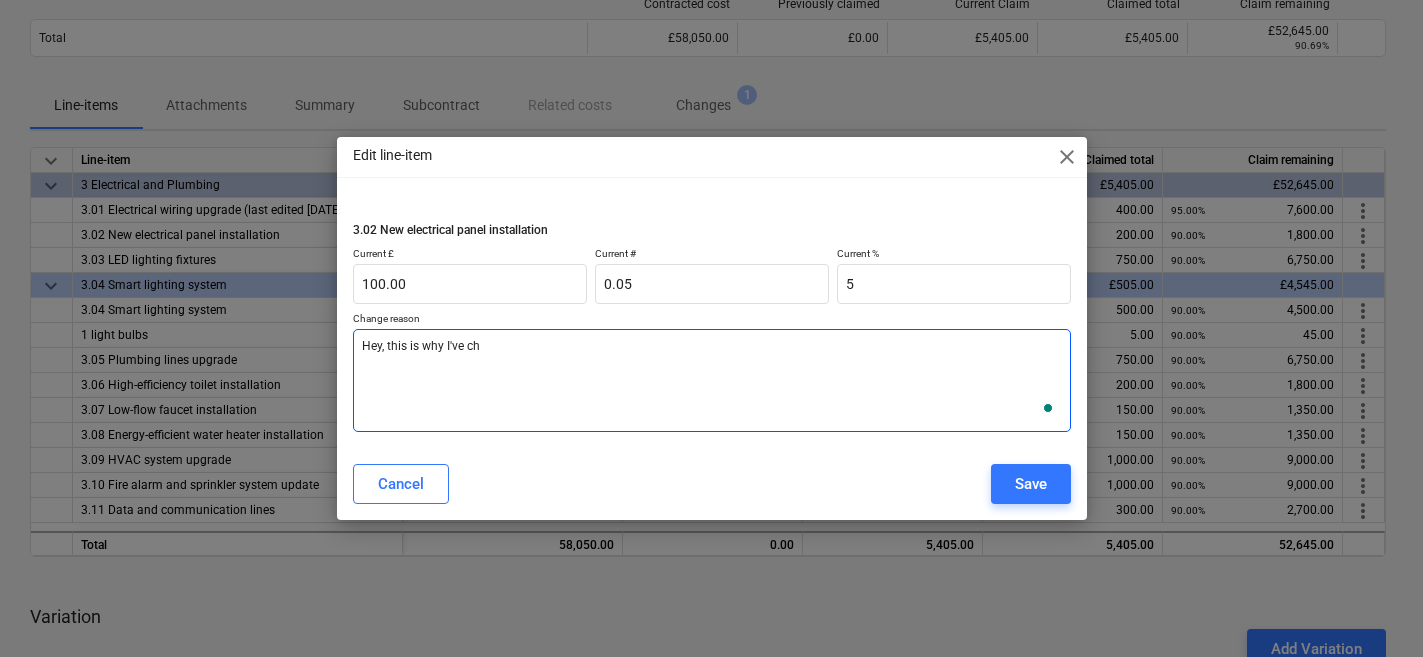 type on "x" 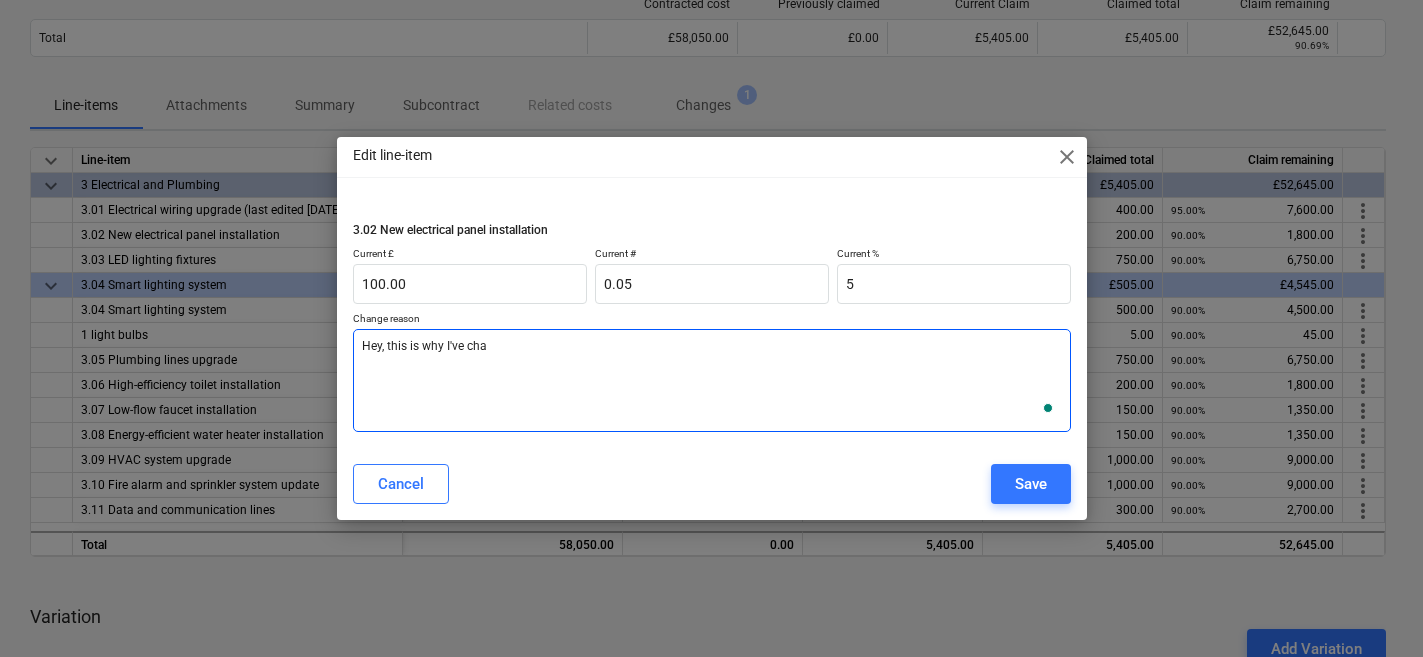type on "x" 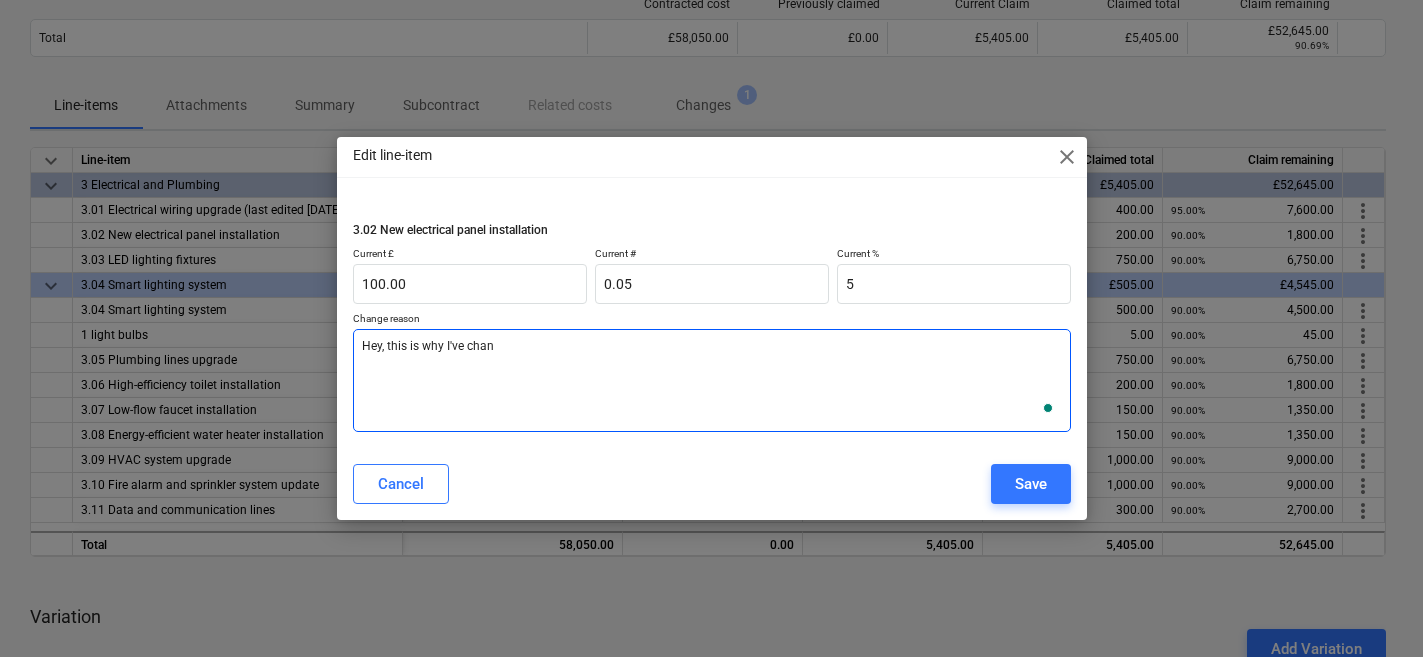 type on "x" 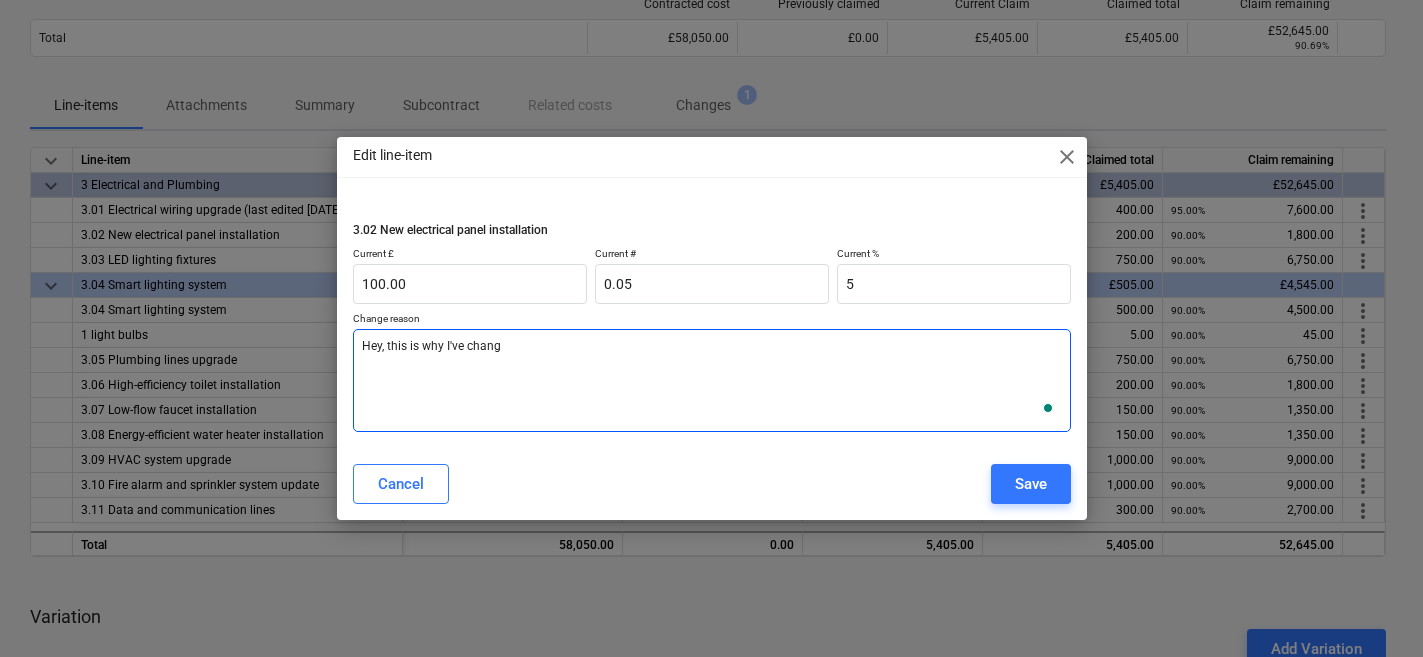 type on "Hey, this is why I've change" 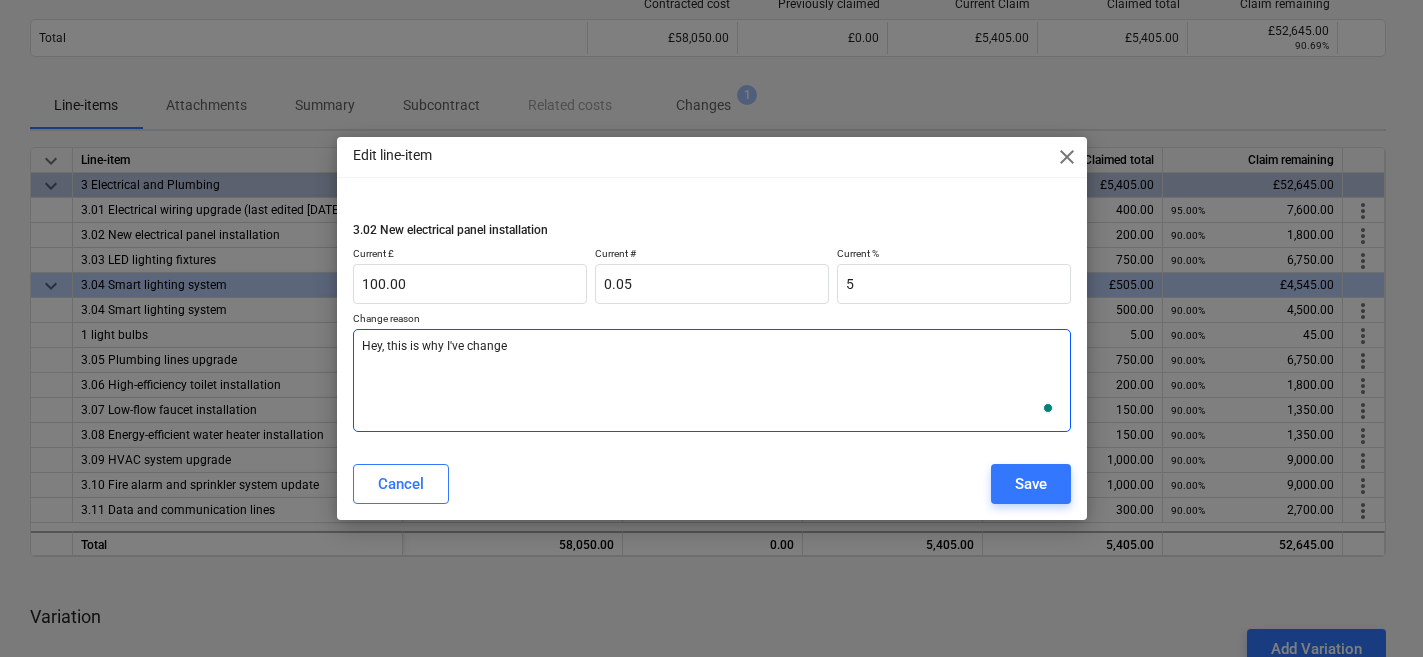 type on "x" 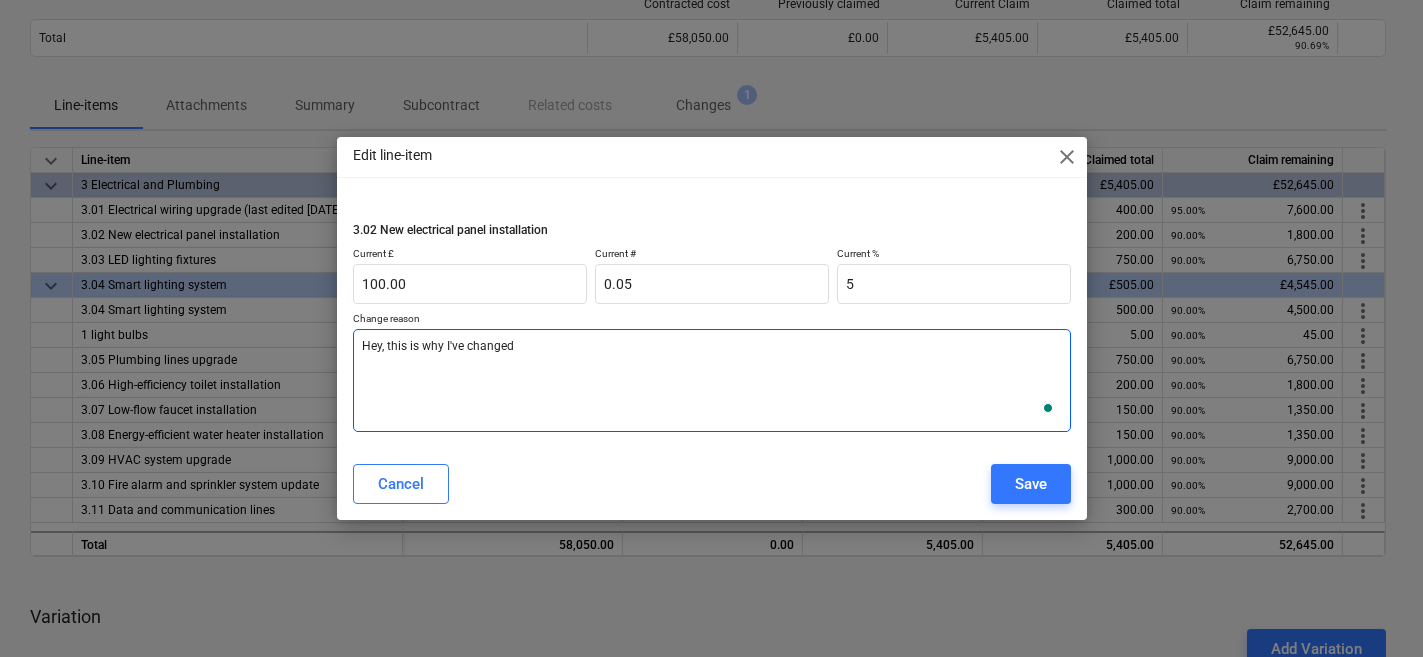 type on "x" 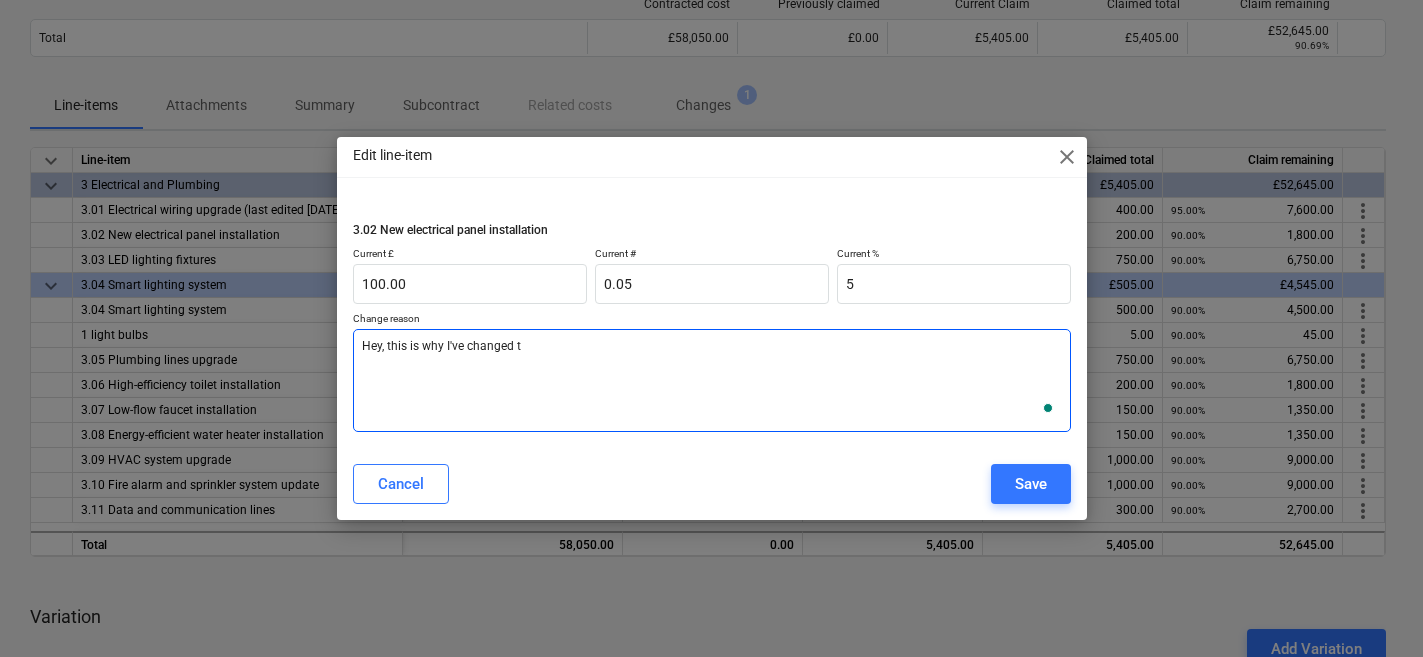 type on "x" 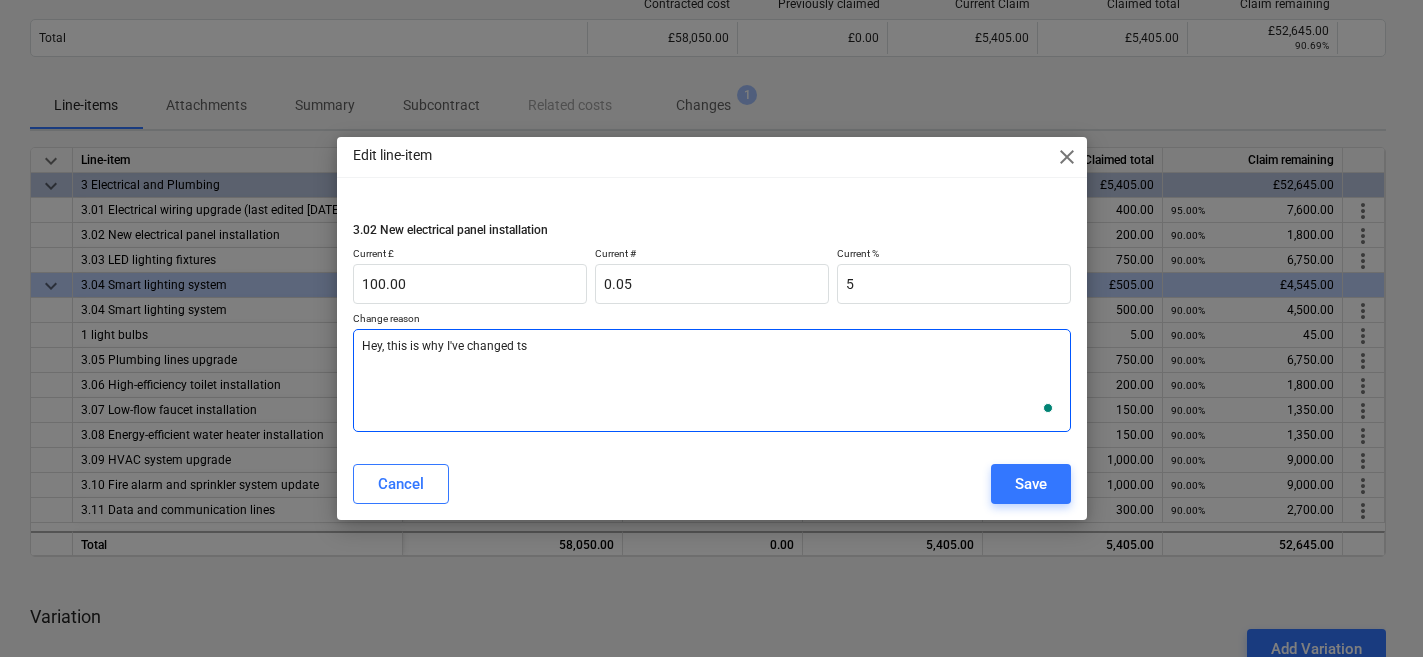 type on "x" 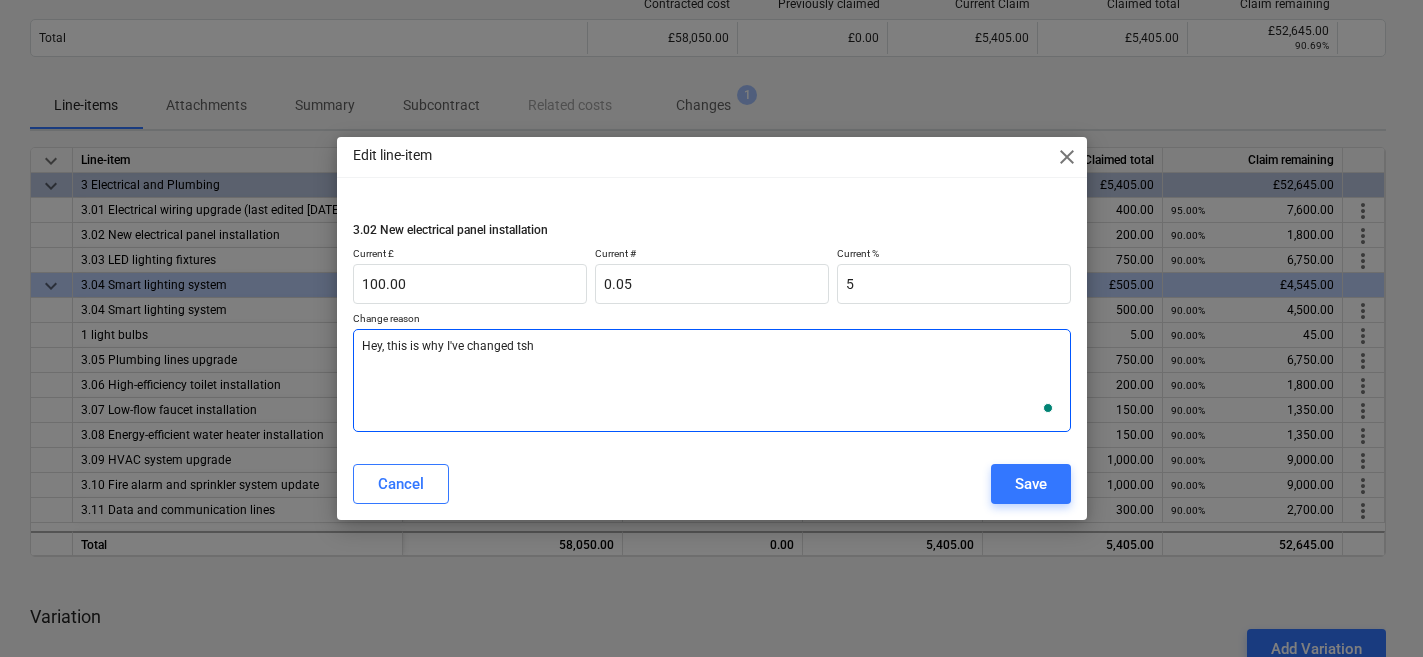 type on "Hey, this is why I've changed tshi" 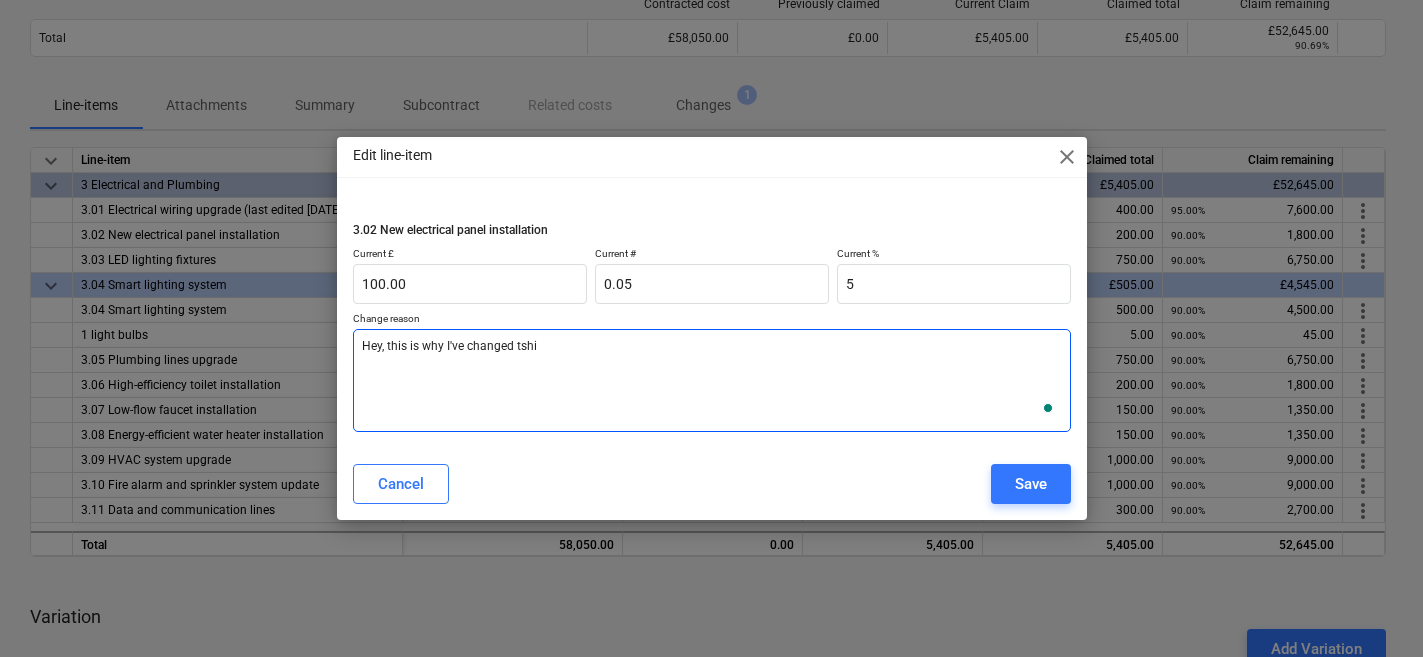 type on "x" 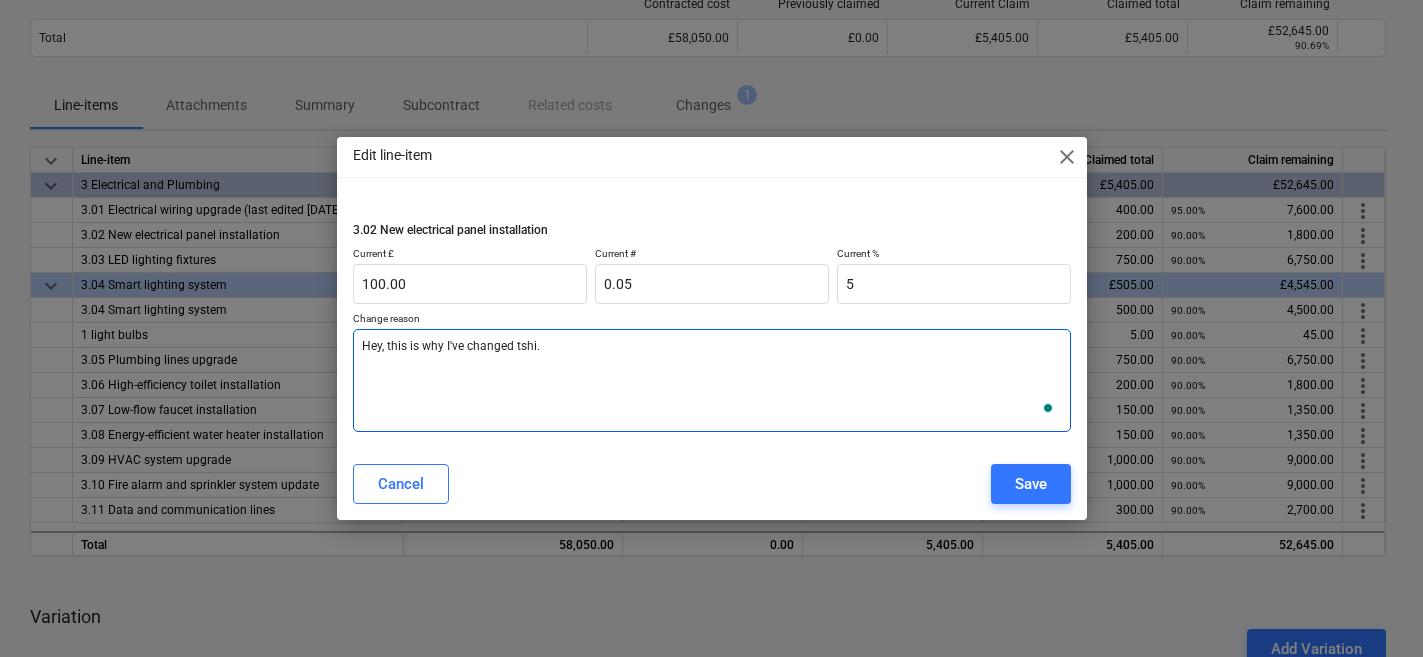 type on "x" 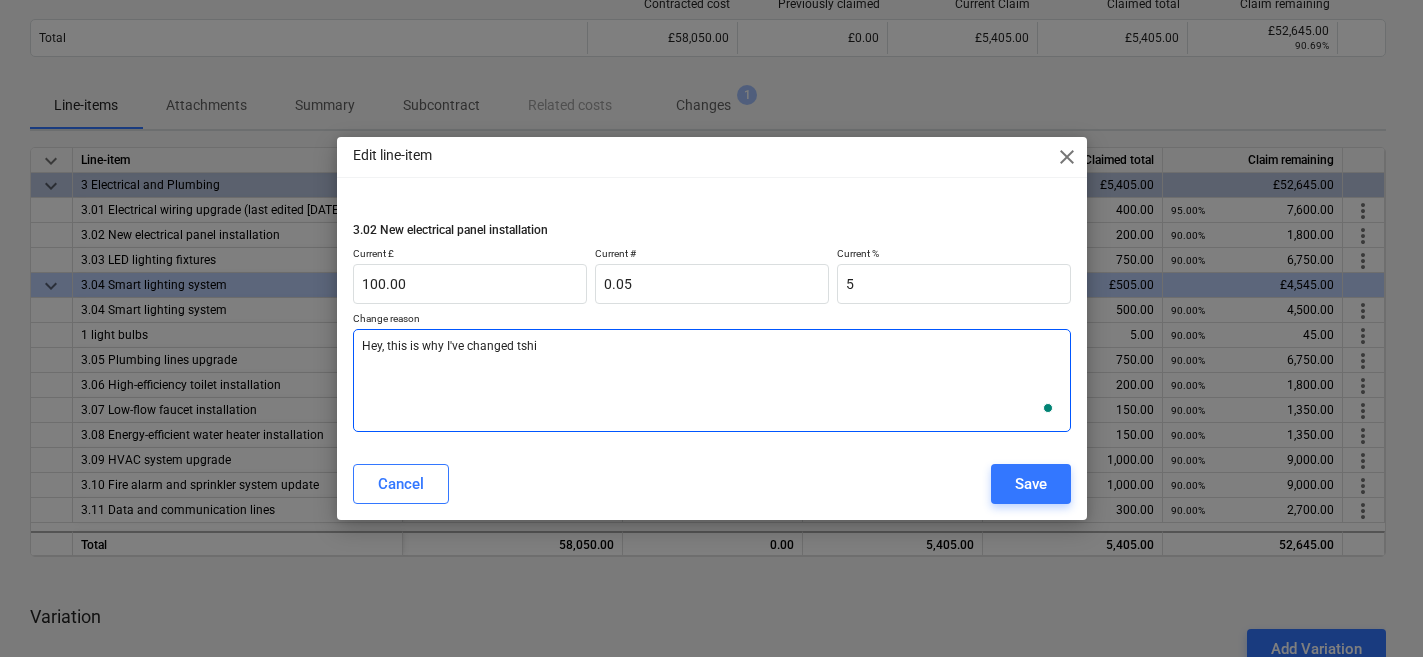 type on "x" 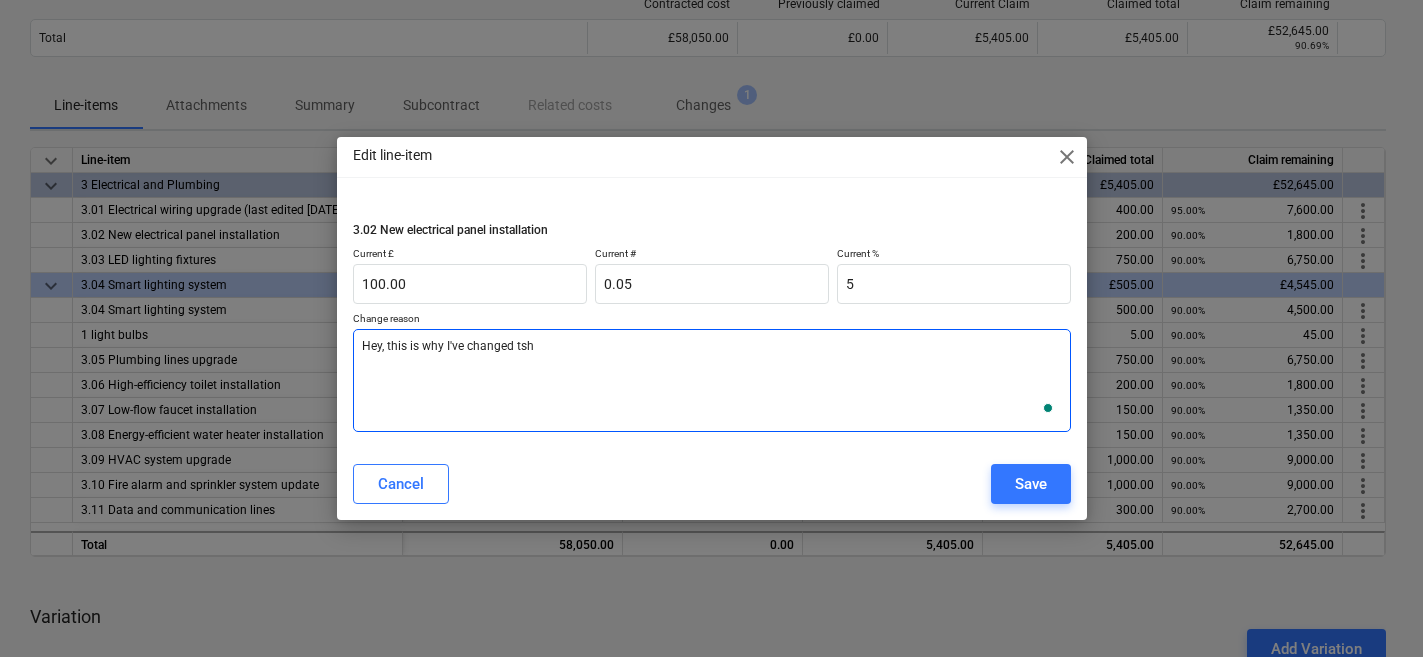 type on "x" 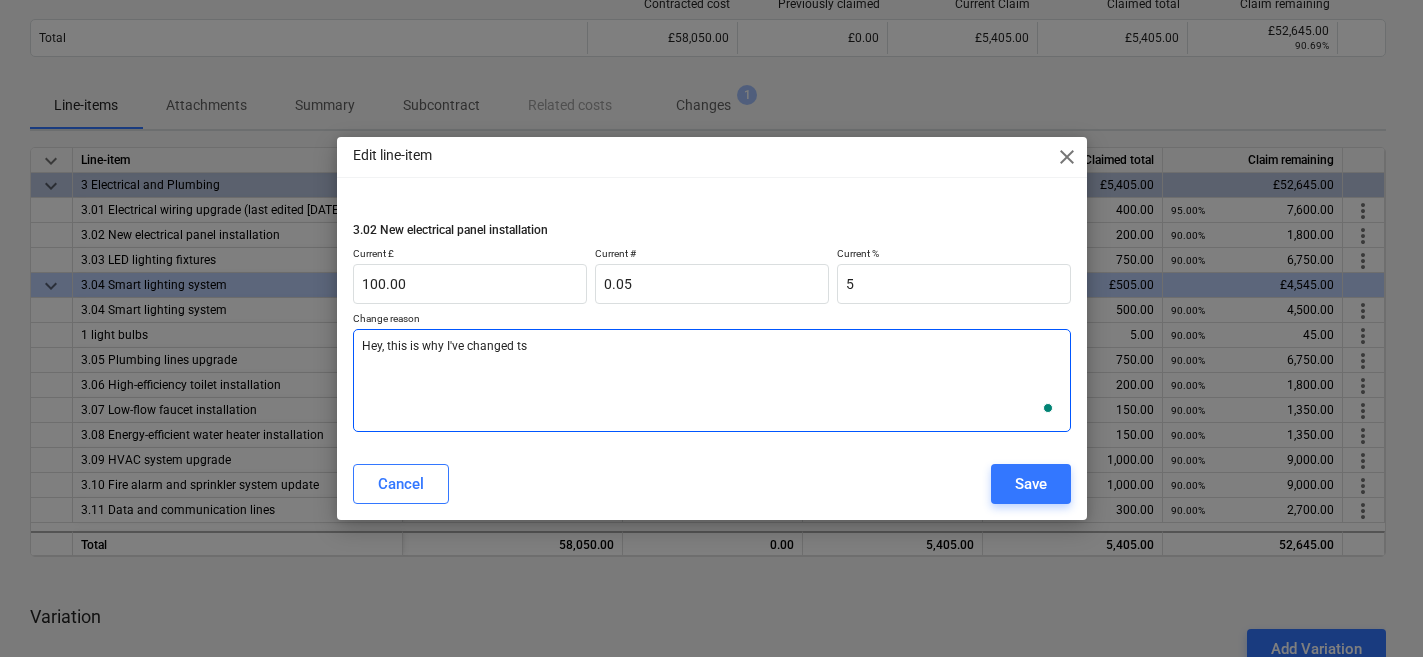 type on "x" 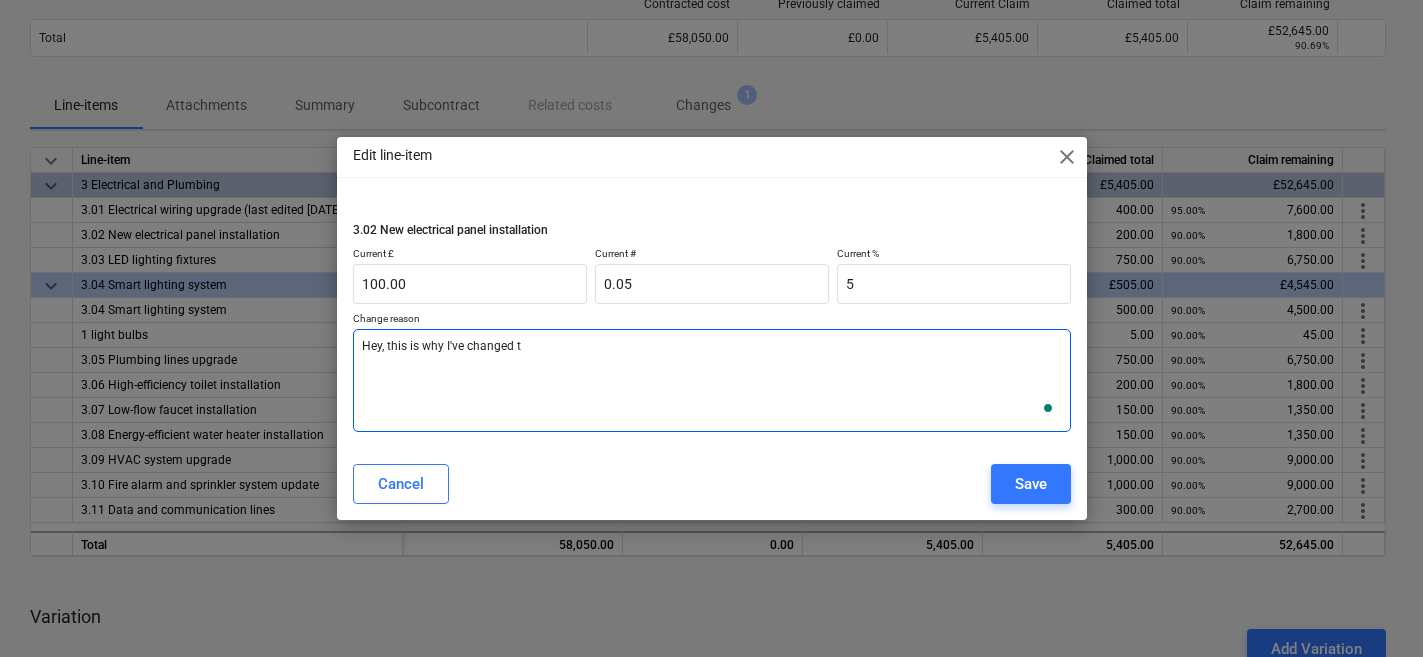type on "x" 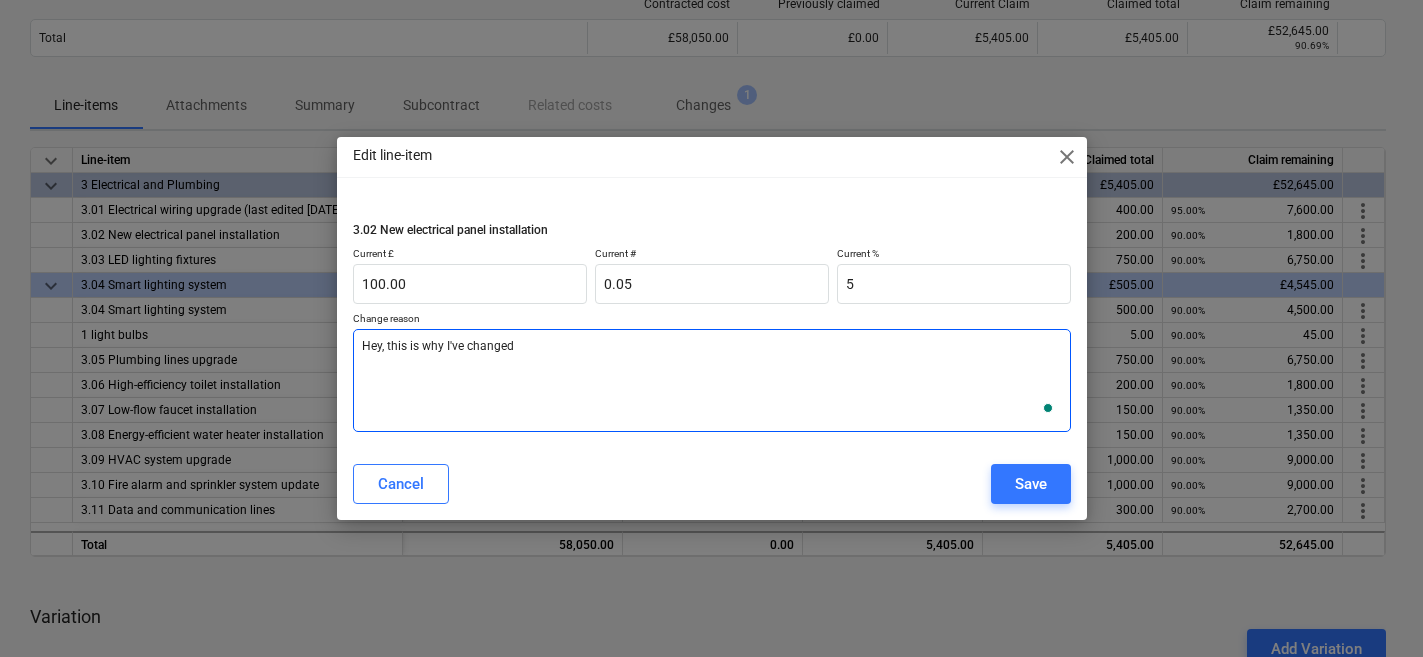 type on "x" 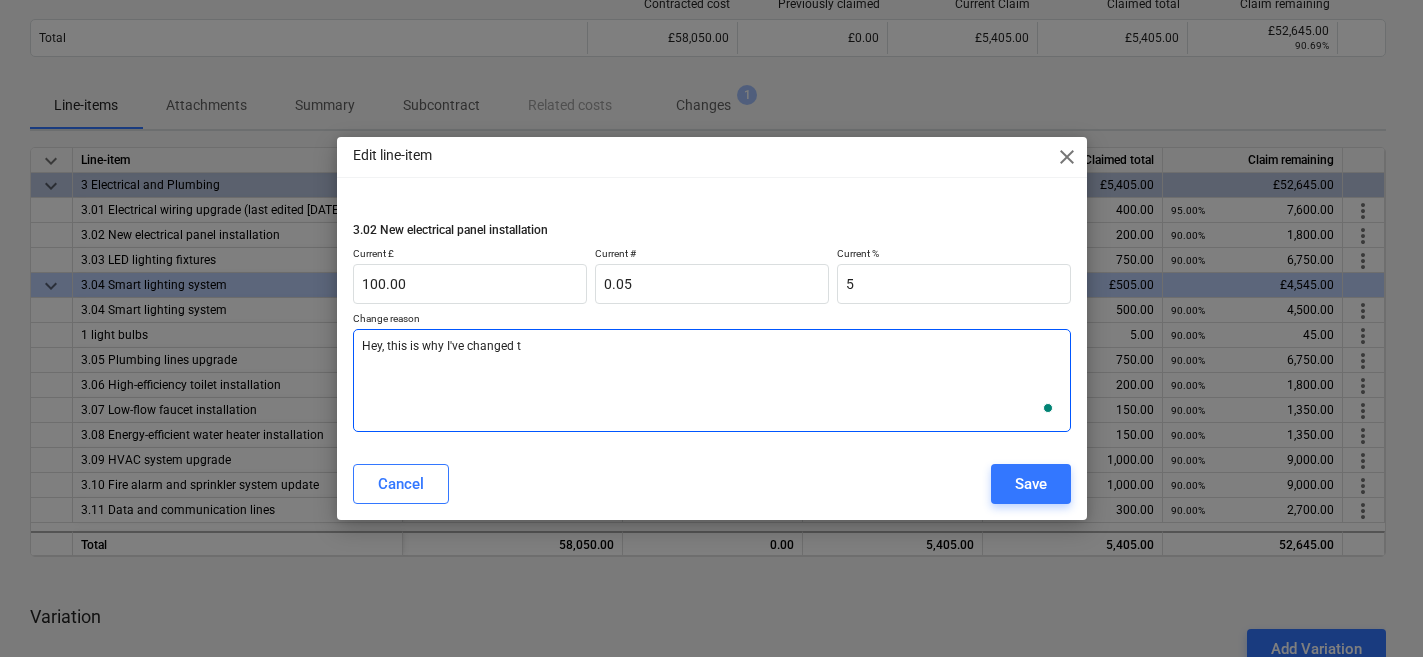 type on "x" 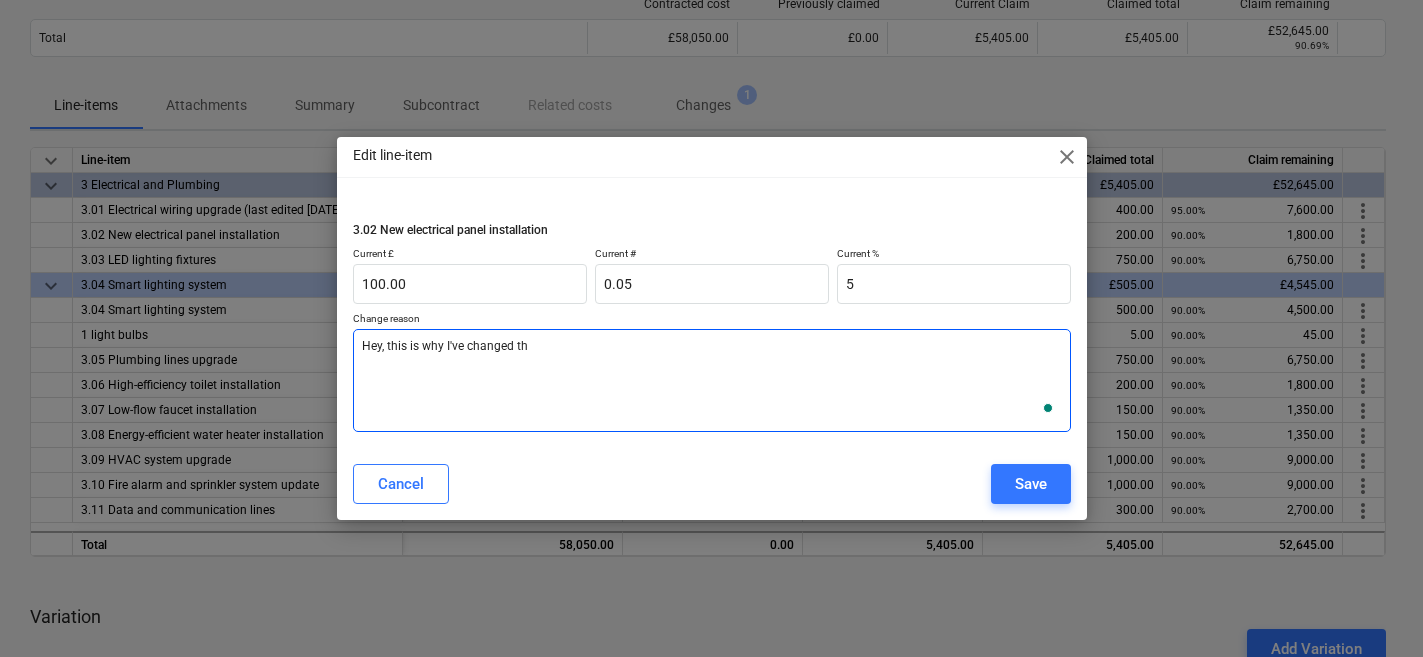 type on "x" 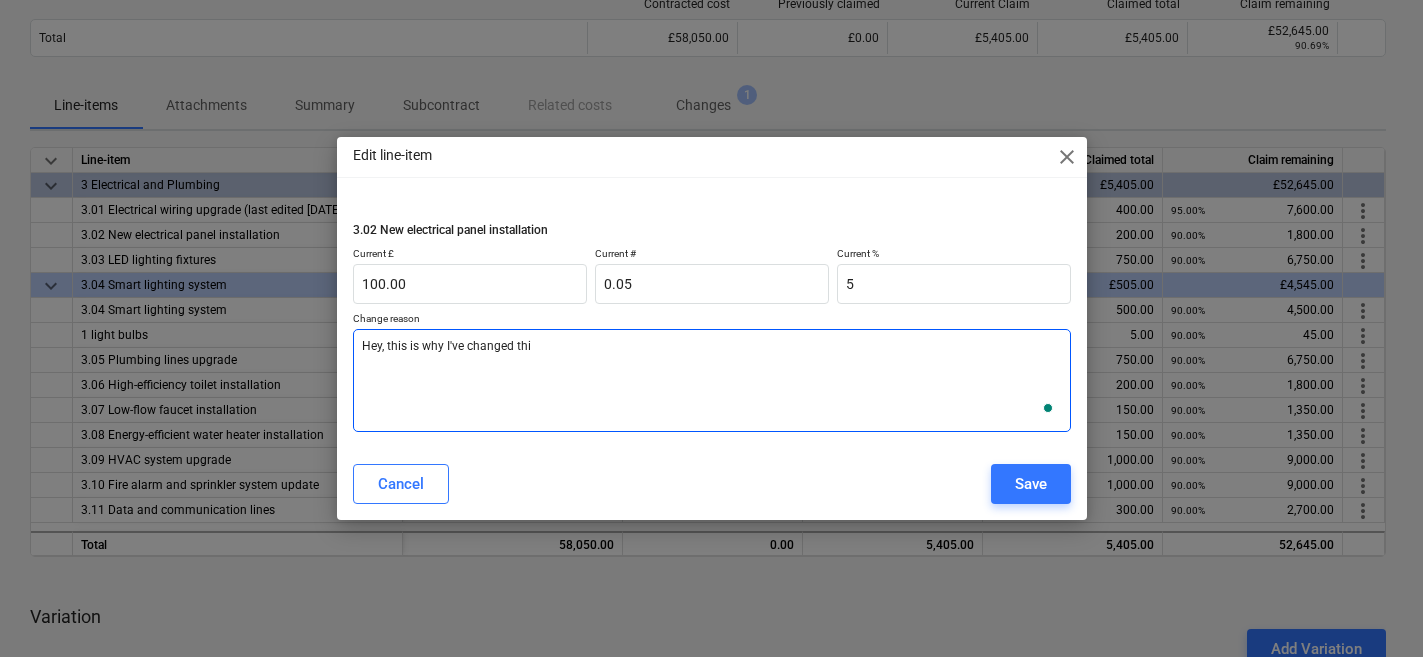 type on "x" 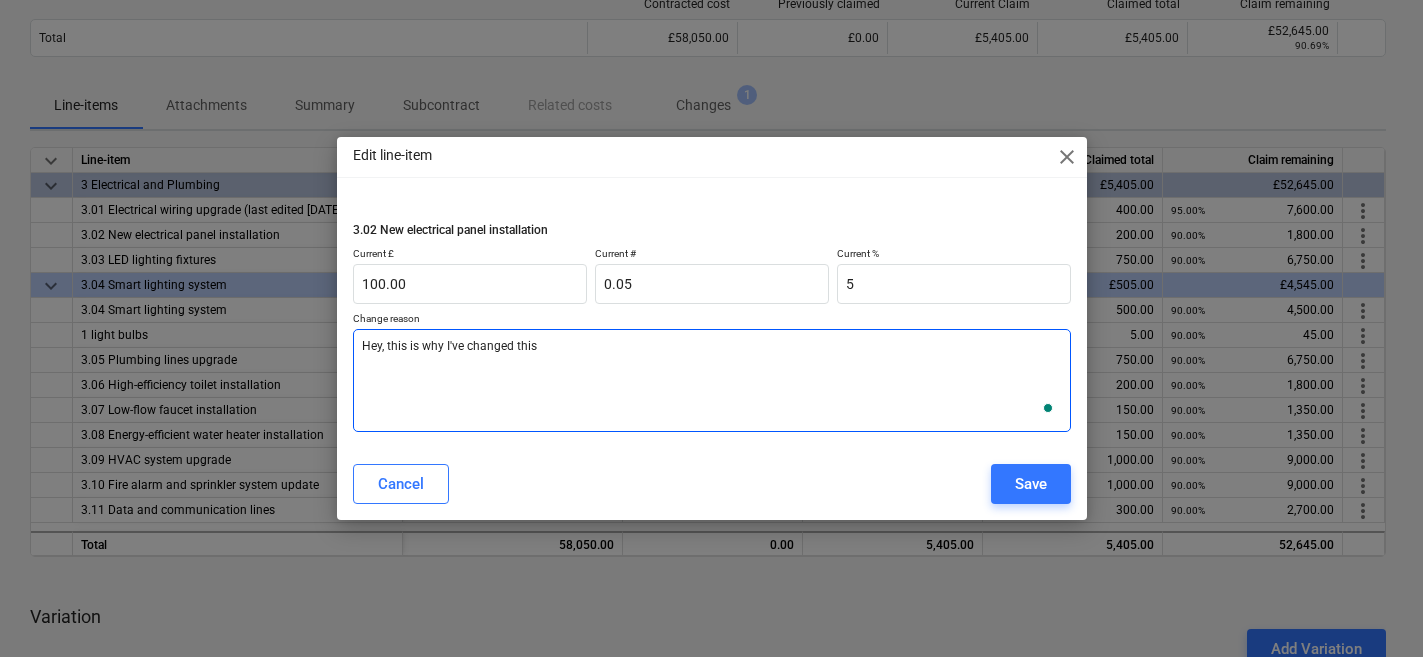 type on "x" 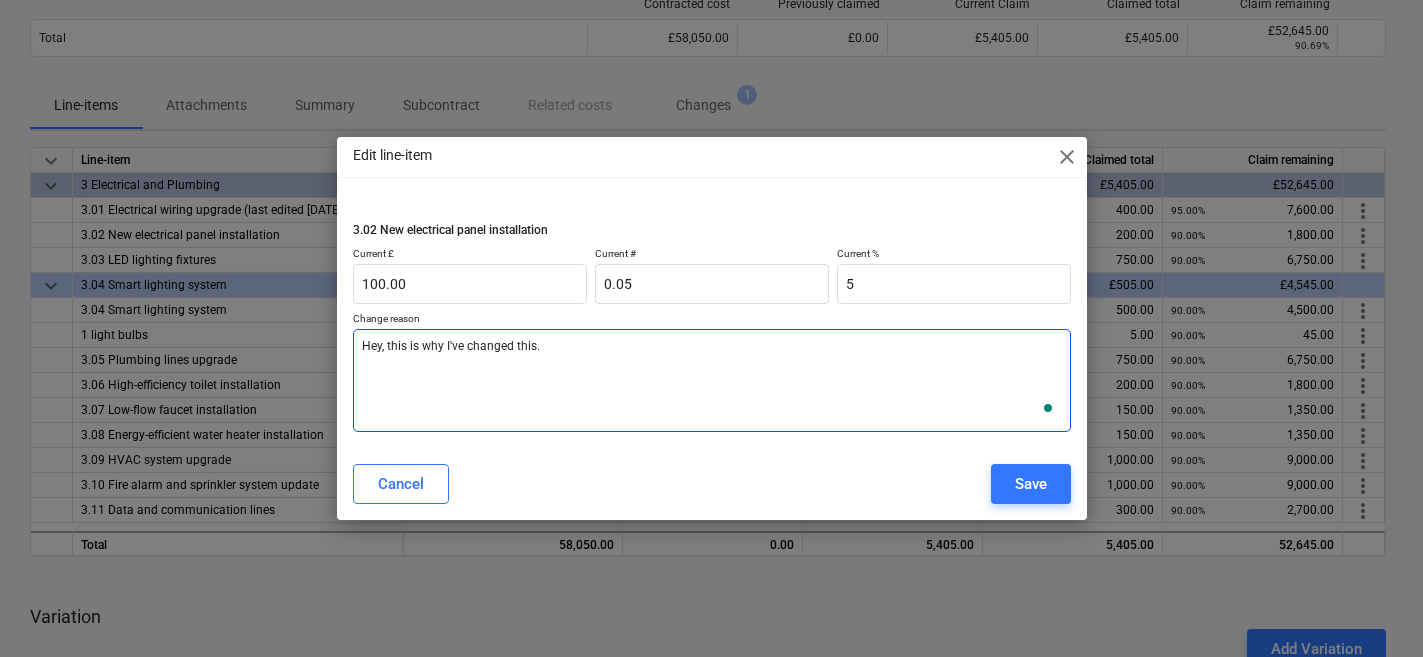 type on "x" 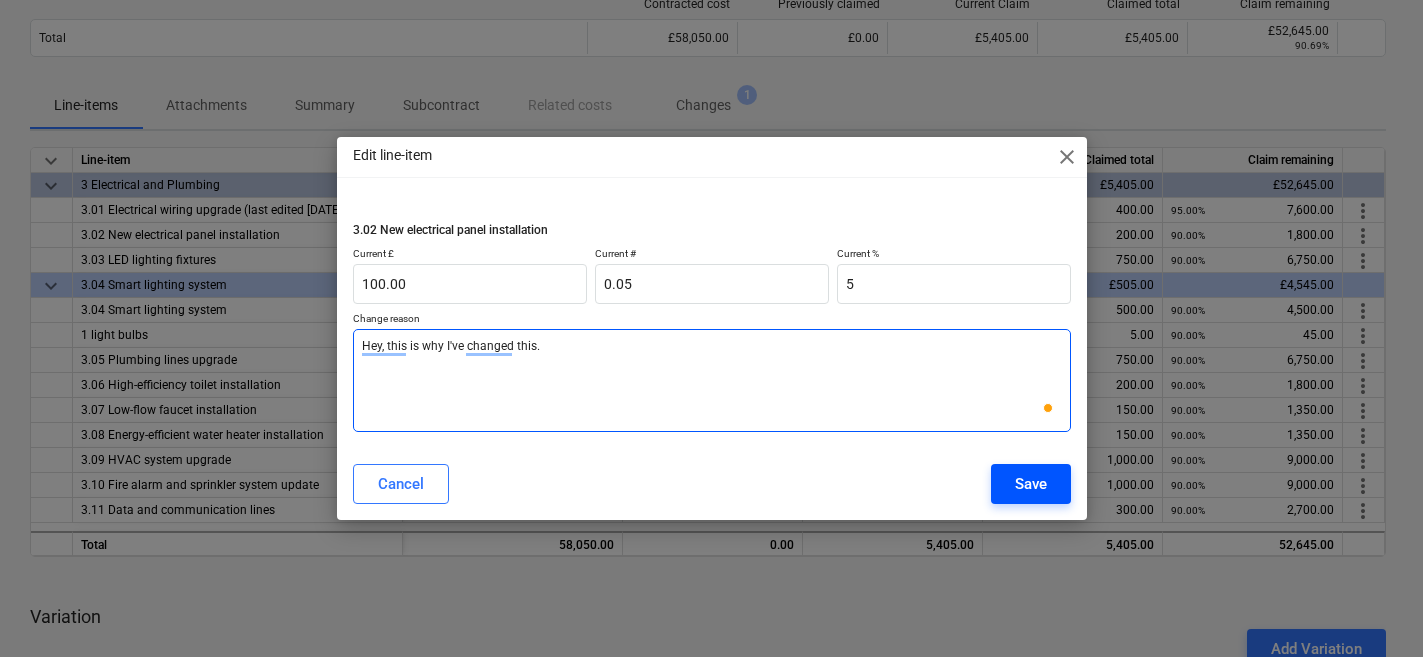 type on "Hey, this is why I've changed this." 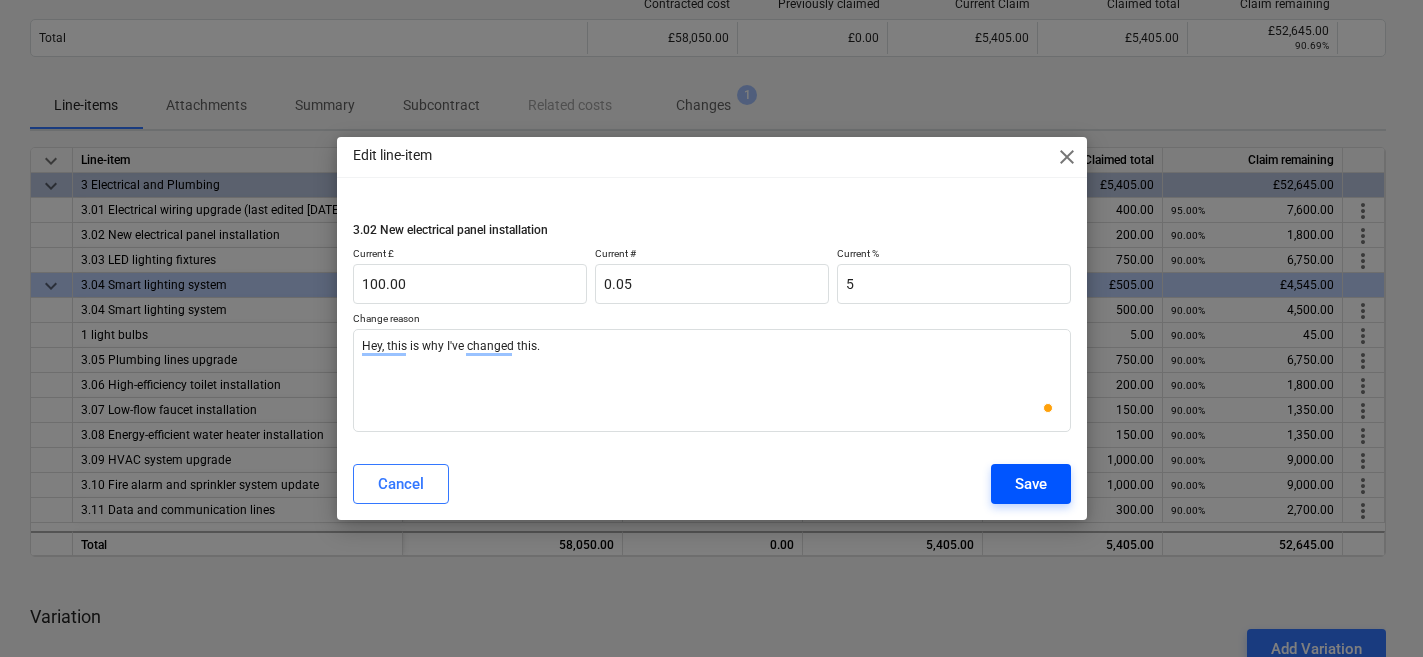 click on "Save" at bounding box center [1031, 484] 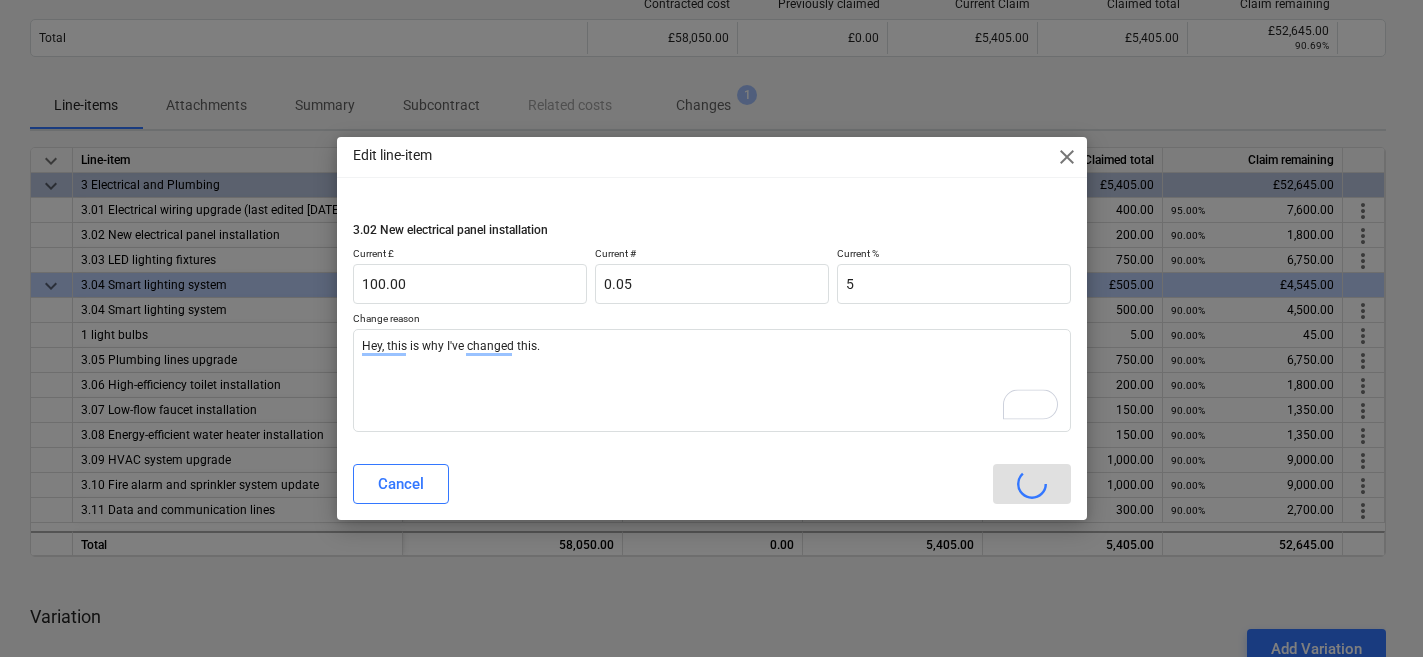 type on "x" 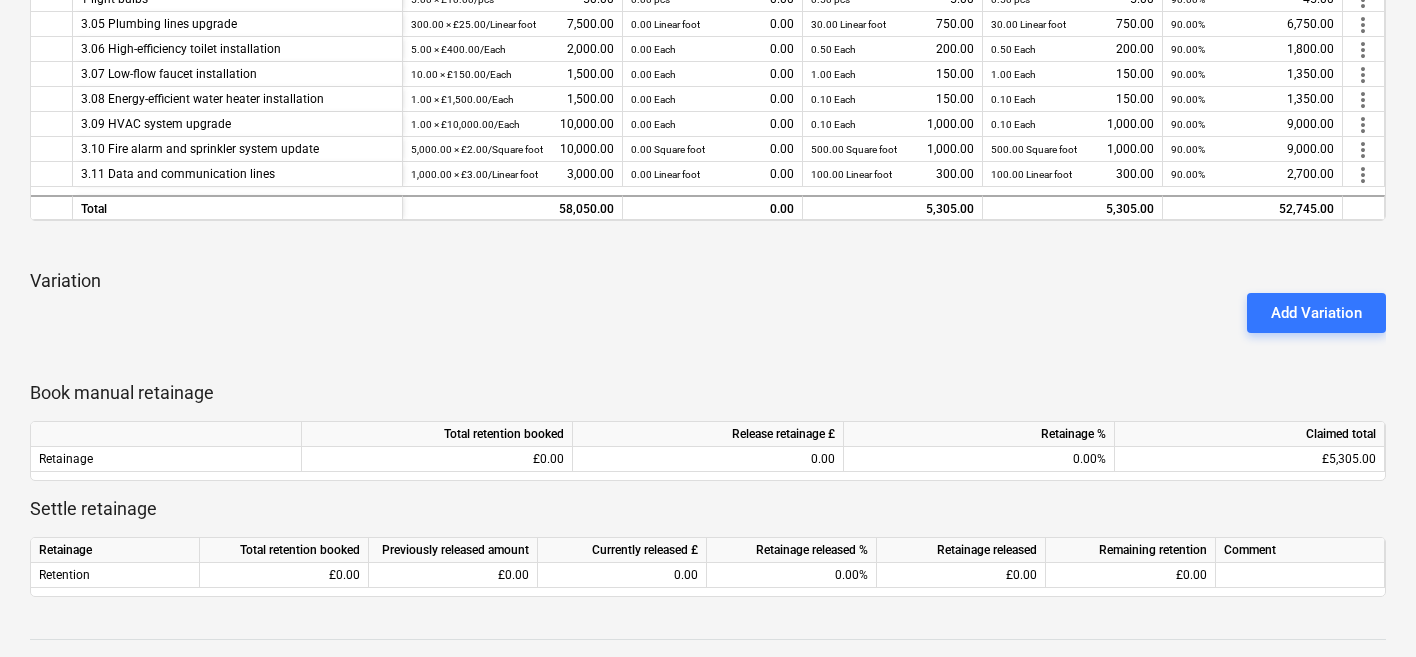scroll, scrollTop: 715, scrollLeft: 0, axis: vertical 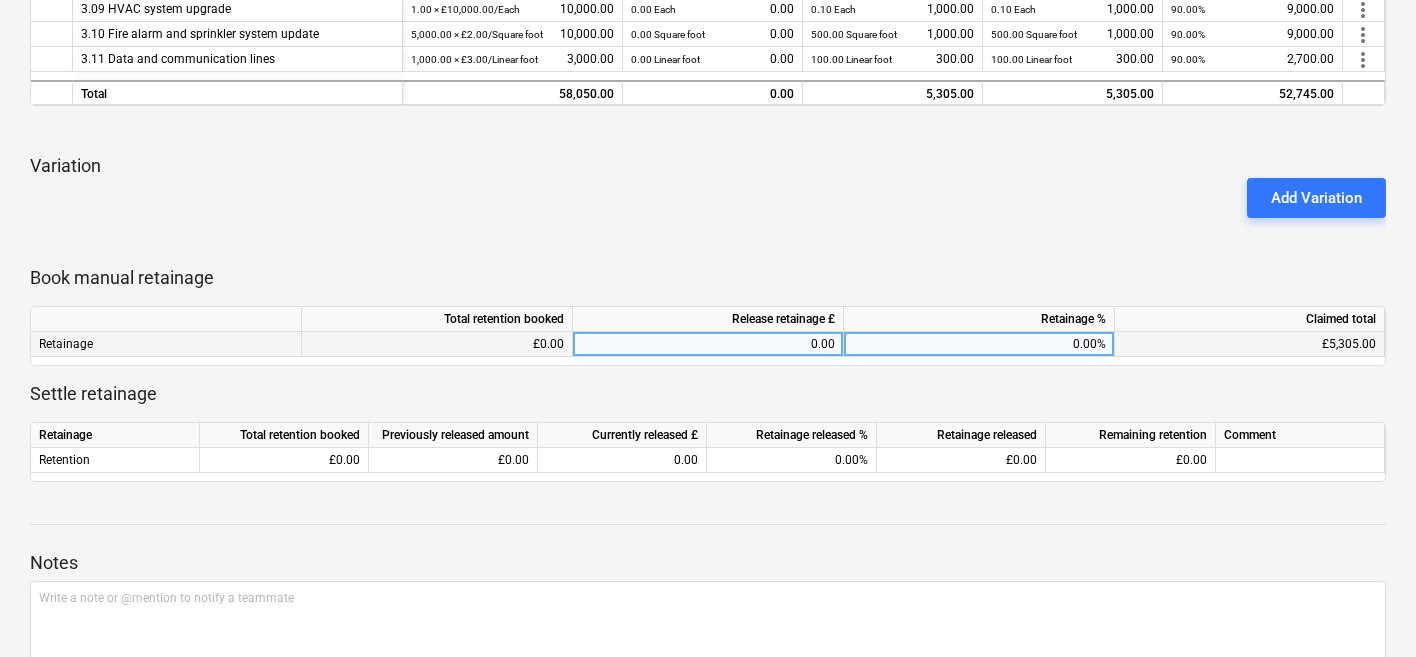 click on "0.00%" at bounding box center (979, 344) 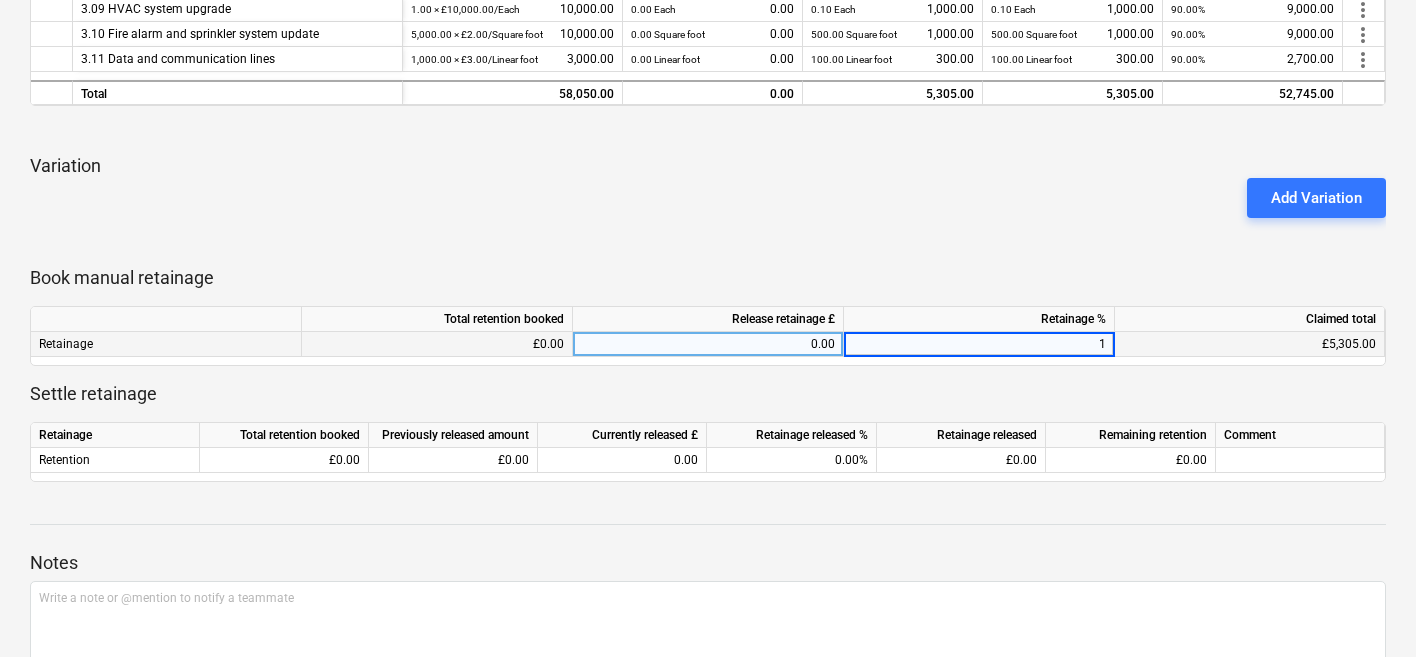 type on "10" 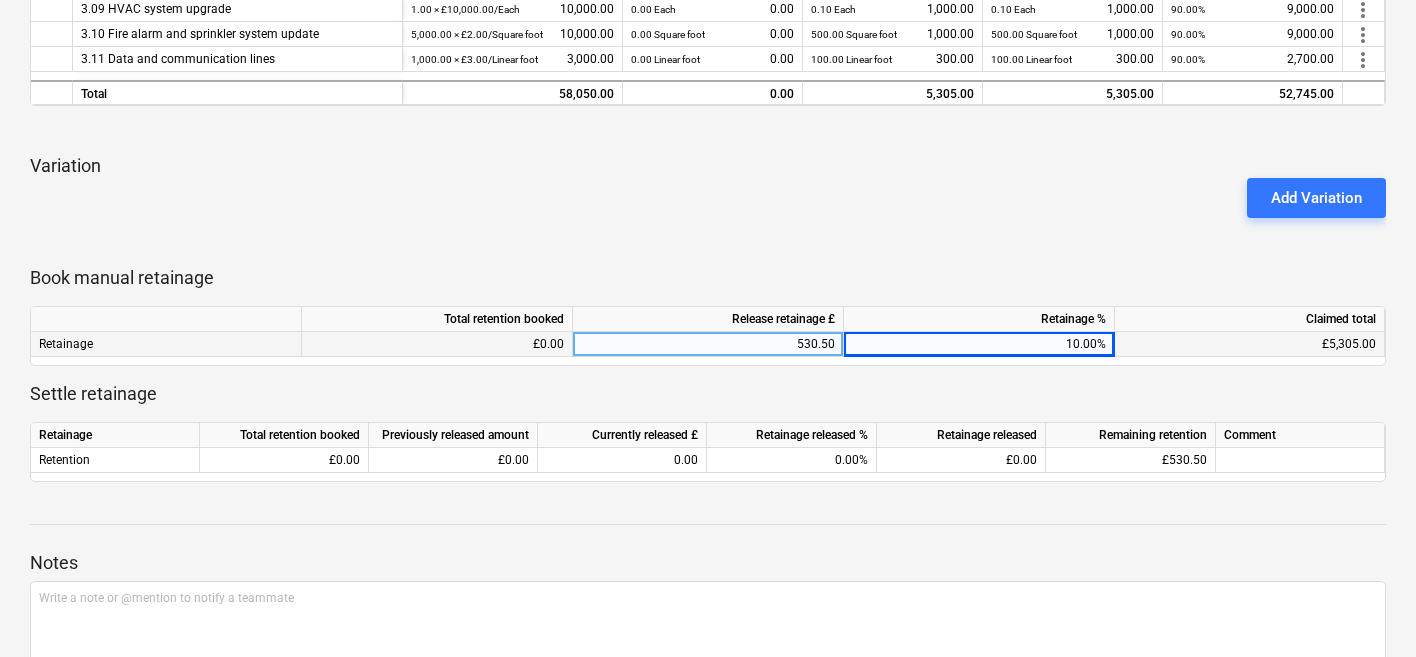 click on "Add Variation" at bounding box center (708, 198) 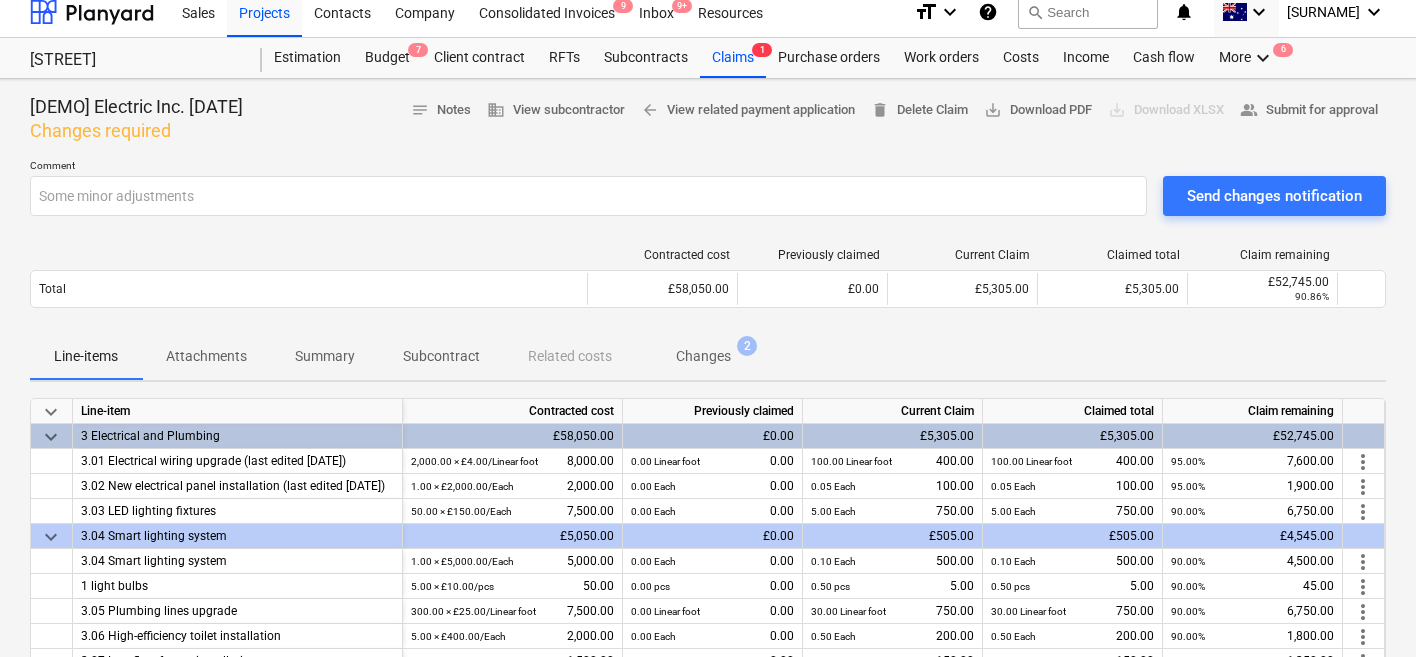 scroll, scrollTop: 0, scrollLeft: 0, axis: both 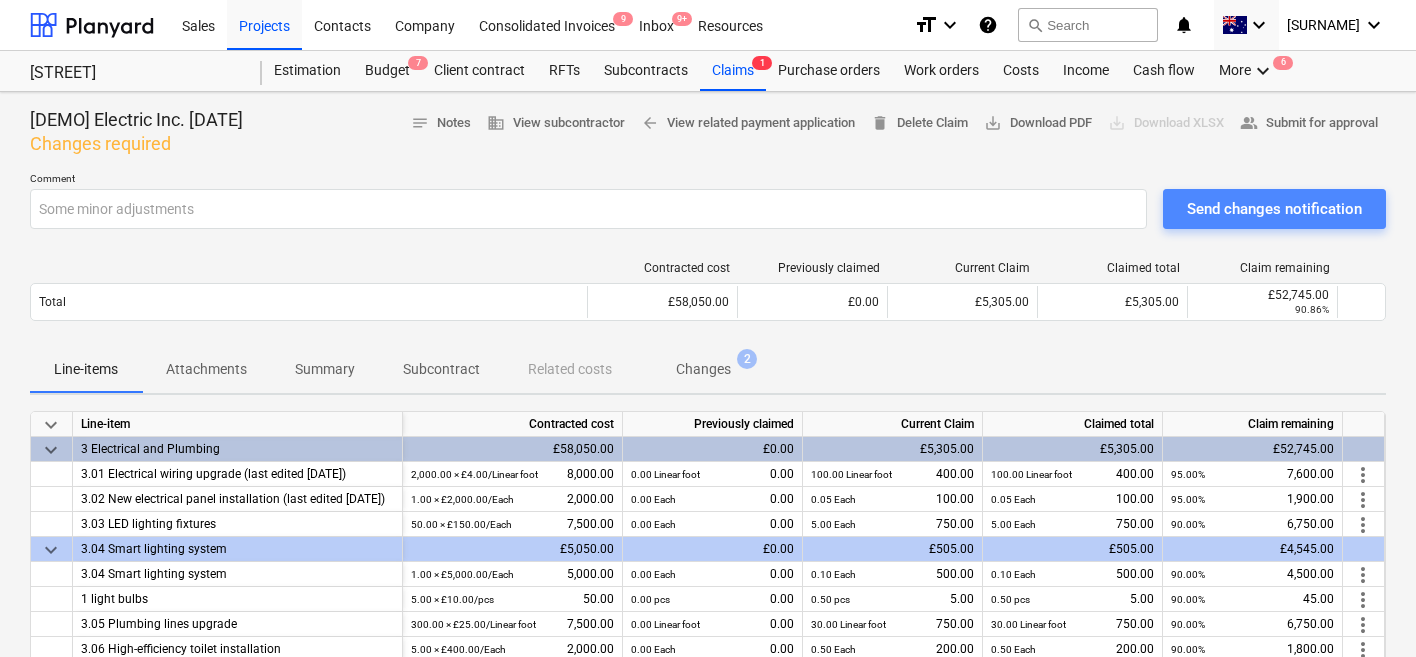 click on "Send changes notification" at bounding box center [1274, 209] 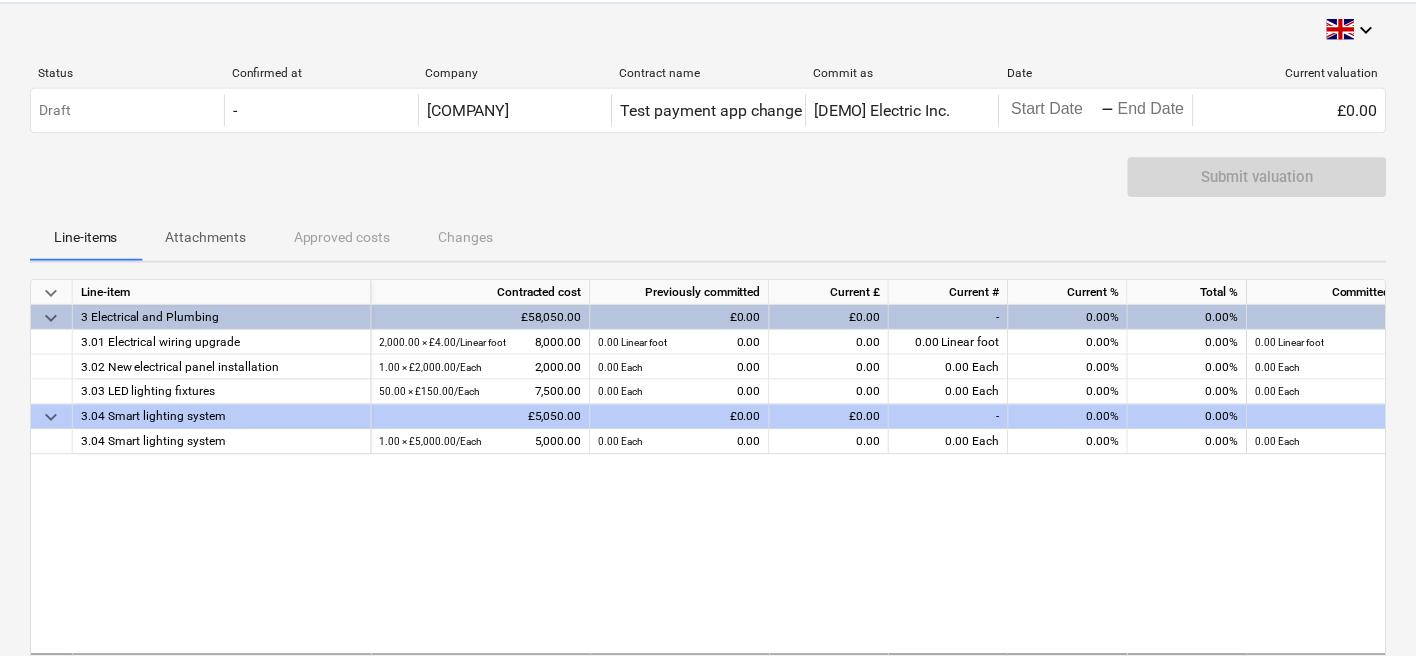 scroll, scrollTop: 0, scrollLeft: 0, axis: both 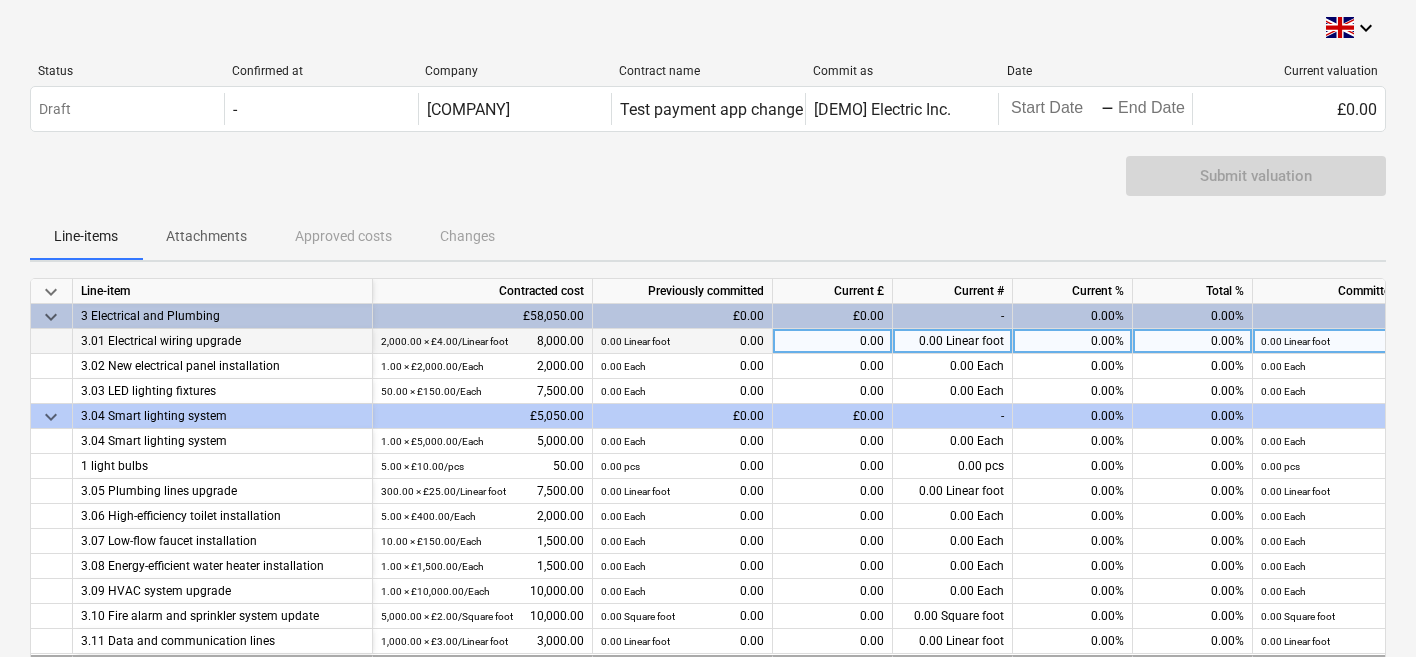 click on "0.00%" at bounding box center (1073, 341) 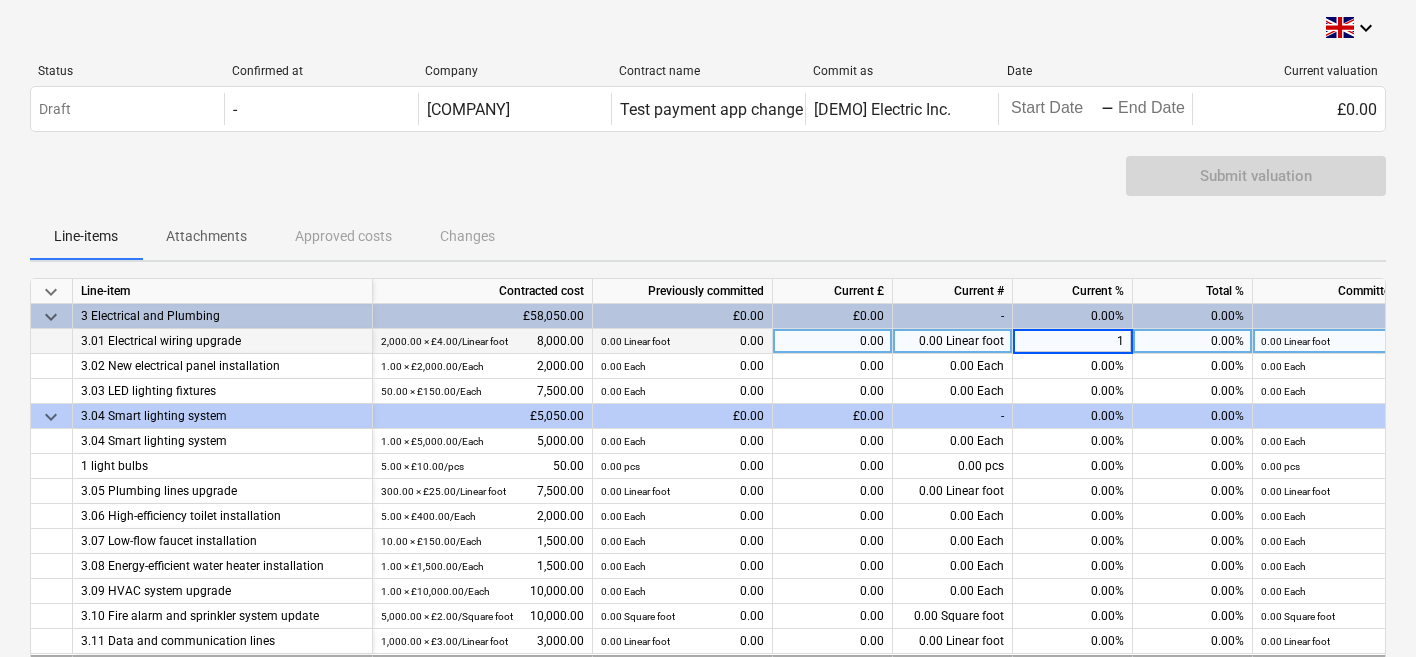 type on "10" 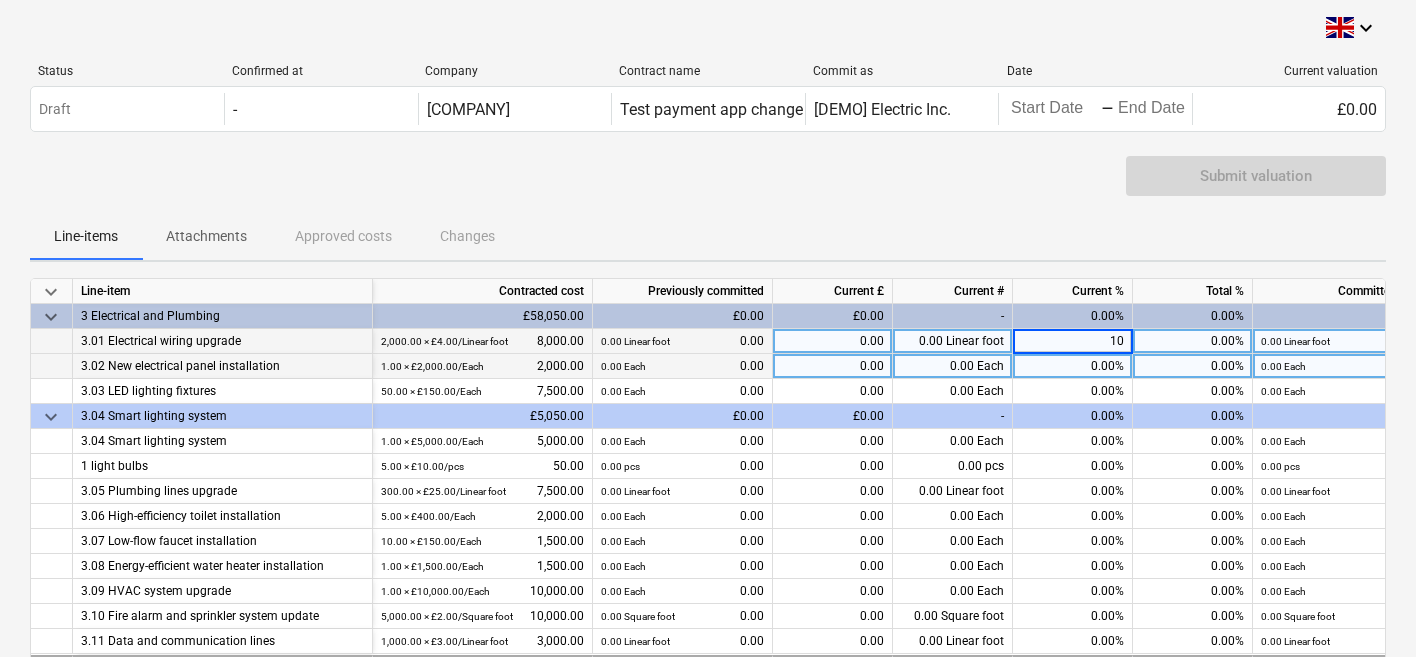 click on "0.00%" at bounding box center (1073, 366) 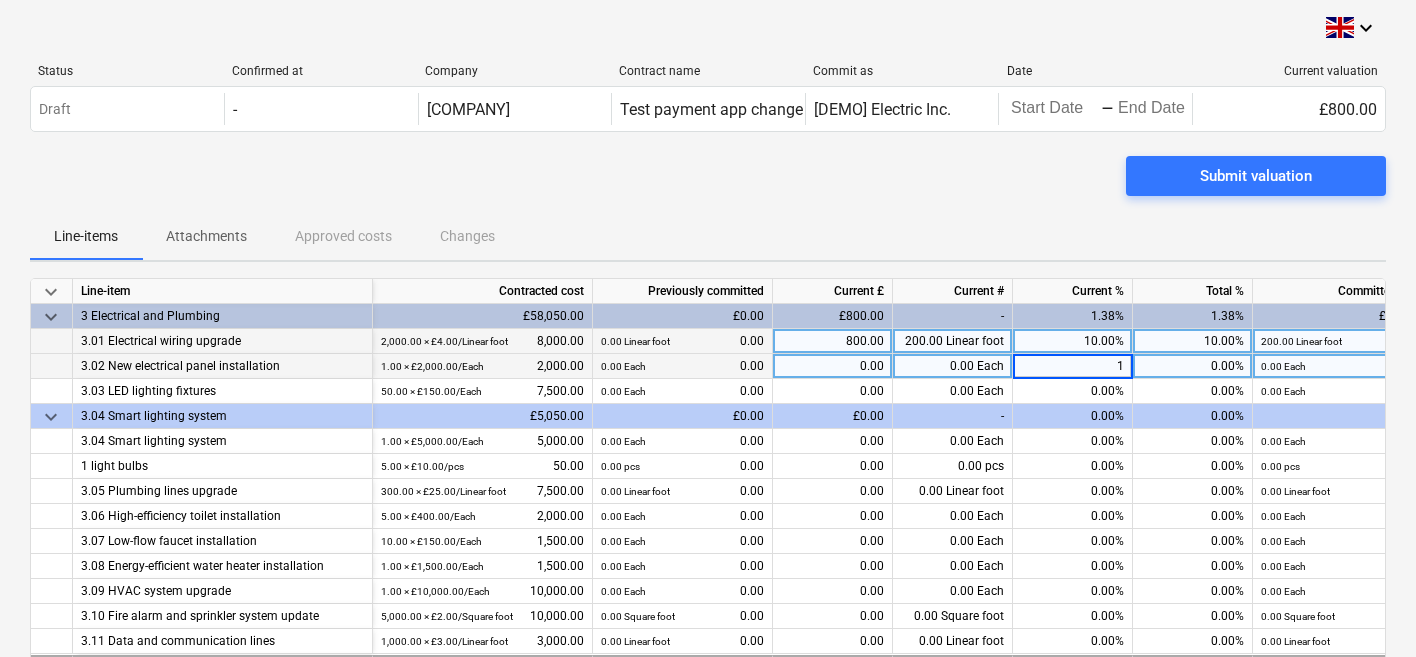 type on "10" 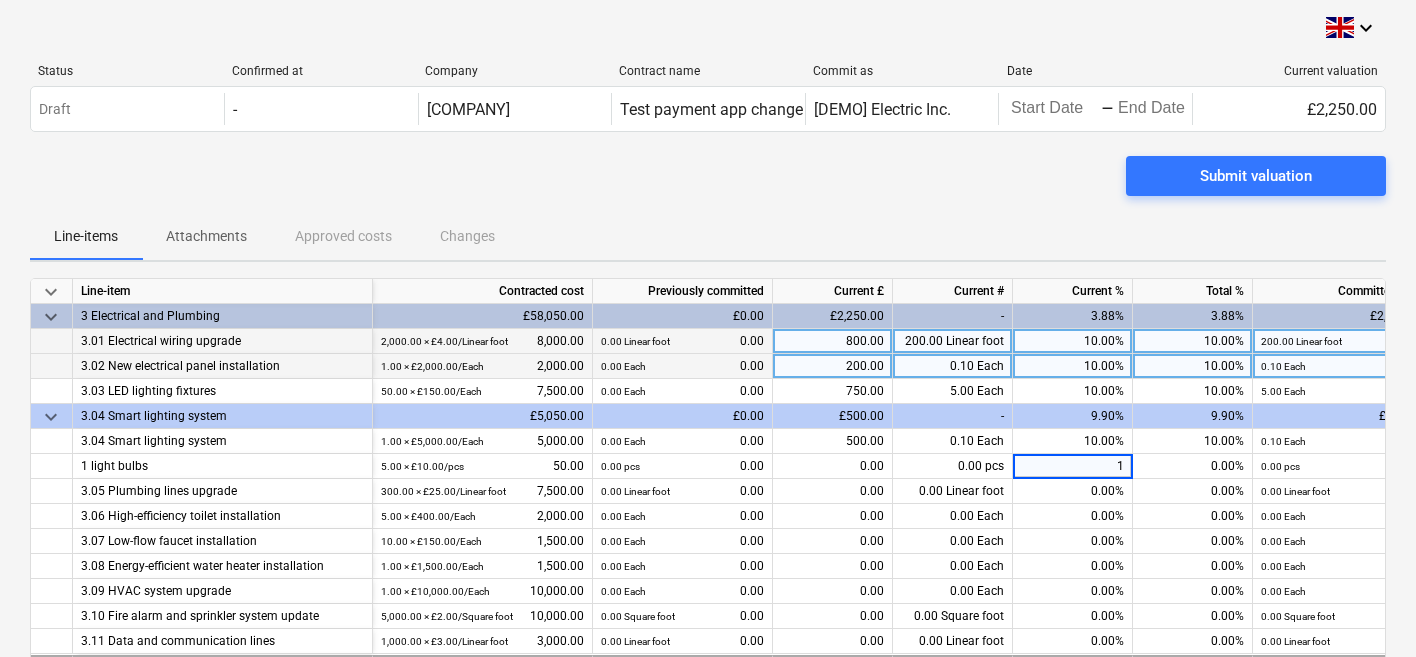 type on "10" 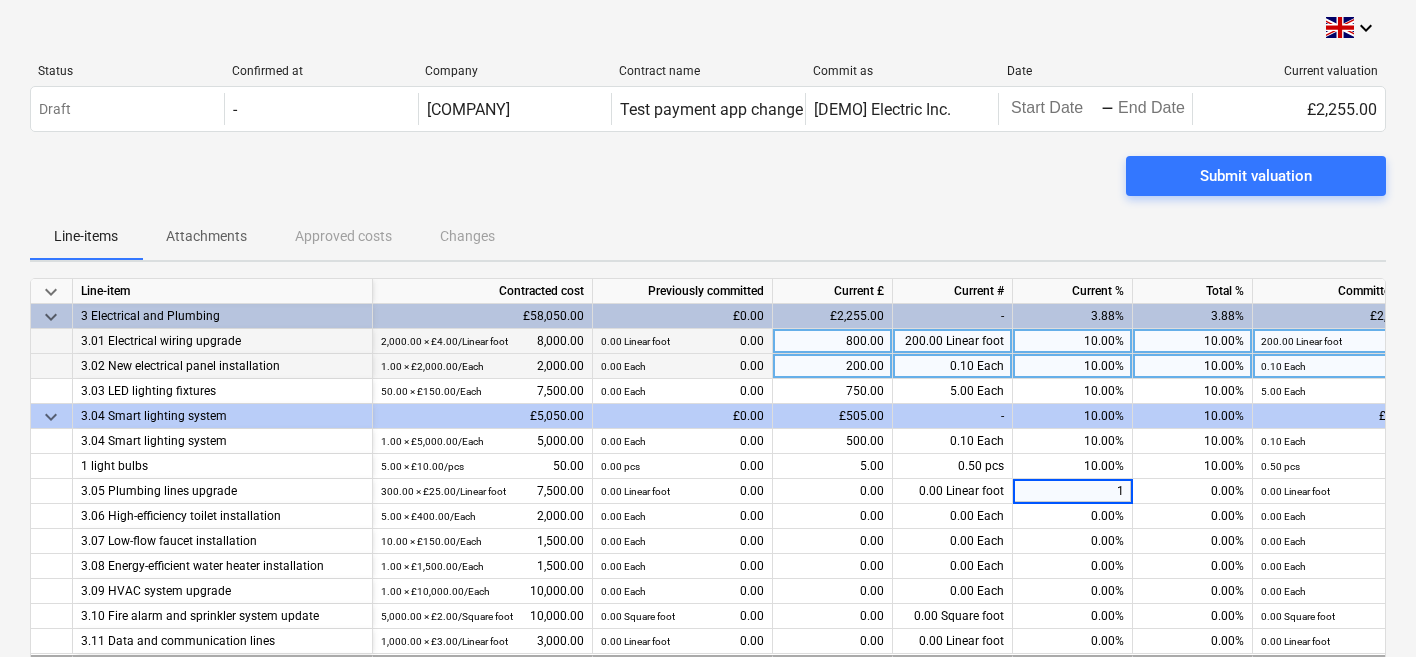 type on "10" 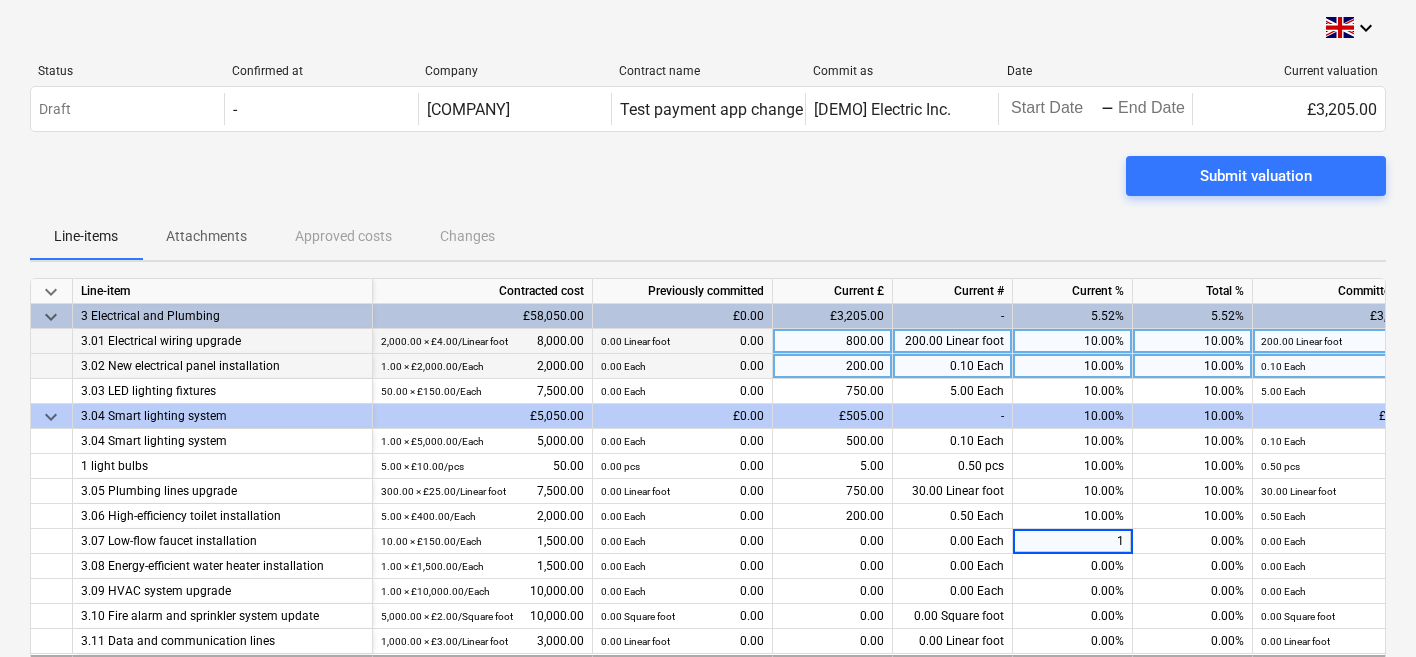 type on "10" 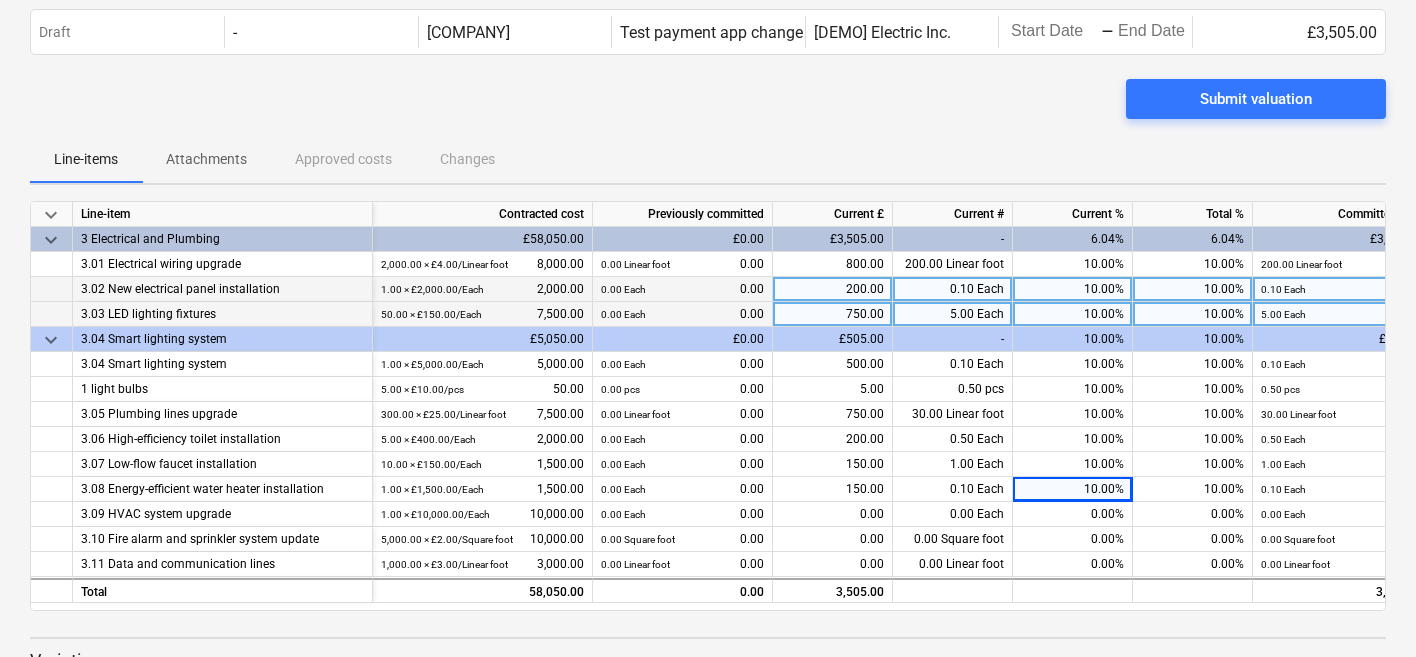scroll, scrollTop: 181, scrollLeft: 0, axis: vertical 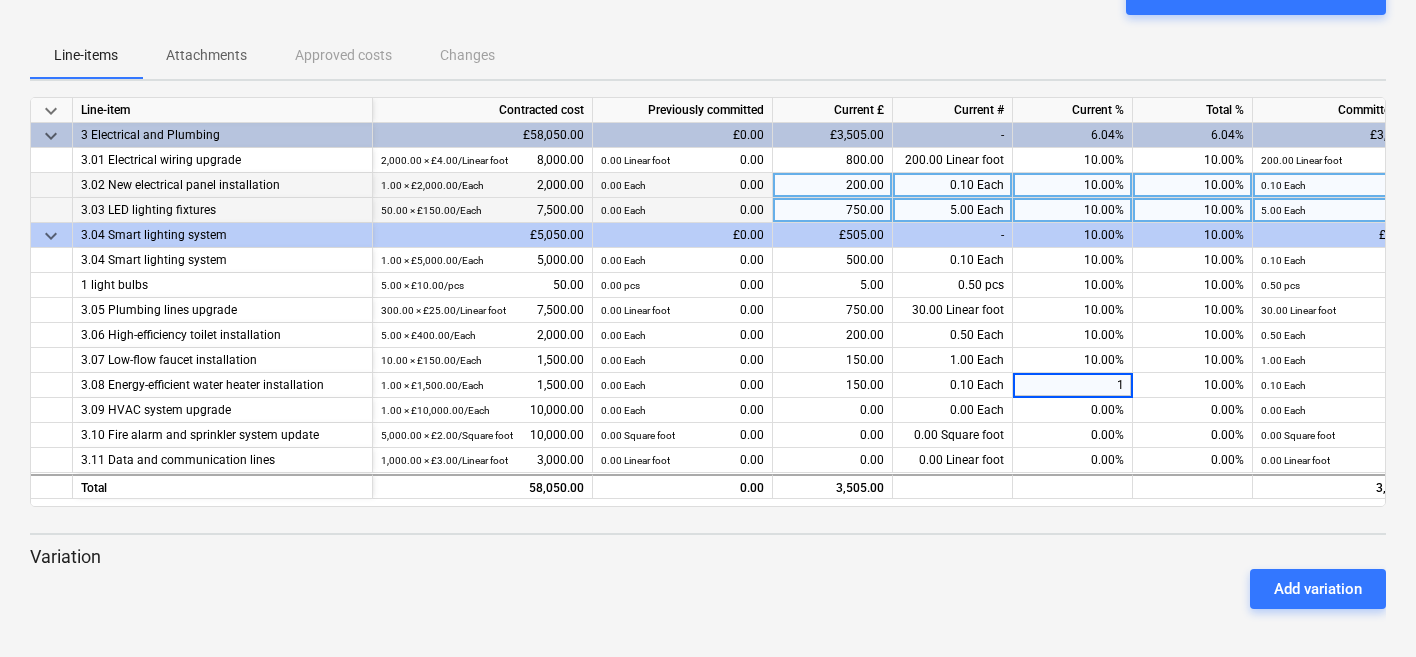 type on "10" 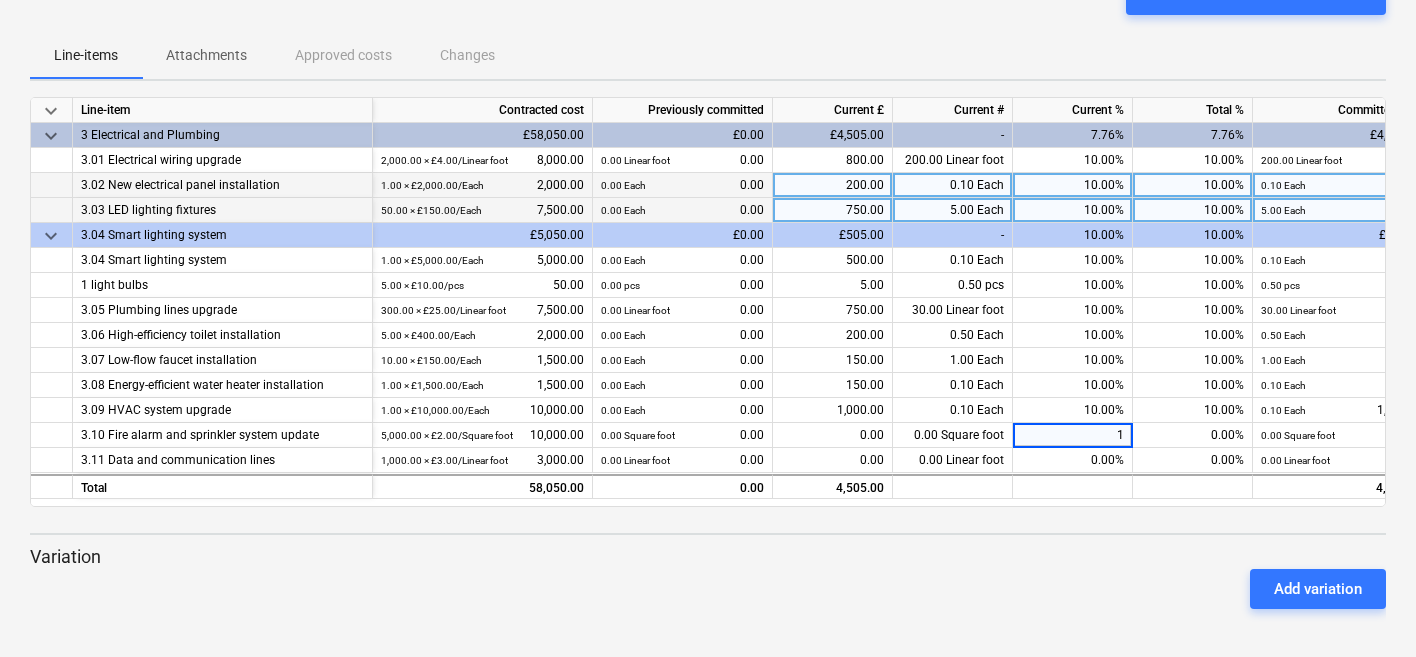 type on "10" 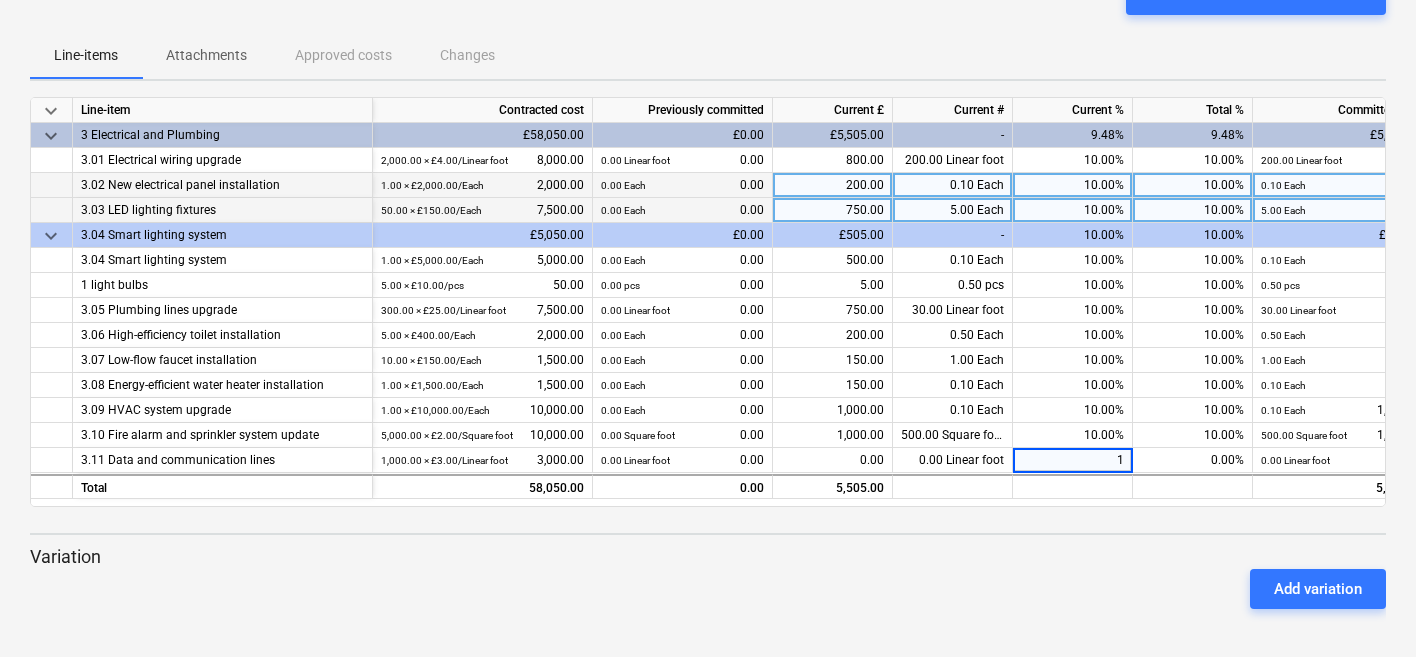 type on "10" 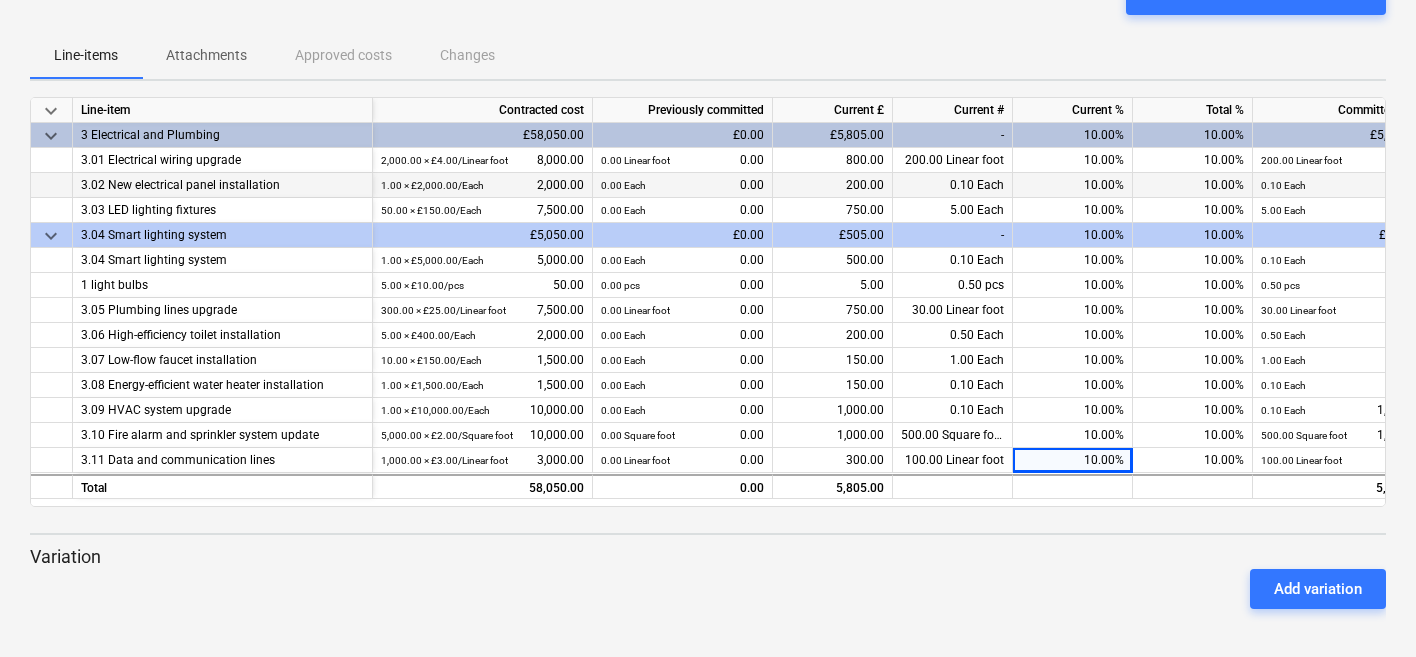 click on "Add variation" at bounding box center (708, 589) 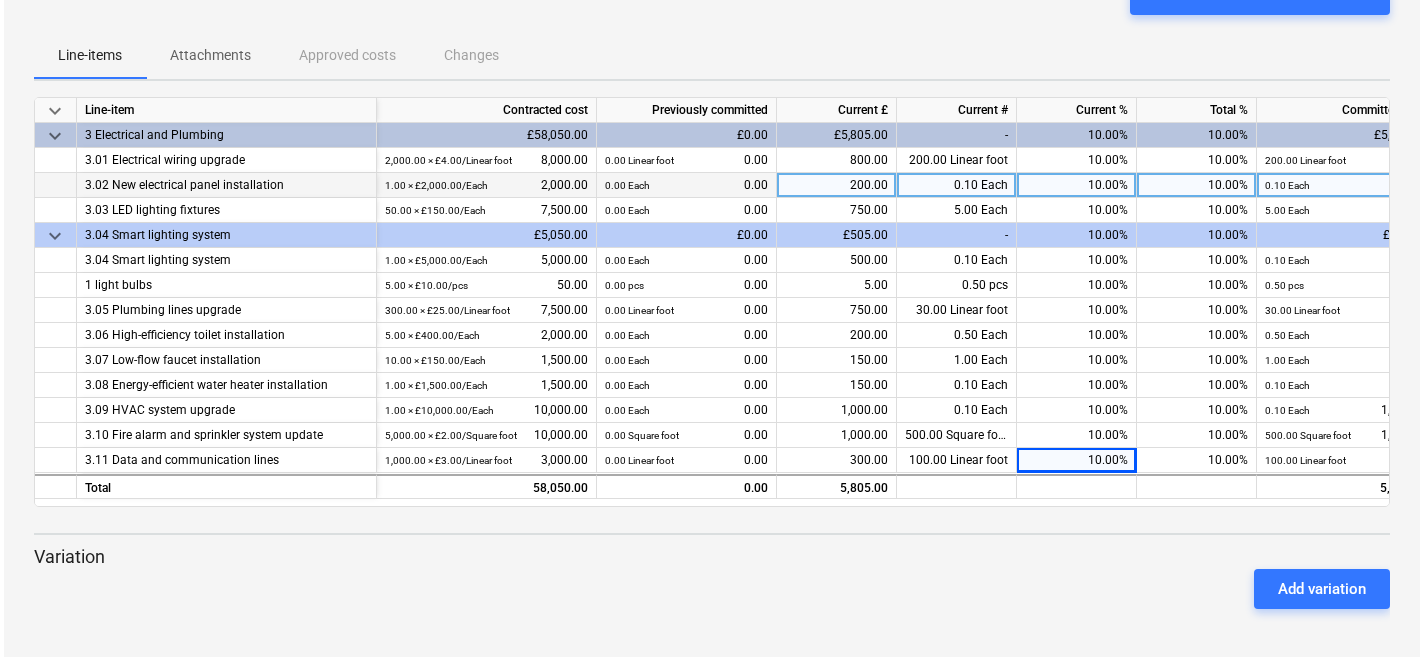 scroll, scrollTop: 0, scrollLeft: 0, axis: both 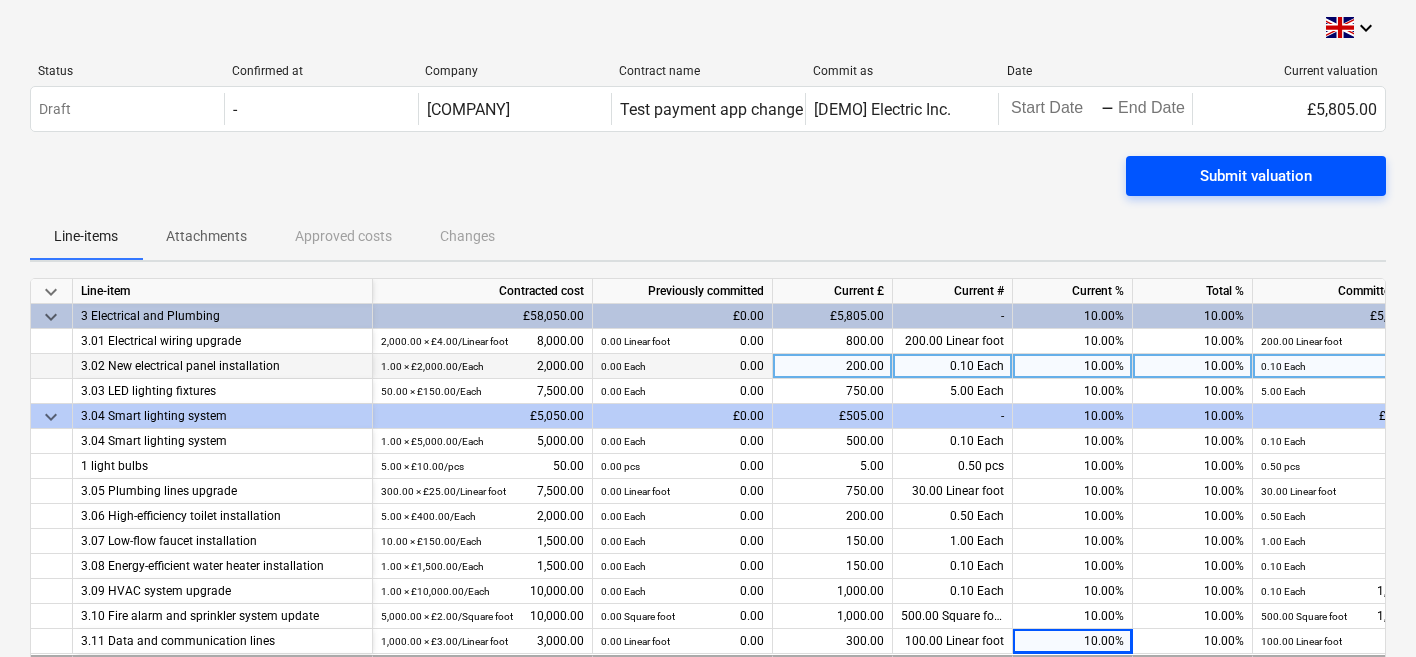 click on "Submit valuation" at bounding box center [1256, 176] 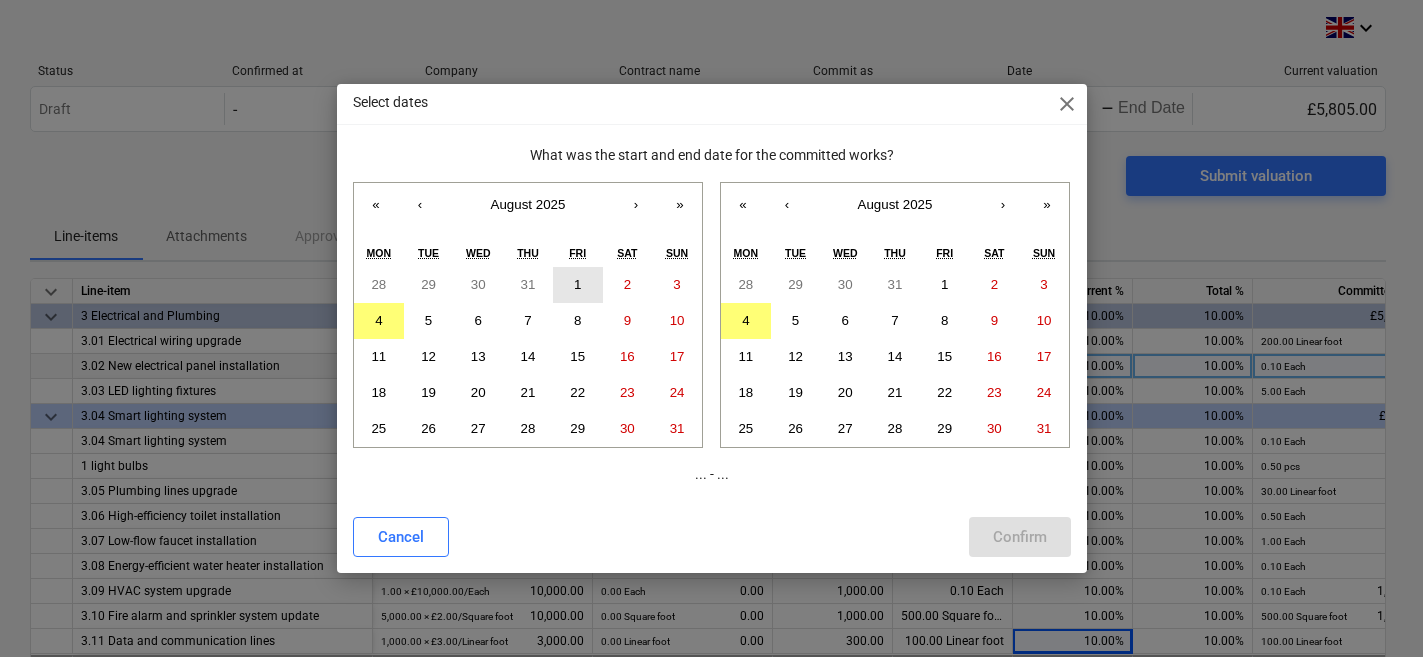 click on "1" at bounding box center (578, 285) 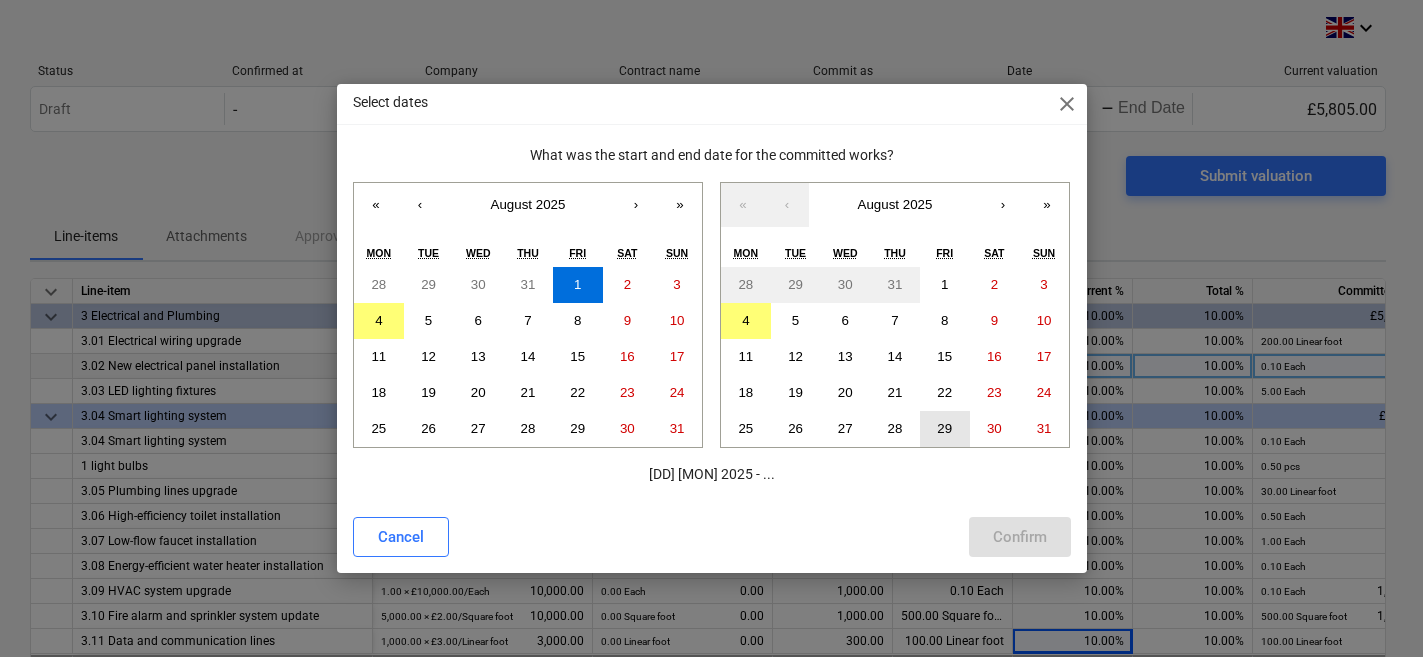 click on "29" at bounding box center (944, 428) 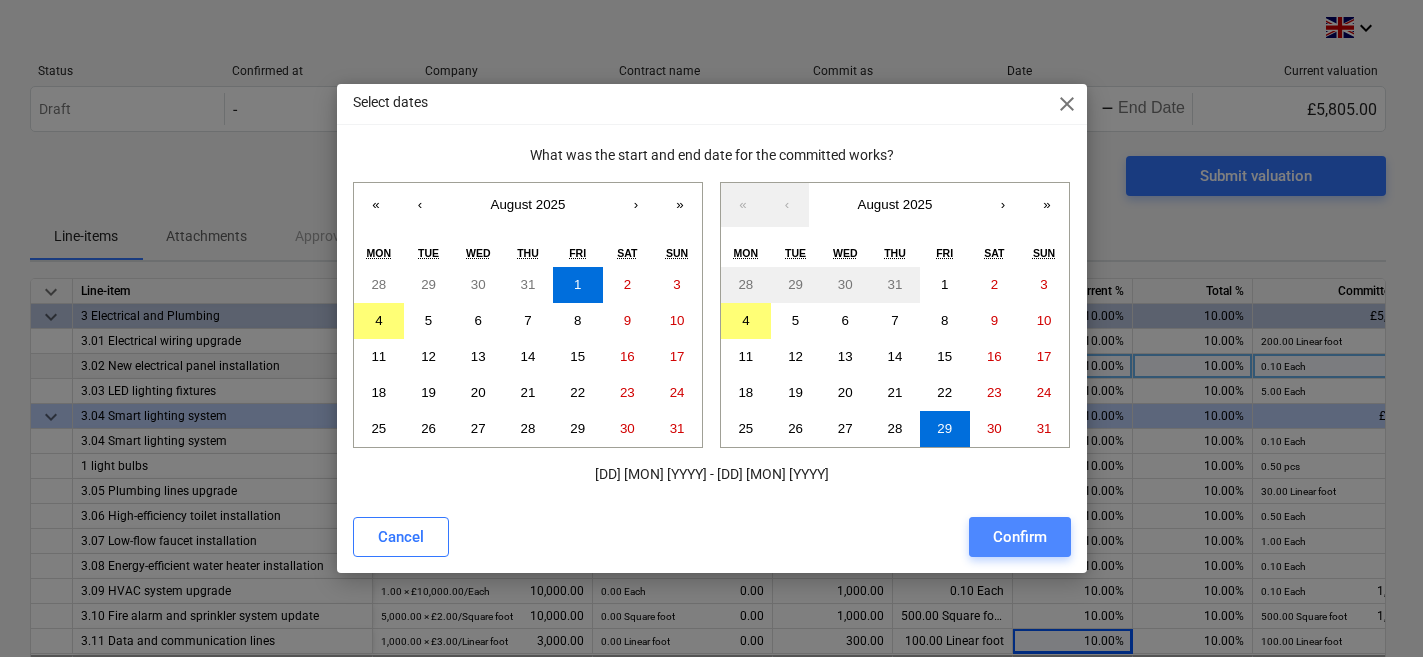 click on "Confirm" at bounding box center (1020, 537) 